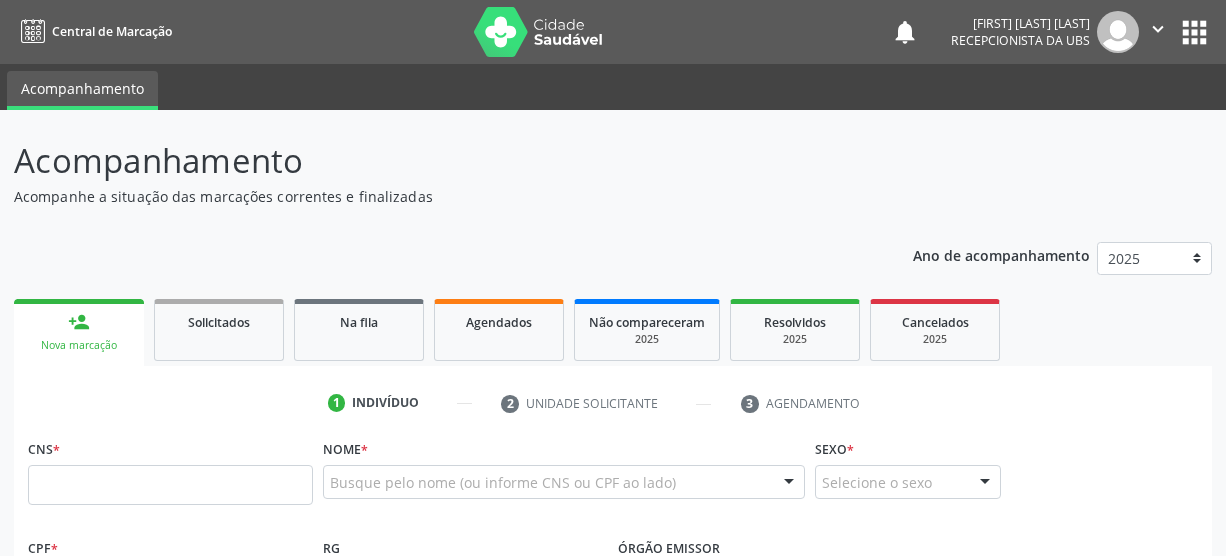 scroll, scrollTop: 0, scrollLeft: 0, axis: both 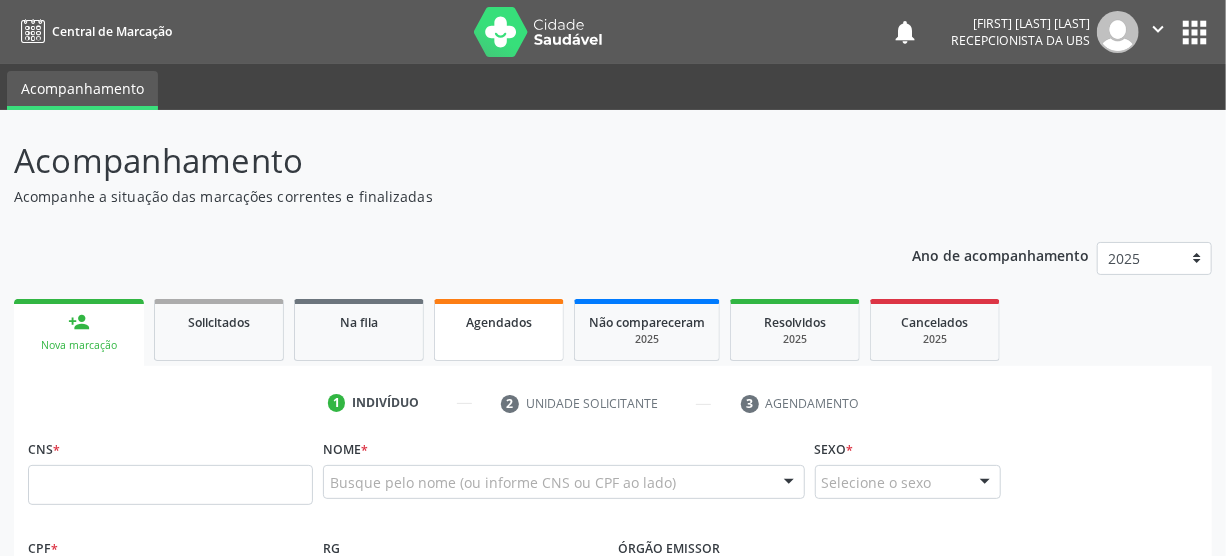click on "Agendados" at bounding box center [499, 322] 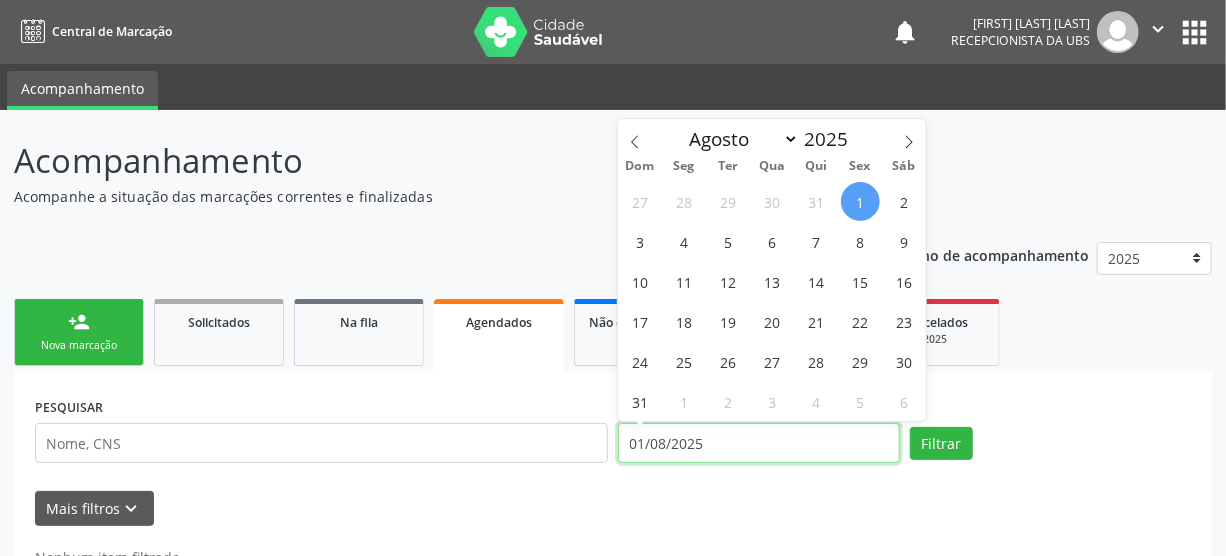 click on "01/08/2025" at bounding box center [759, 443] 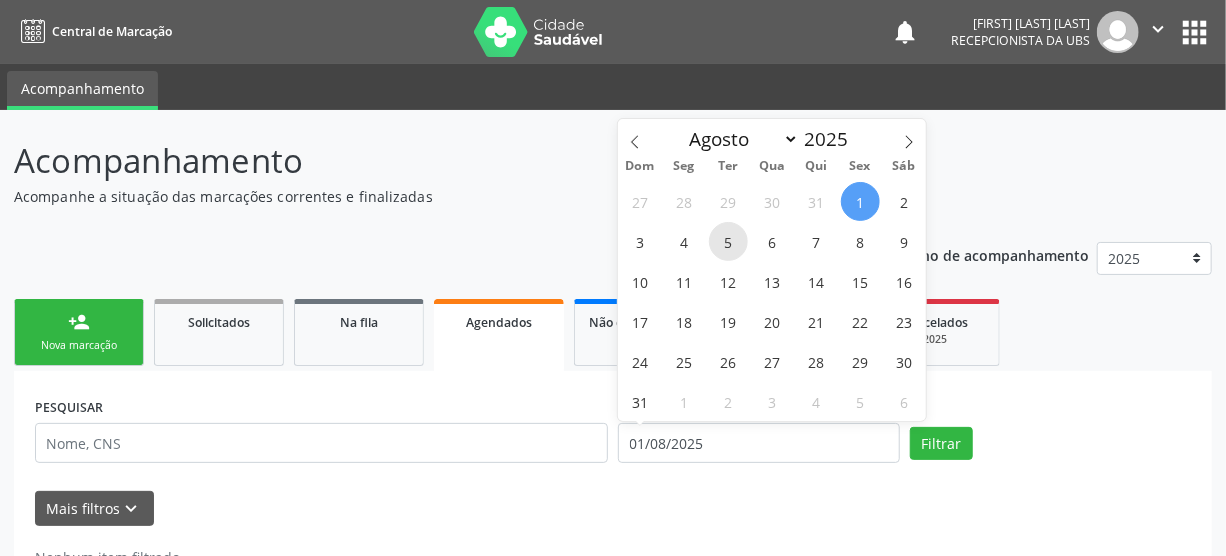 click on "5" at bounding box center (728, 241) 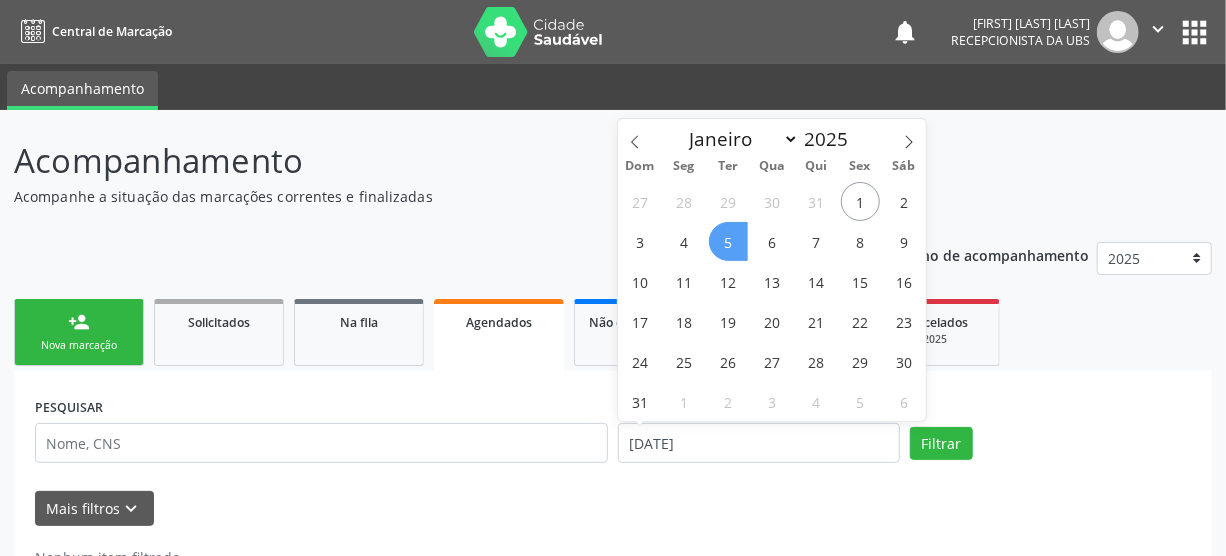 click on "5" at bounding box center (728, 241) 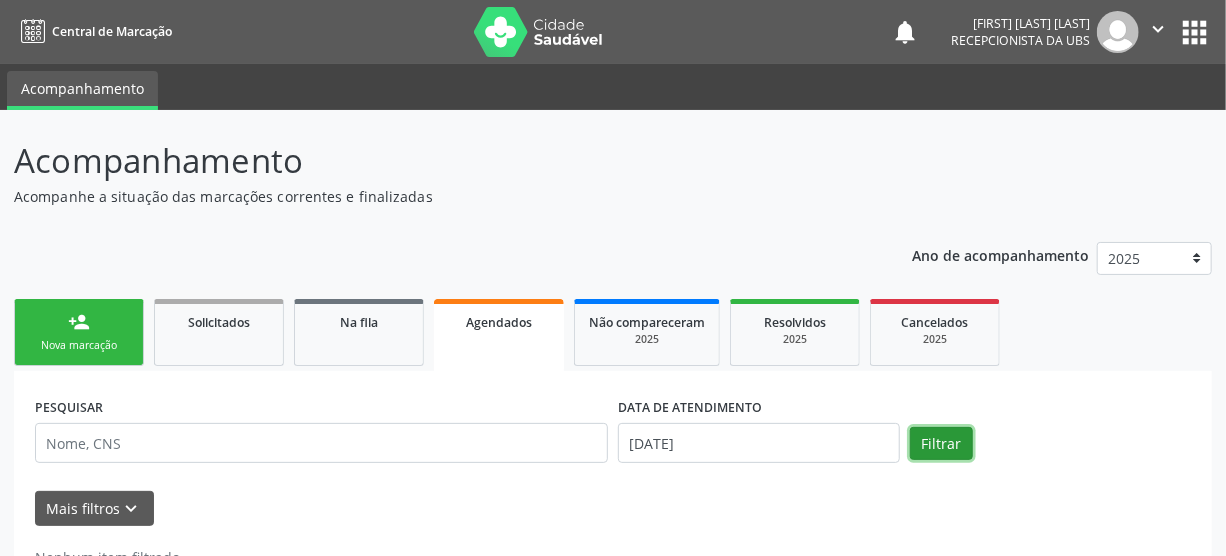 click on "Filtrar" at bounding box center (941, 444) 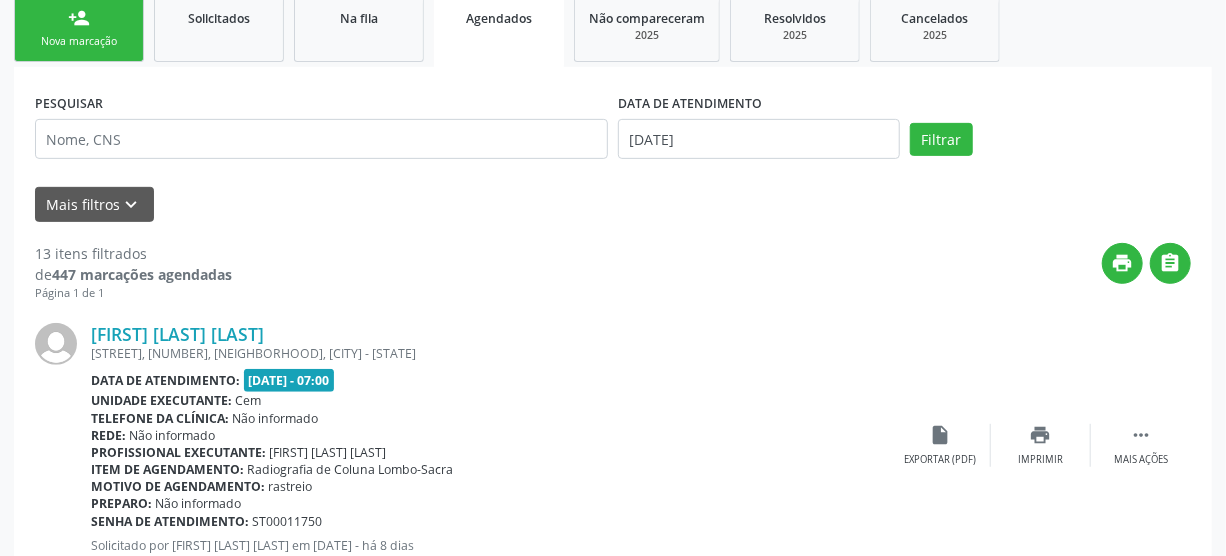 scroll, scrollTop: 272, scrollLeft: 0, axis: vertical 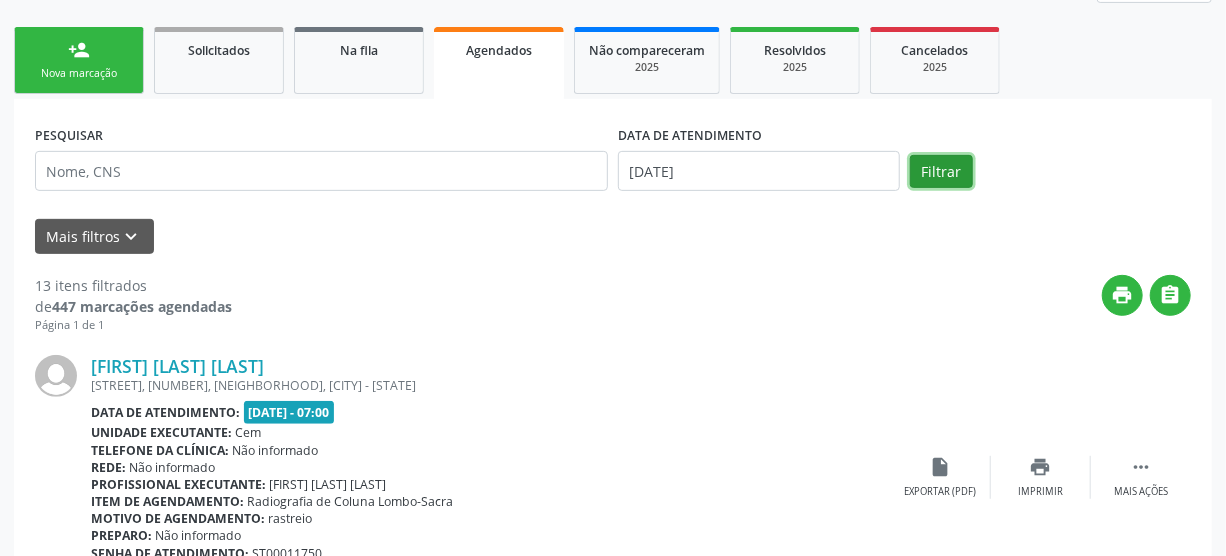 click on "Filtrar" at bounding box center [941, 172] 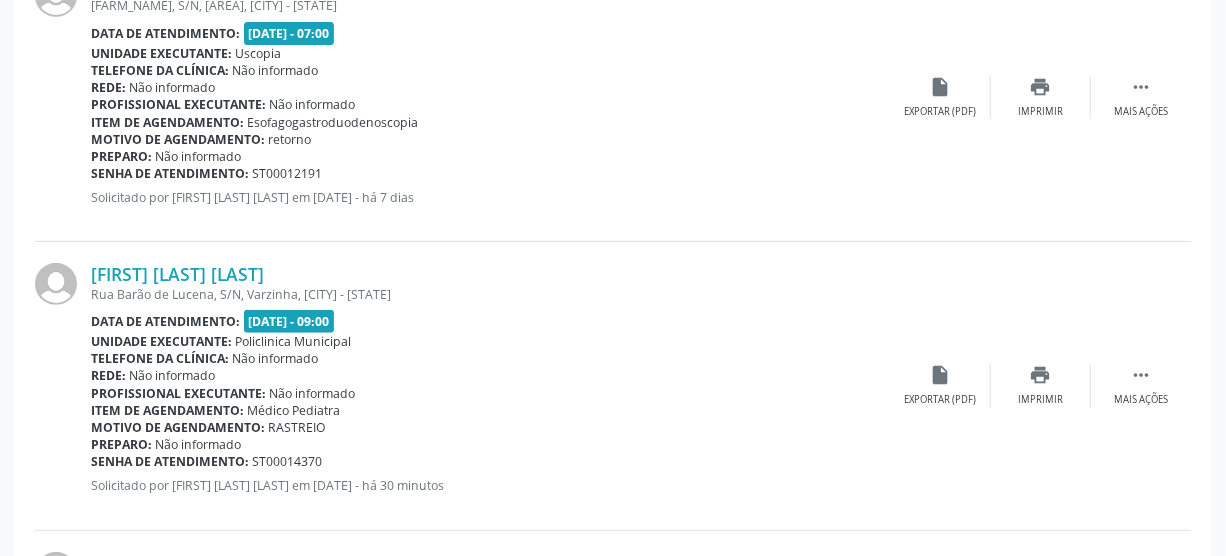 scroll, scrollTop: 3636, scrollLeft: 0, axis: vertical 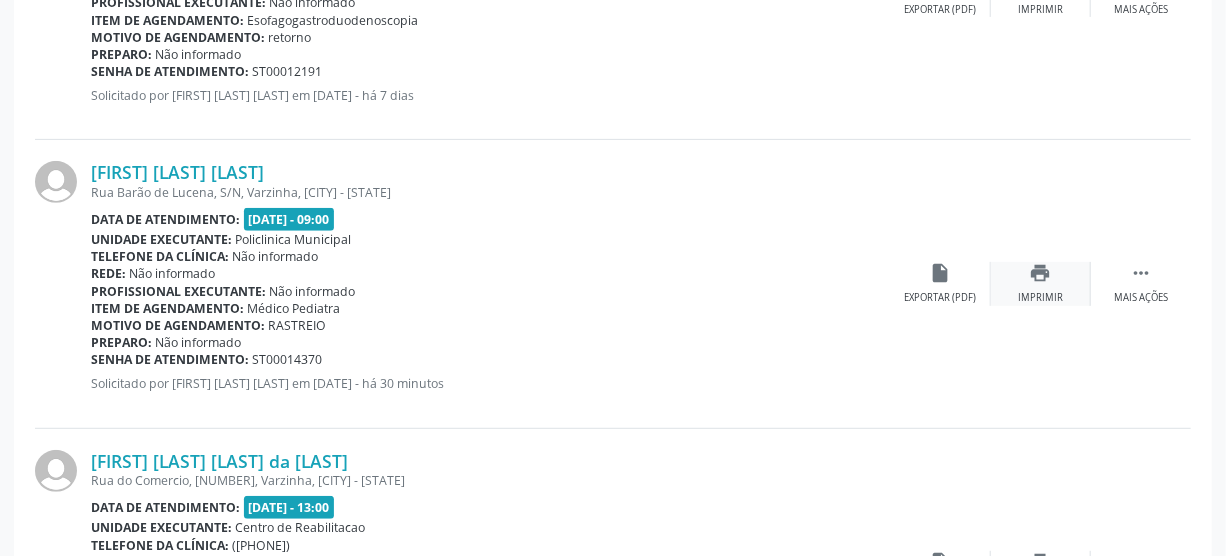 click on "print
Imprimir" at bounding box center (1041, 283) 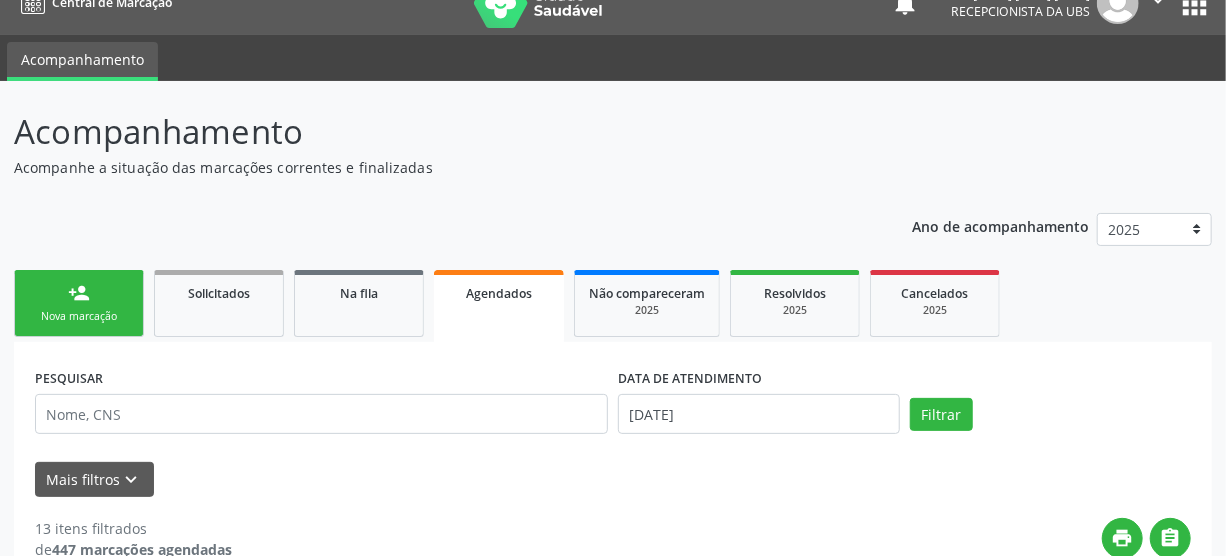scroll, scrollTop: 0, scrollLeft: 0, axis: both 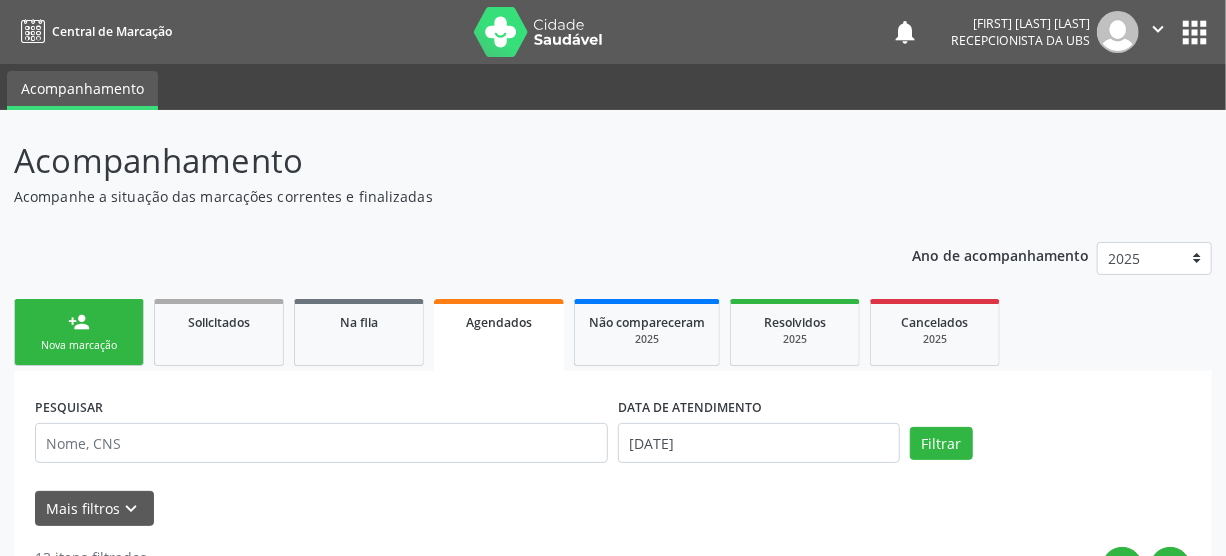 click on "person_add
Nova marcação" at bounding box center (79, 332) 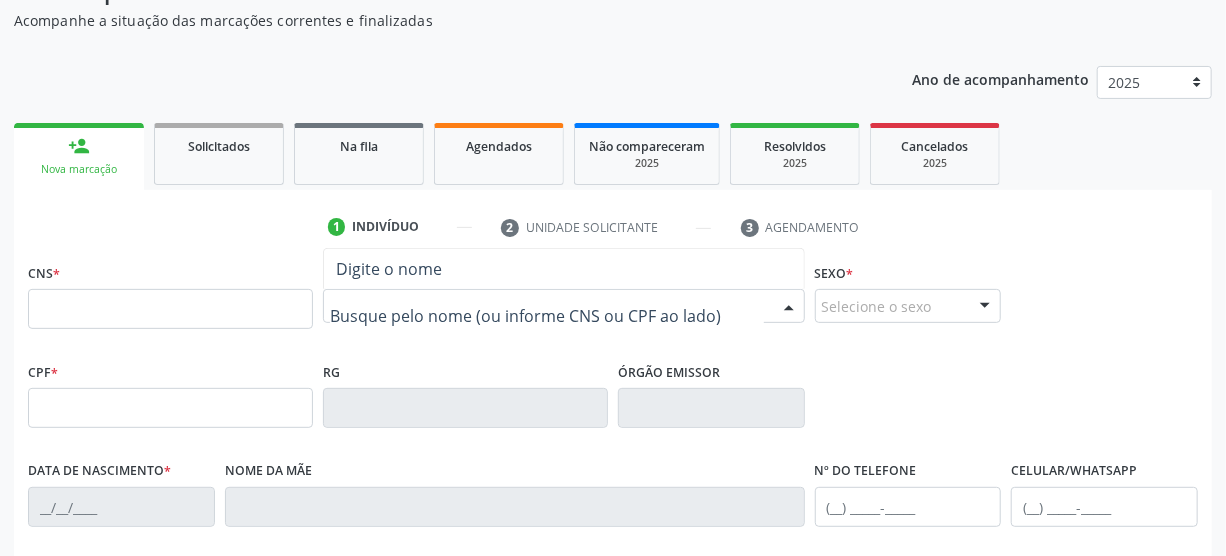 scroll, scrollTop: 181, scrollLeft: 0, axis: vertical 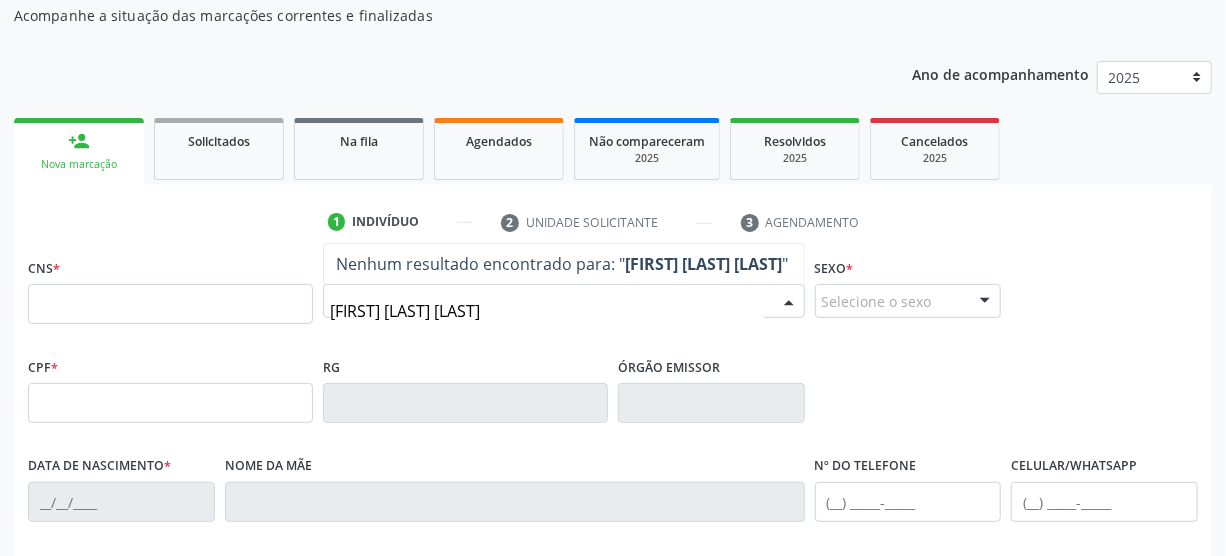 click on "[FIRST] [LAST] [LAST]" at bounding box center [547, 311] 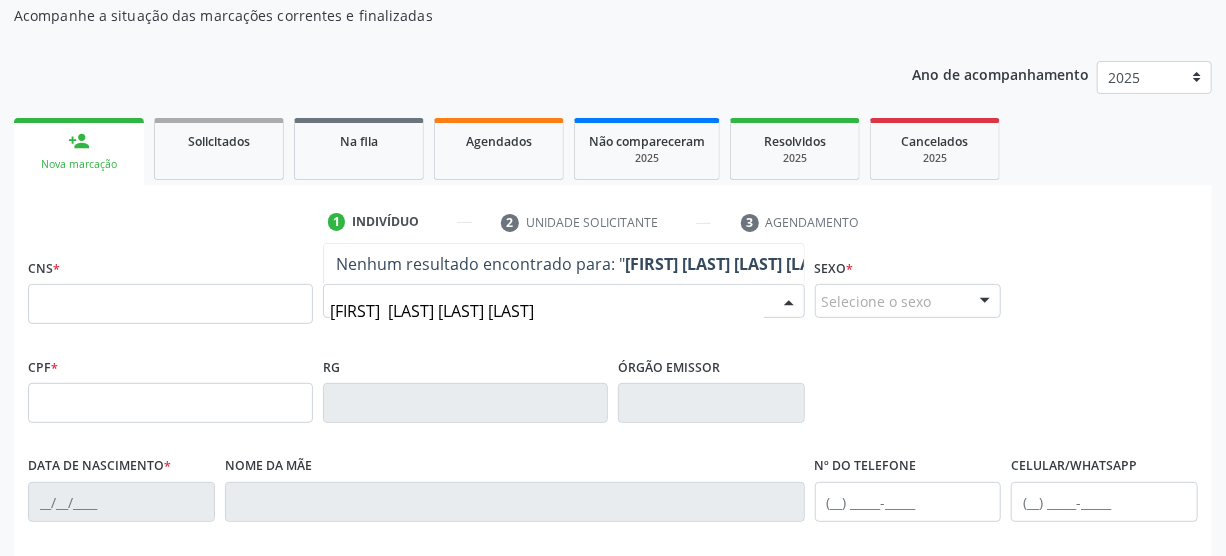 click on "[FIRST]  [LAST] [LAST] [LAST]" at bounding box center (547, 311) 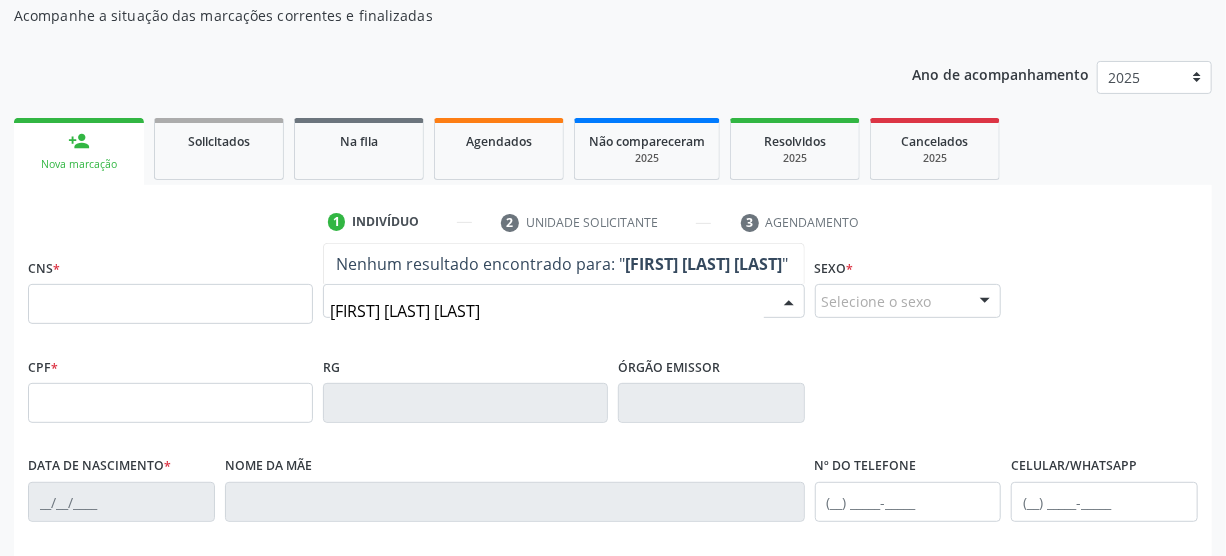 click on "[FIRST] [LAST] [LAST]" at bounding box center [547, 311] 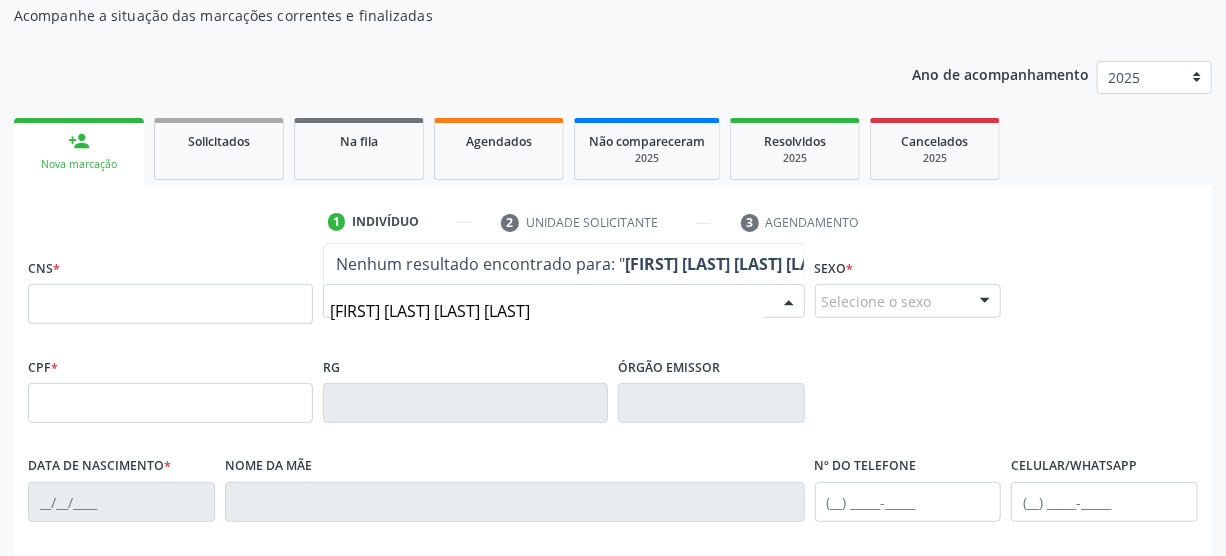 click on "[FIRST] [LAST] [LAST] [LAST]" at bounding box center (547, 311) 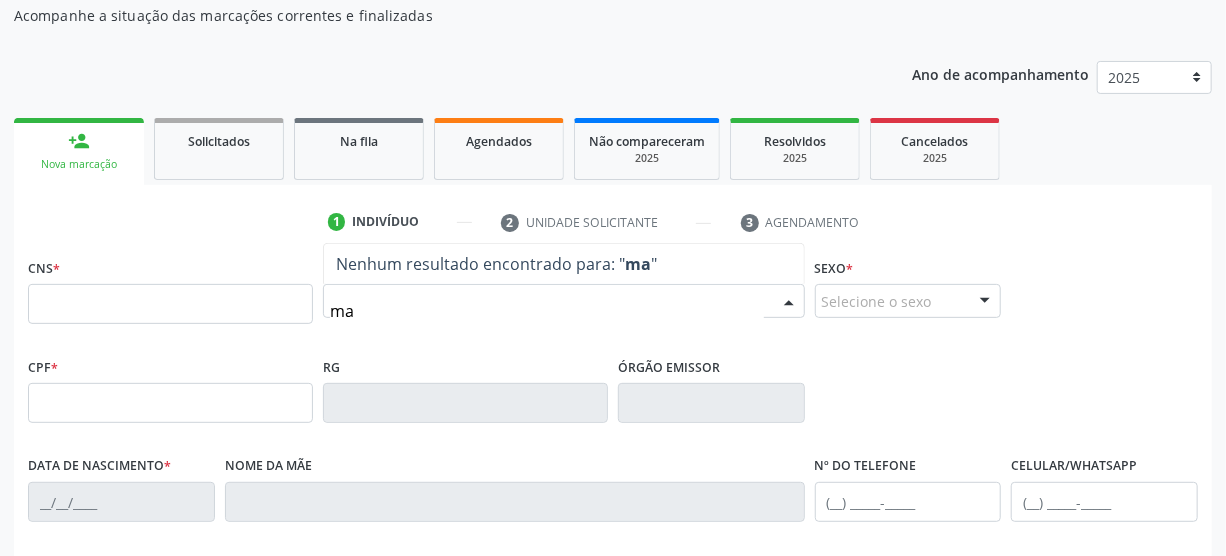 type on "m" 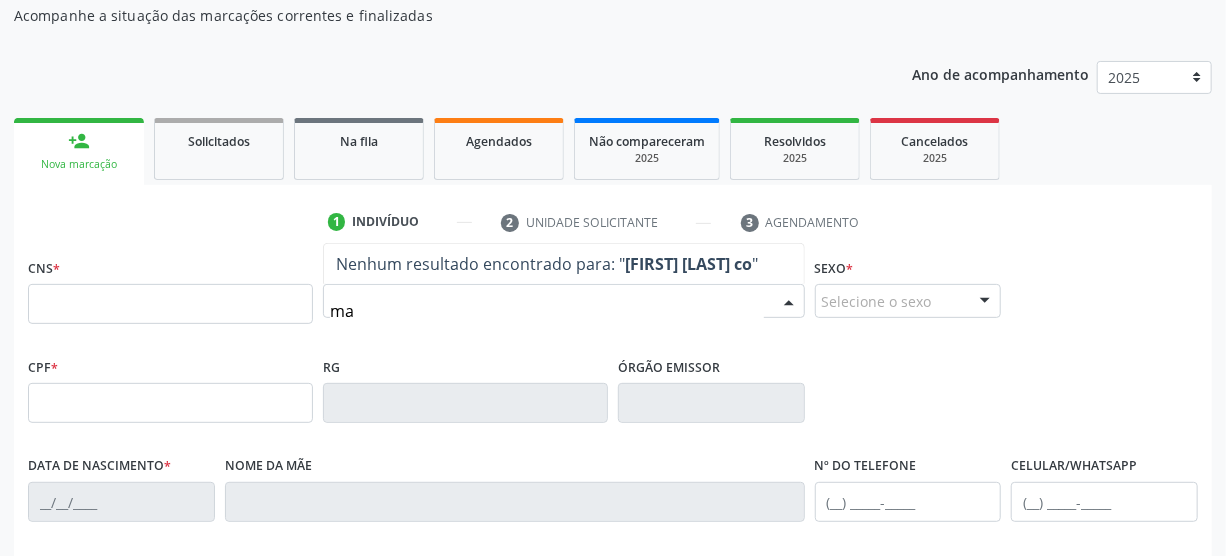 type on "m" 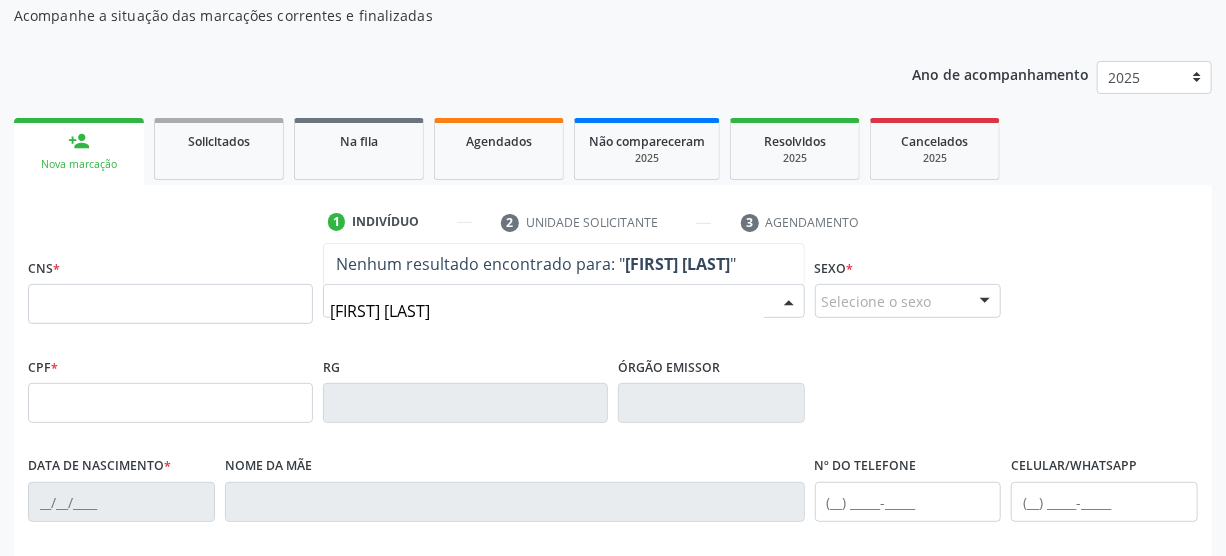 type on "[FIRST] [LAST] [LAST]" 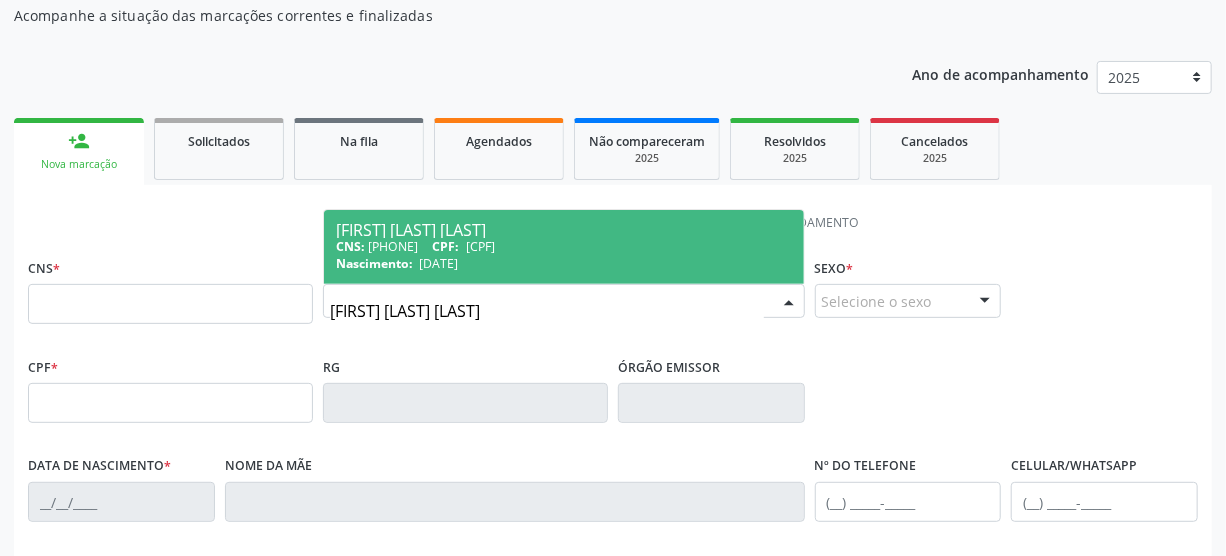 click on "[CPF]" at bounding box center (480, 246) 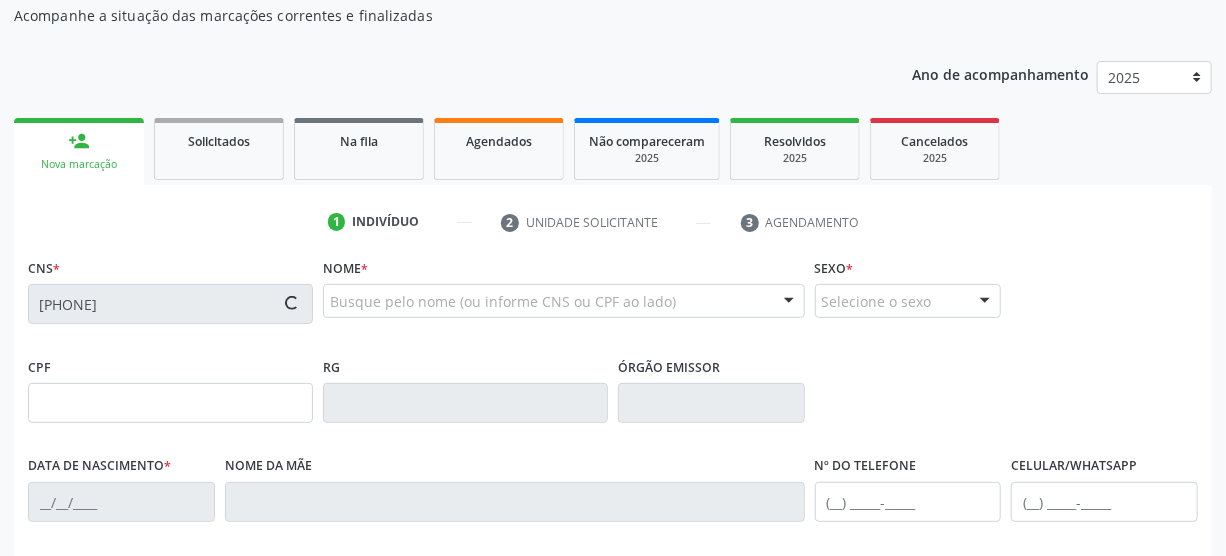 type on "[CPF]" 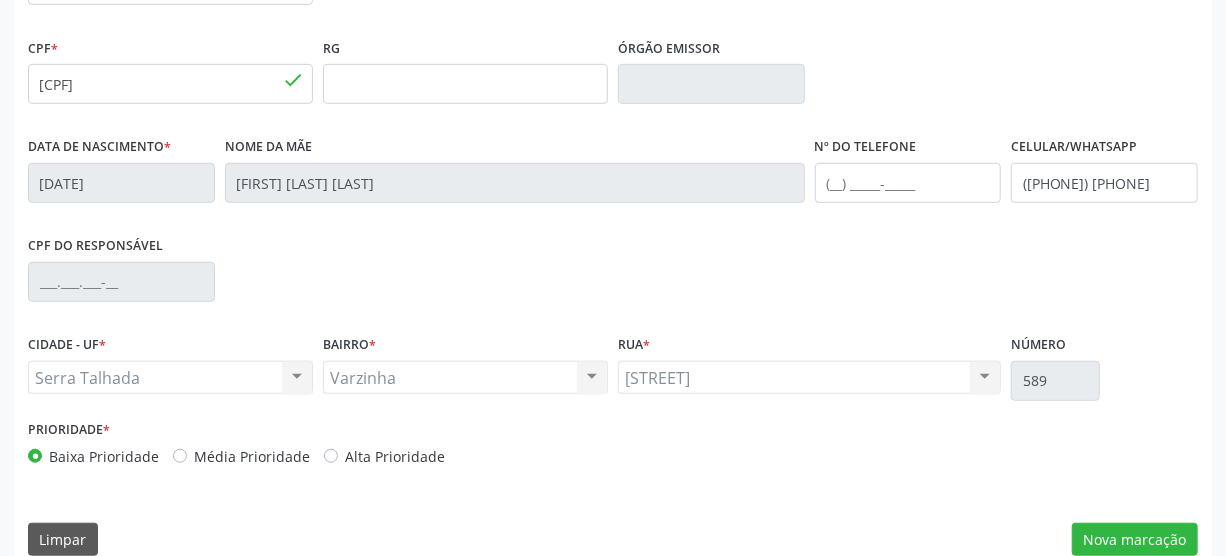 scroll, scrollTop: 527, scrollLeft: 0, axis: vertical 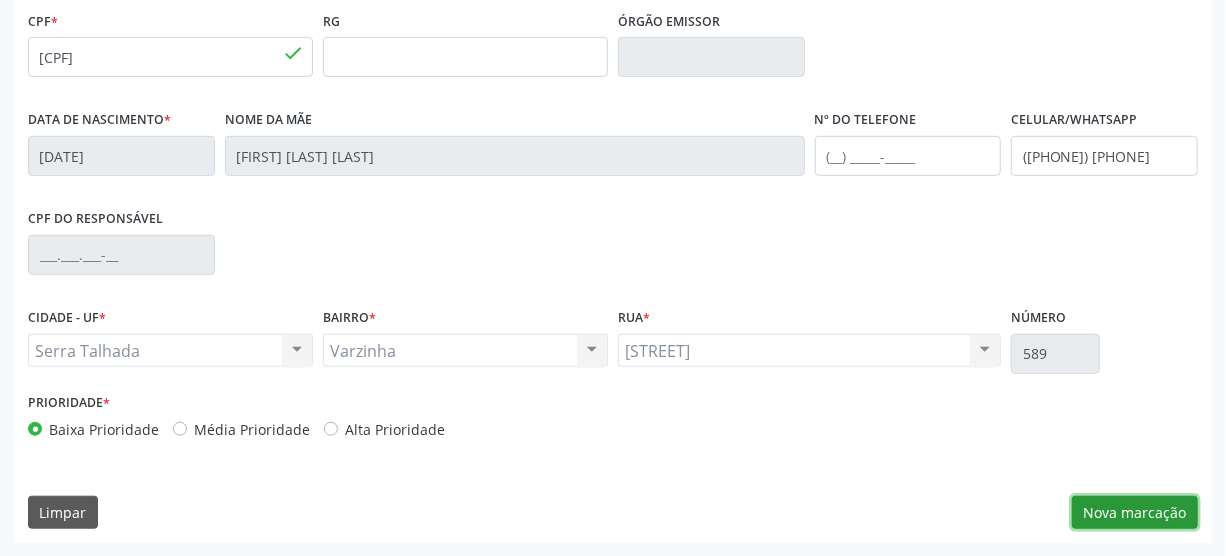 click on "Nova marcação" at bounding box center (1135, 513) 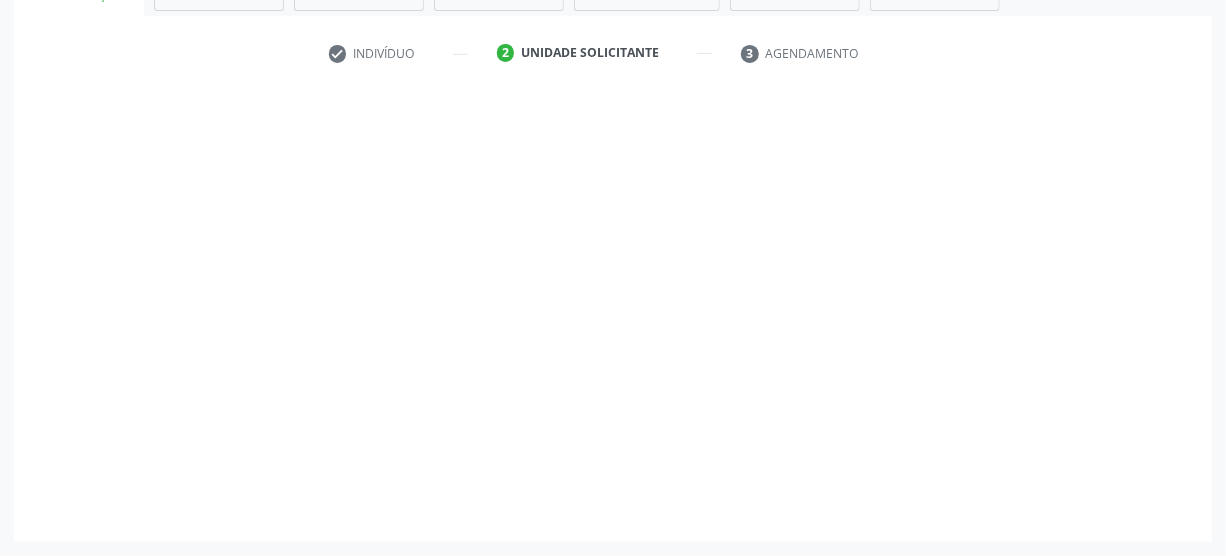 scroll, scrollTop: 348, scrollLeft: 0, axis: vertical 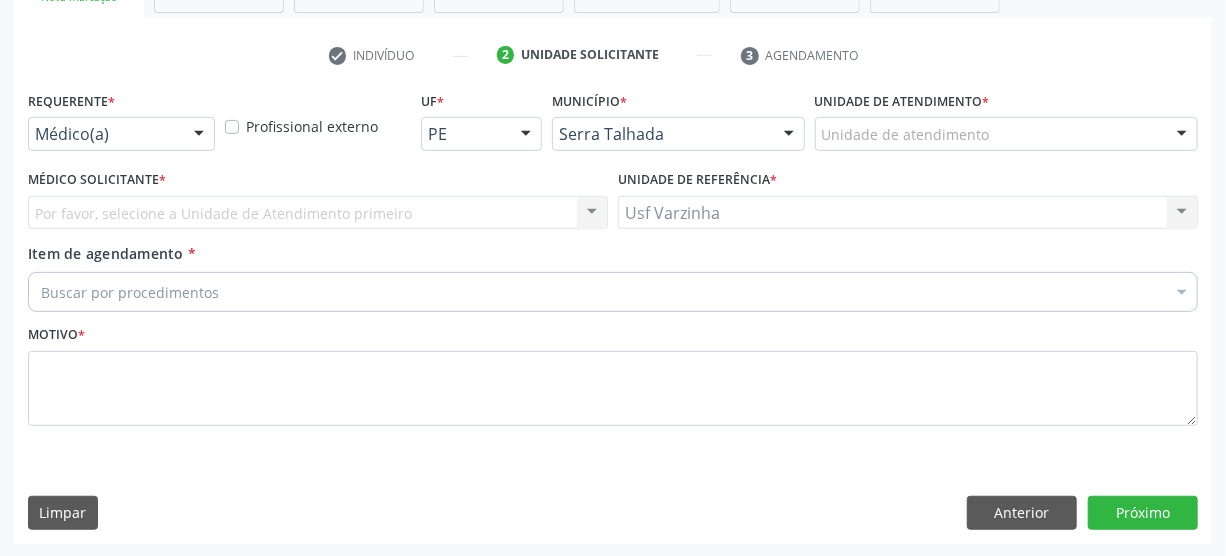 drag, startPoint x: 189, startPoint y: 127, endPoint x: 181, endPoint y: 145, distance: 19.697716 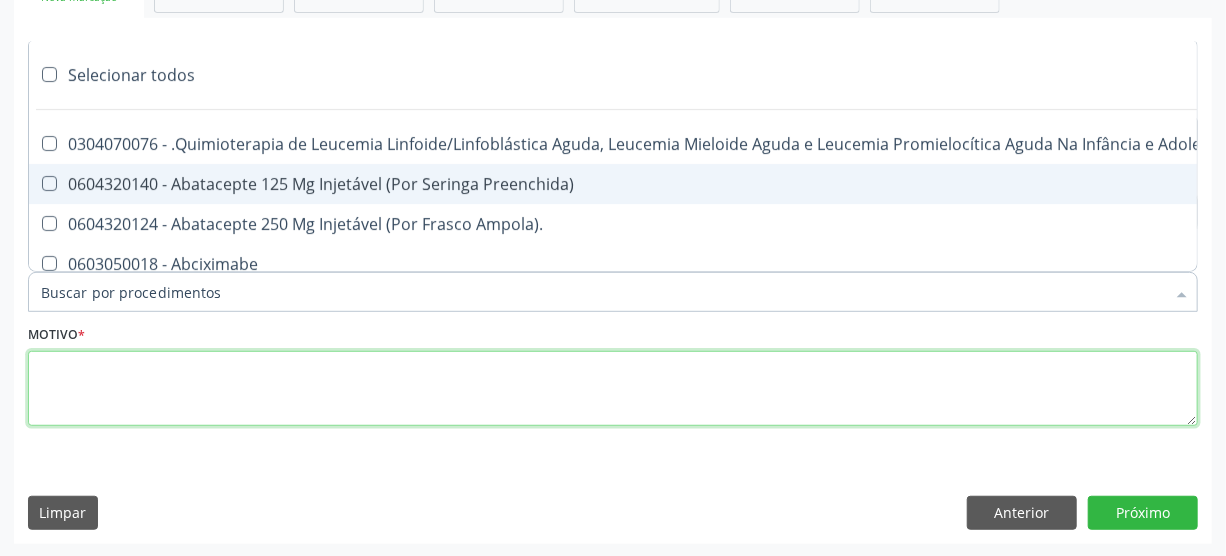 click at bounding box center [613, 389] 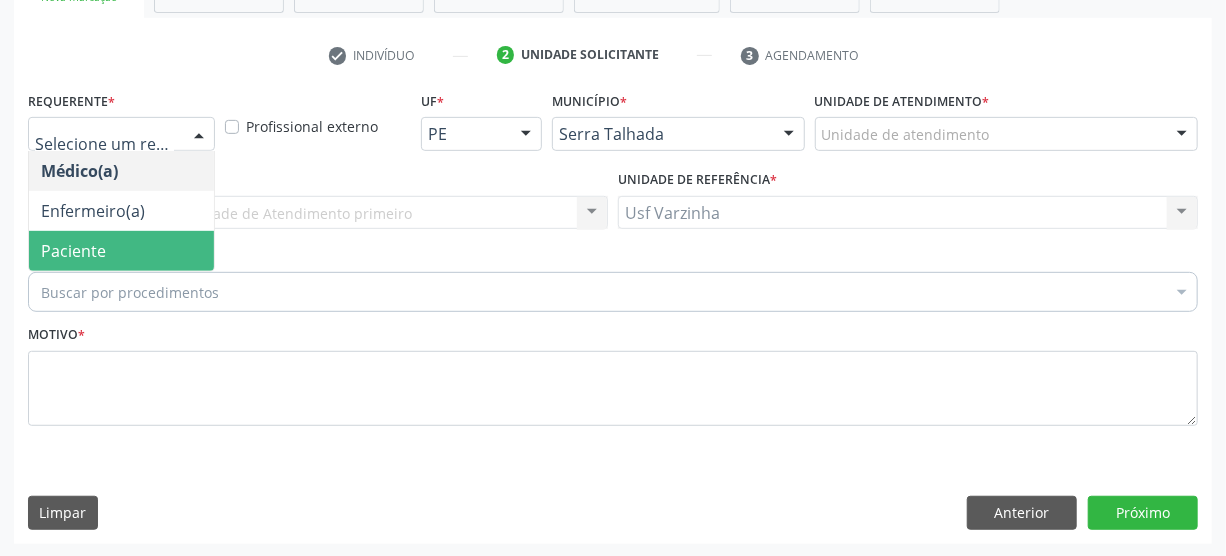click at bounding box center (199, 135) 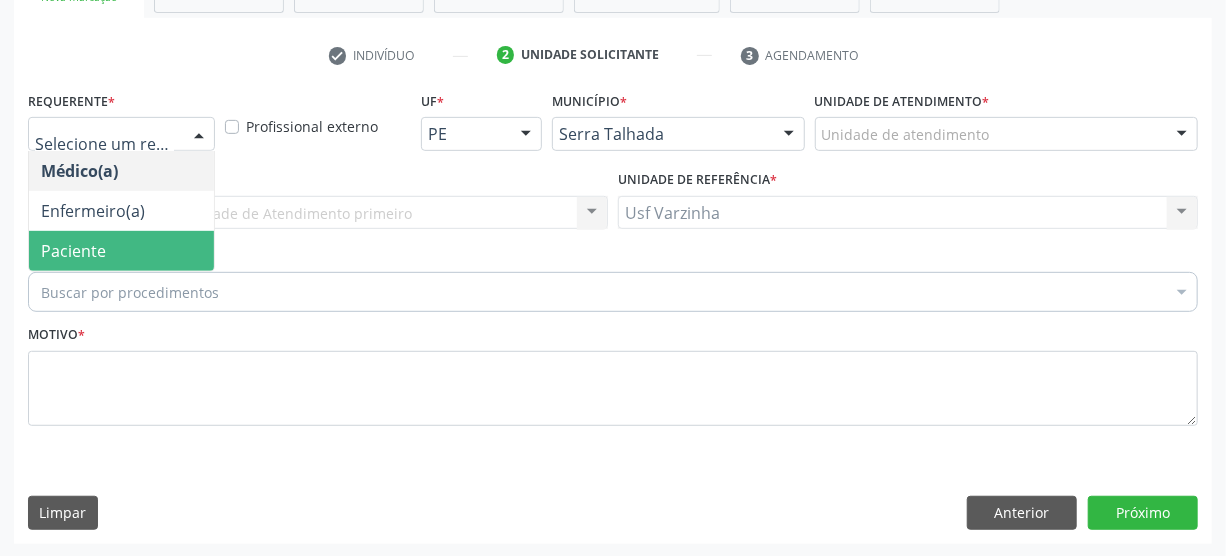 click on "Paciente" at bounding box center [121, 251] 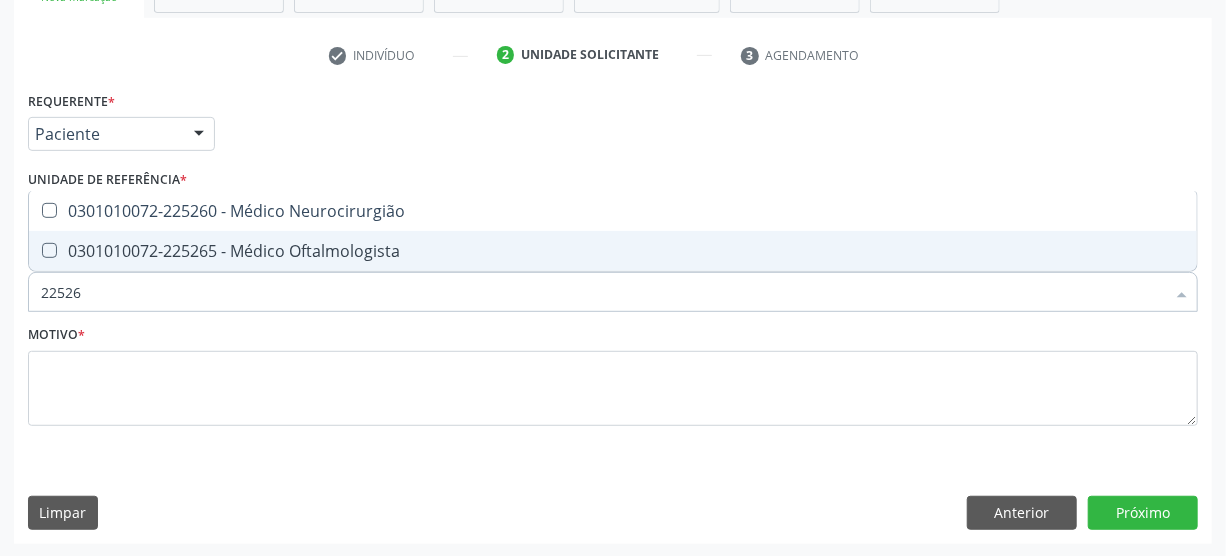 type on "225265" 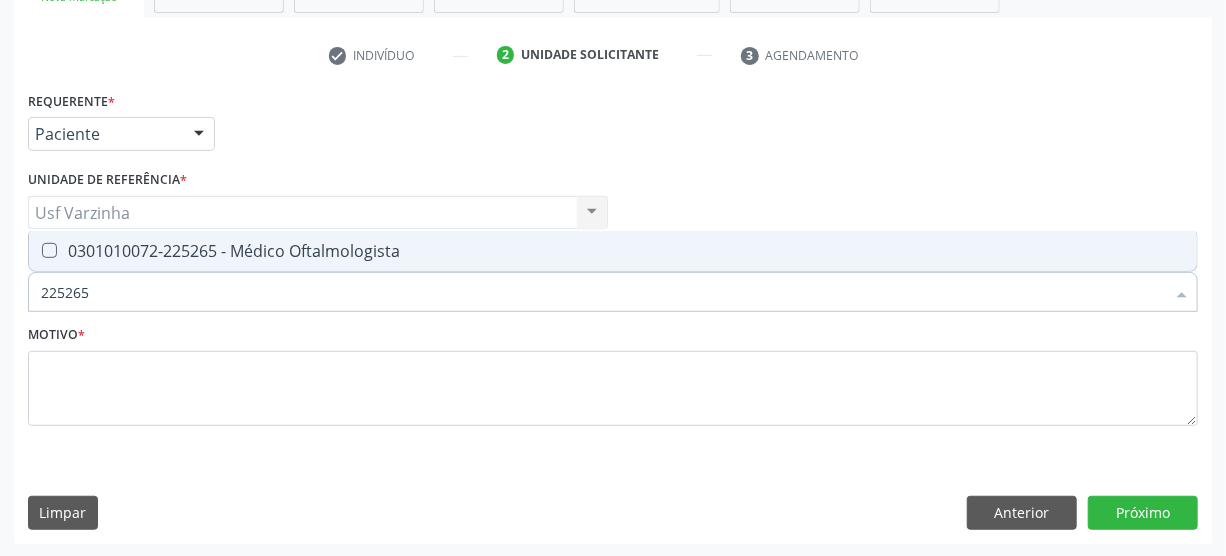 click at bounding box center (36, 251) 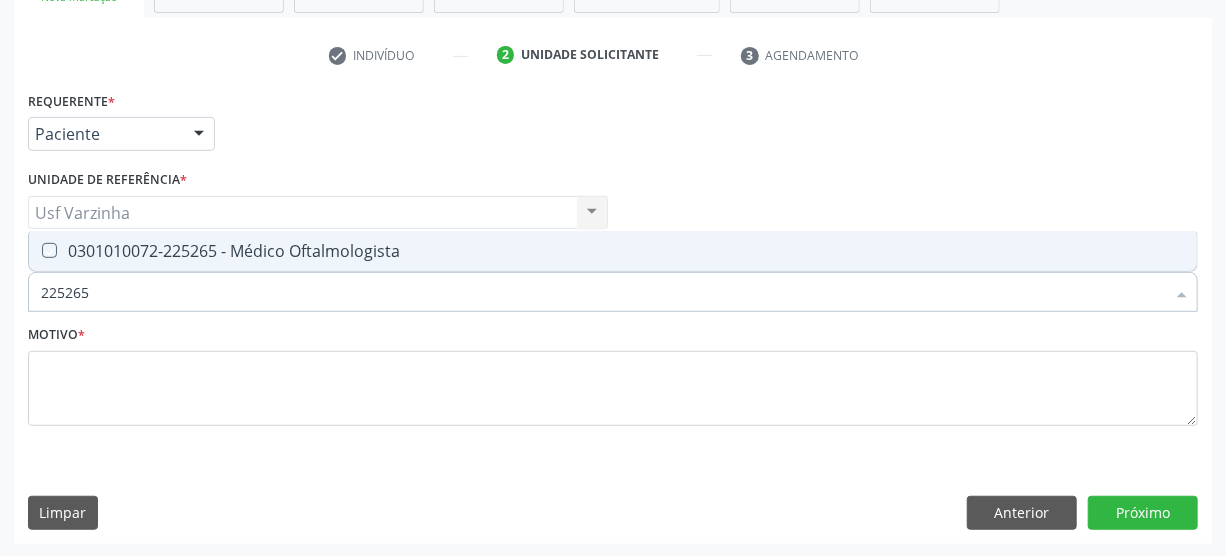 checkbox on "true" 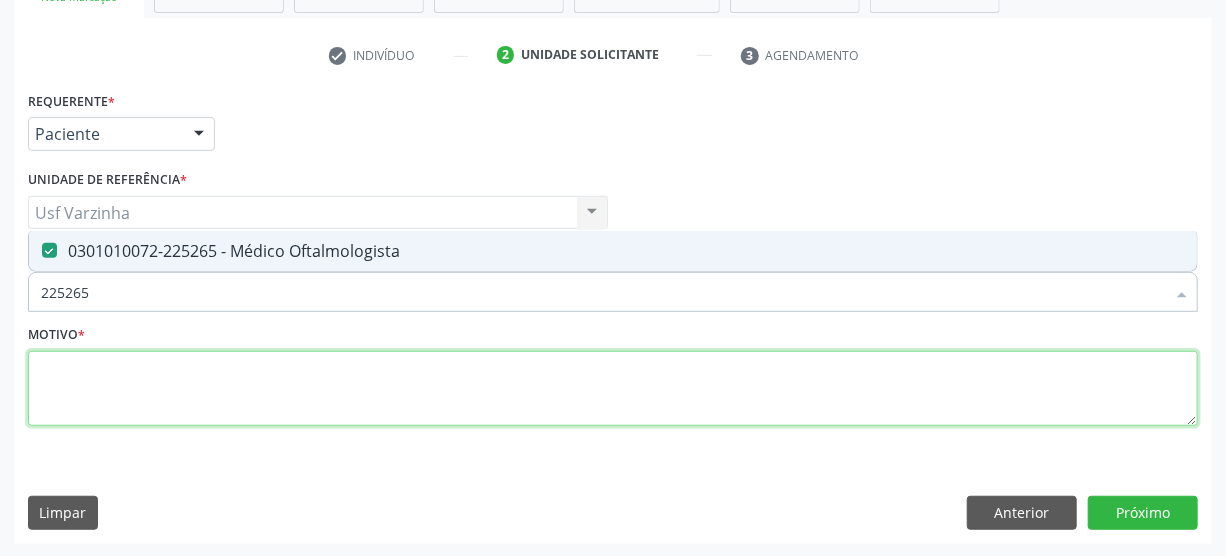 click at bounding box center [613, 389] 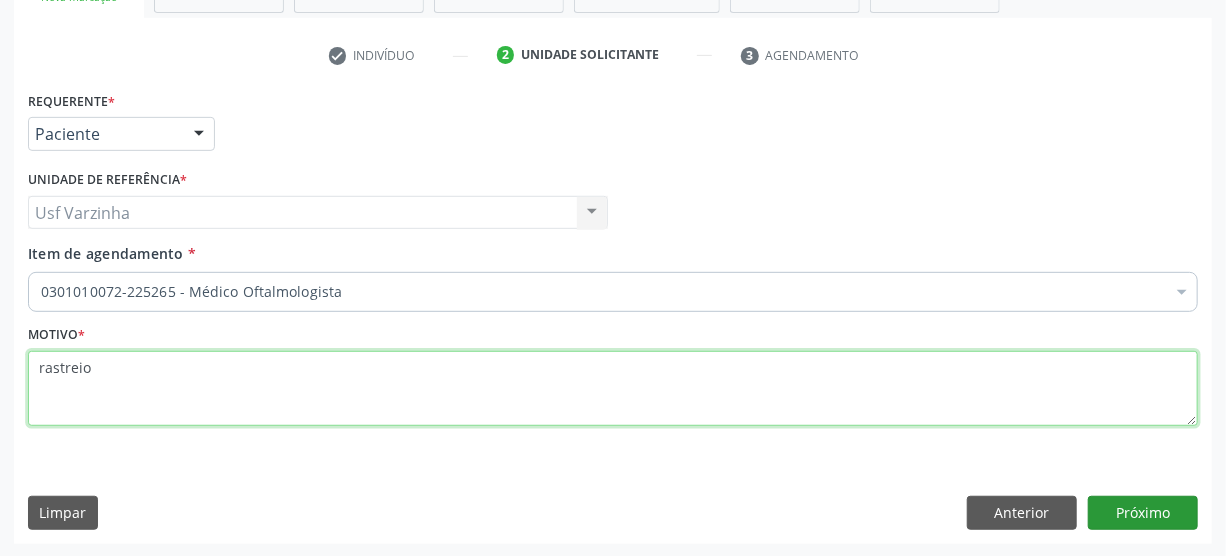 type on "rastreio" 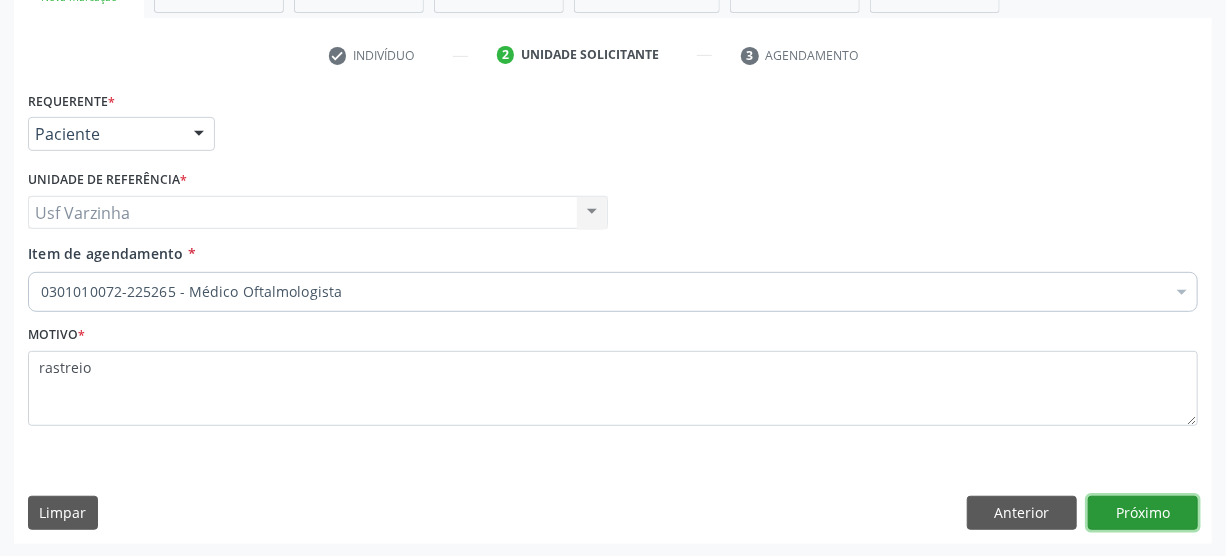click on "Próximo" at bounding box center (1143, 513) 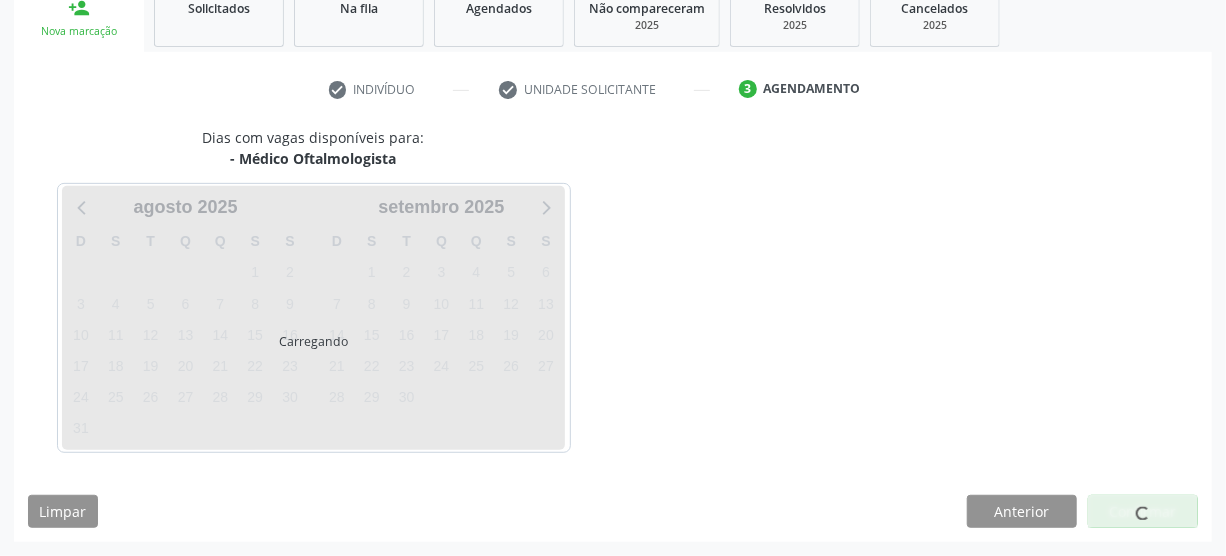 scroll, scrollTop: 312, scrollLeft: 0, axis: vertical 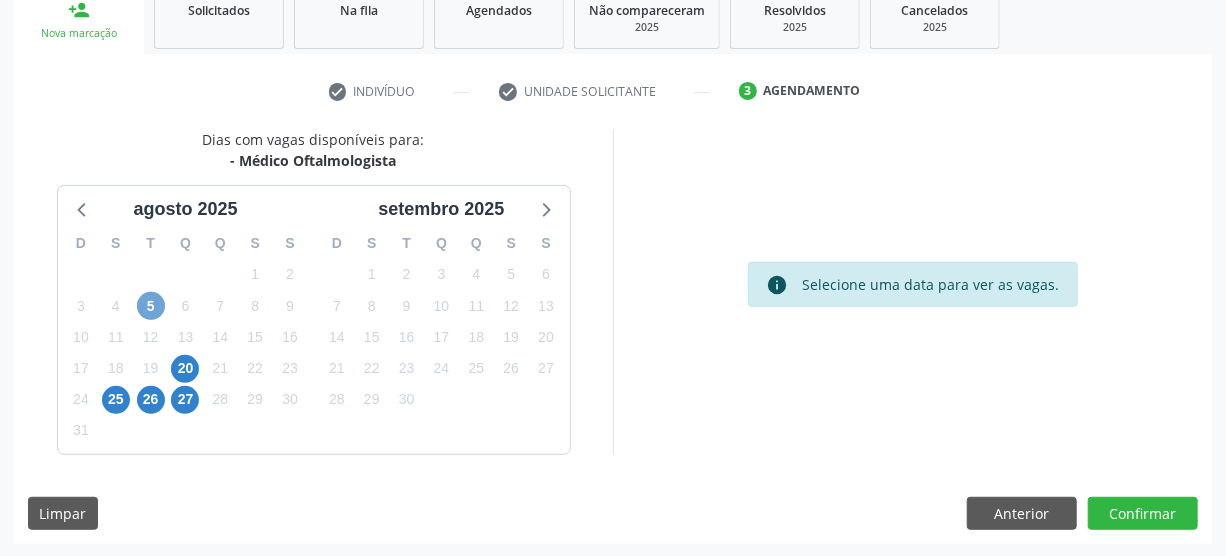 click on "5" at bounding box center (151, 306) 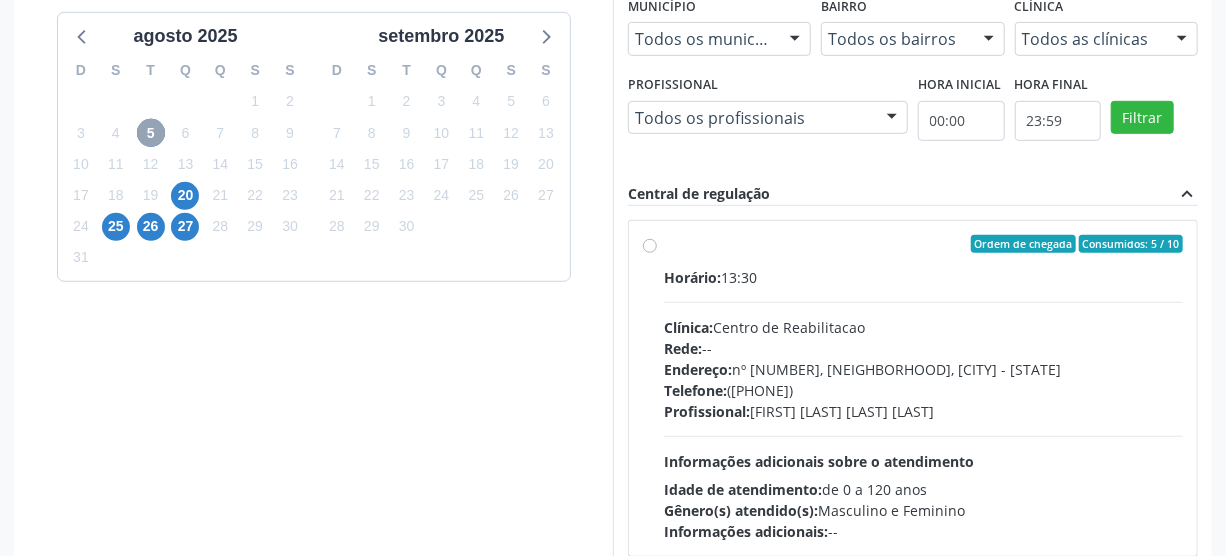 scroll, scrollTop: 494, scrollLeft: 0, axis: vertical 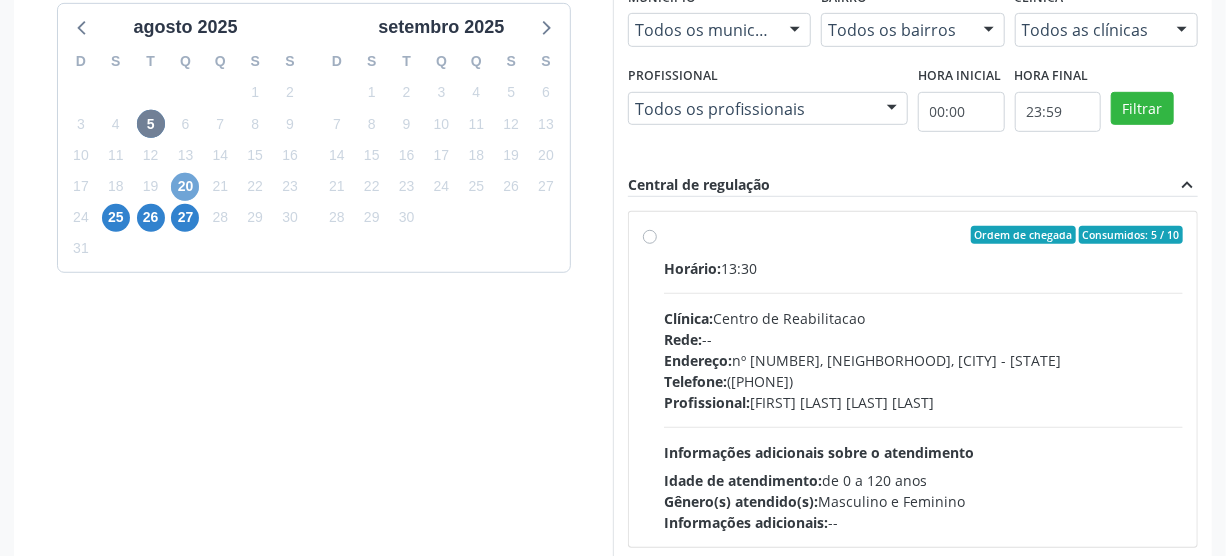 click on "20" at bounding box center [185, 187] 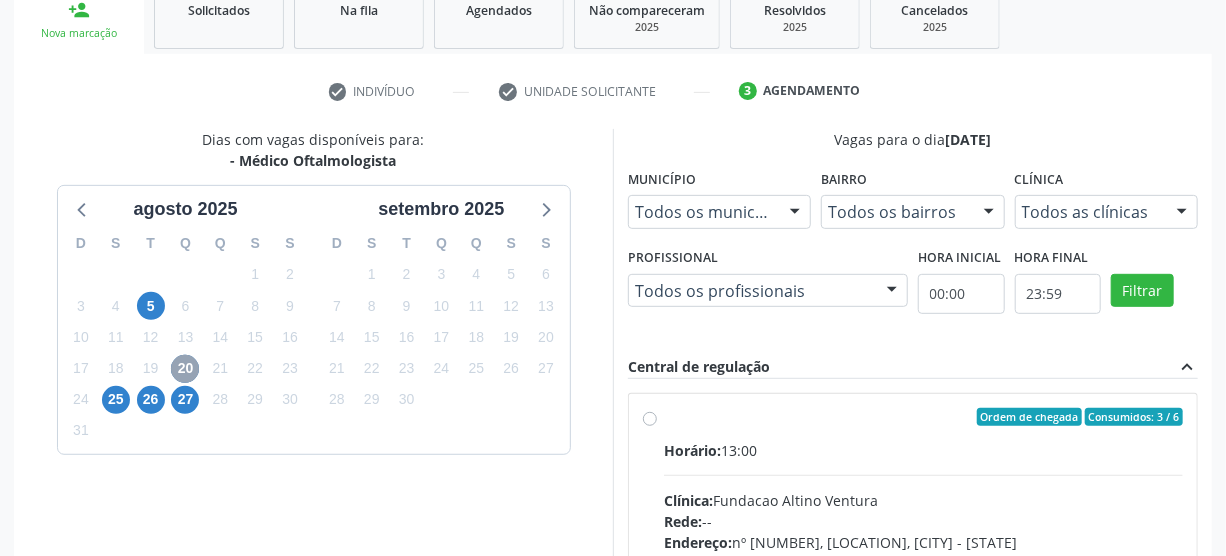 scroll, scrollTop: 494, scrollLeft: 0, axis: vertical 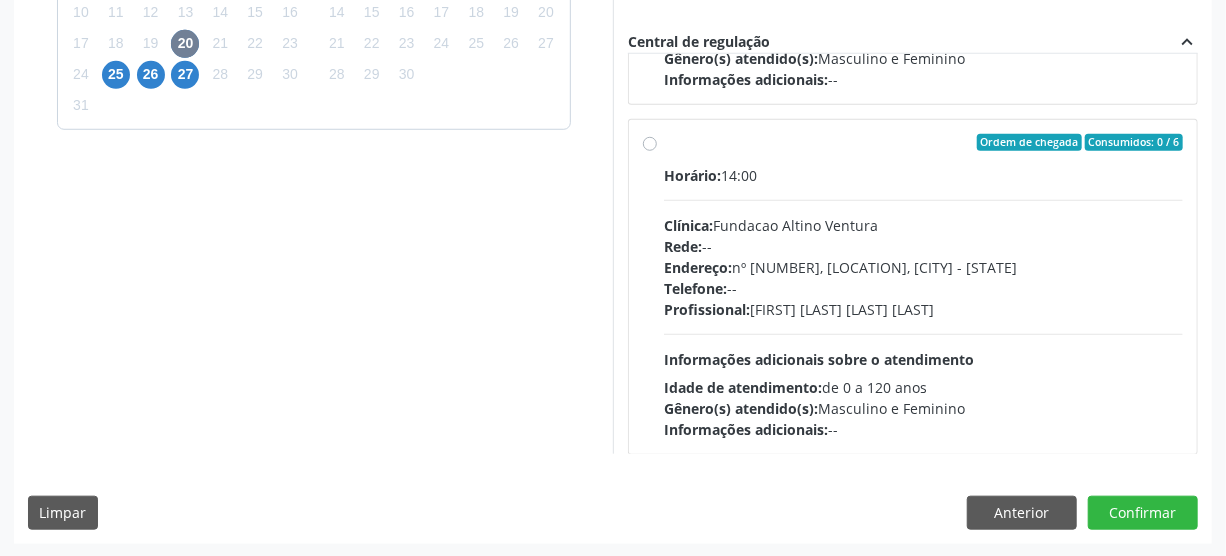 click on "Ordem de chegada
Consumidos: 0 / 6
Horário:   14:00
Clínica:  Fundacao Altino Ventura
Rede:
--
Endereço:   nº 335, Nossa Senhora da Con, [CITY] - [STATE]
Telefone:   --
Profissional:
[FIRST] [LAST] [LAST] [LAST]
Informações adicionais sobre o atendimento
Idade de atendimento:
de 0 a 120 anos
Gênero(s) atendido(s):
Masculino e Feminino
Informações adicionais:
--" at bounding box center [923, 287] 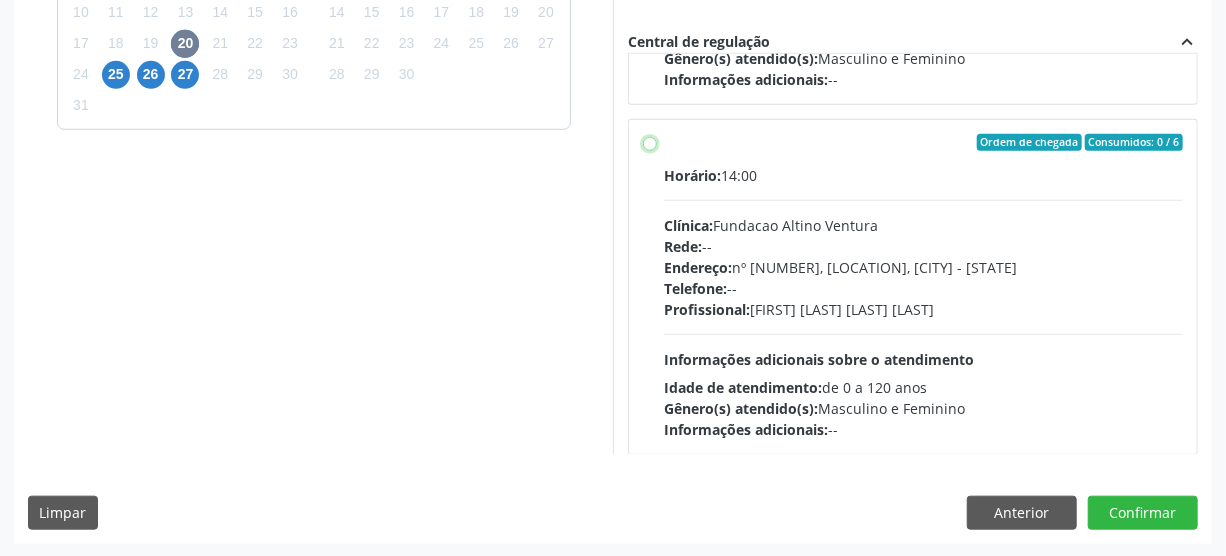 click on "Ordem de chegada
Consumidos: 0 / 6
Horário:   14:00
Clínica:  Fundacao Altino Ventura
Rede:
--
Endereço:   nº 335, Nossa Senhora da Con, [CITY] - [STATE]
Telefone:   --
Profissional:
[FIRST] [LAST] [LAST] [LAST]
Informações adicionais sobre o atendimento
Idade de atendimento:
de 0 a 120 anos
Gênero(s) atendido(s):
Masculino e Feminino
Informações adicionais:
--" at bounding box center (650, 143) 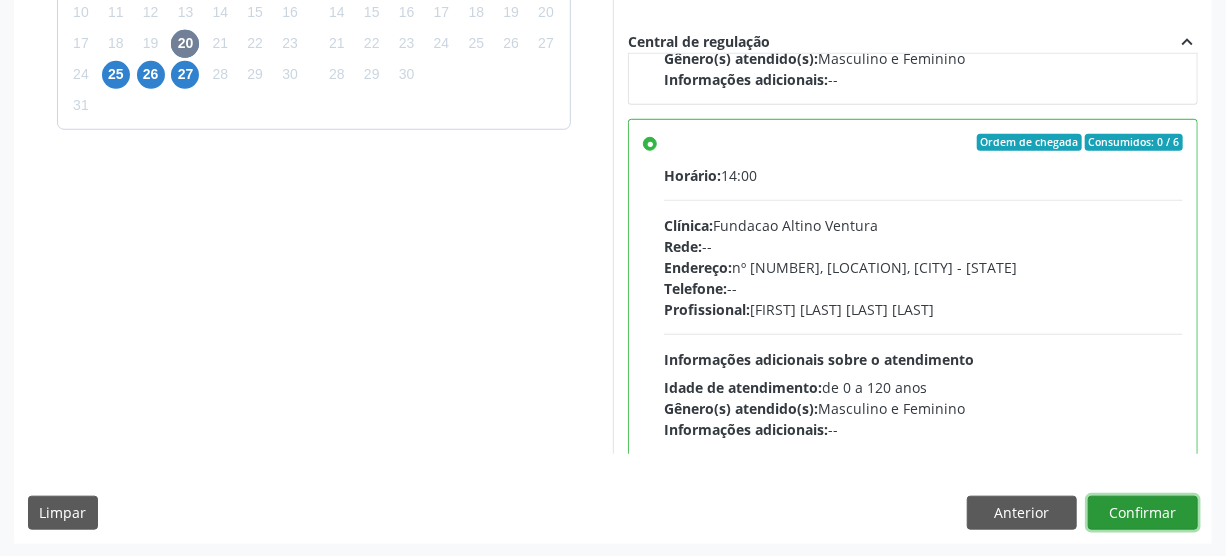 click on "Confirmar" at bounding box center [1143, 513] 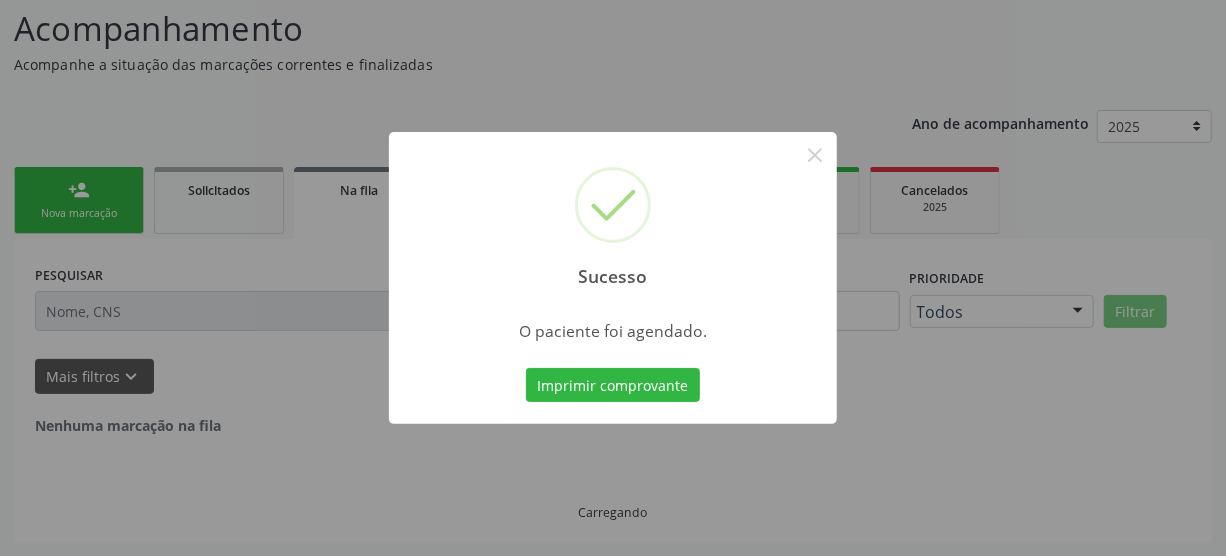 scroll, scrollTop: 45, scrollLeft: 0, axis: vertical 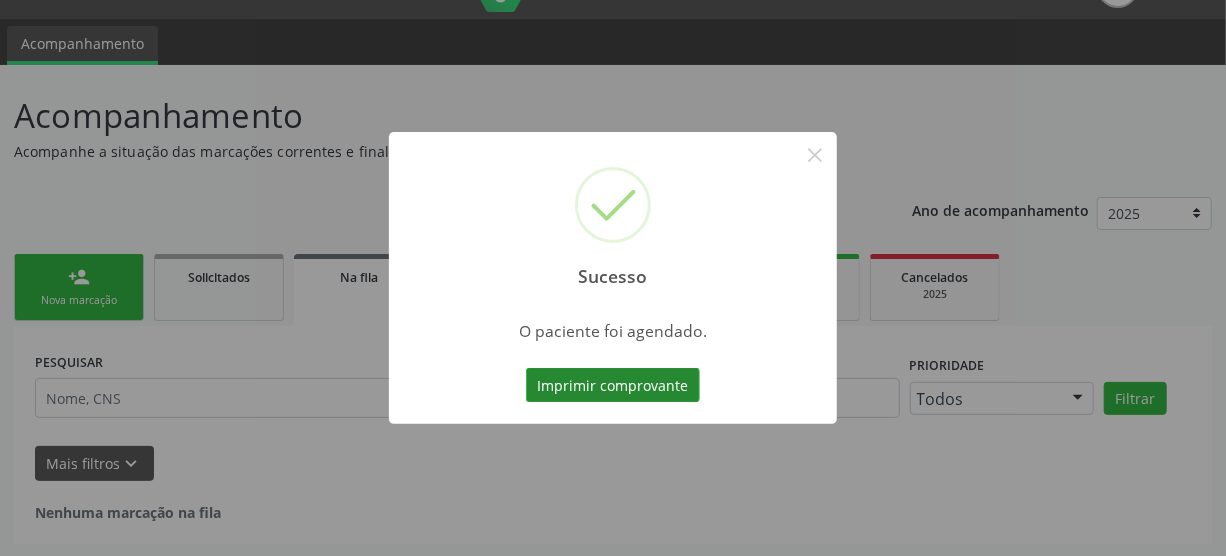 click on "Imprimir comprovante" at bounding box center (613, 385) 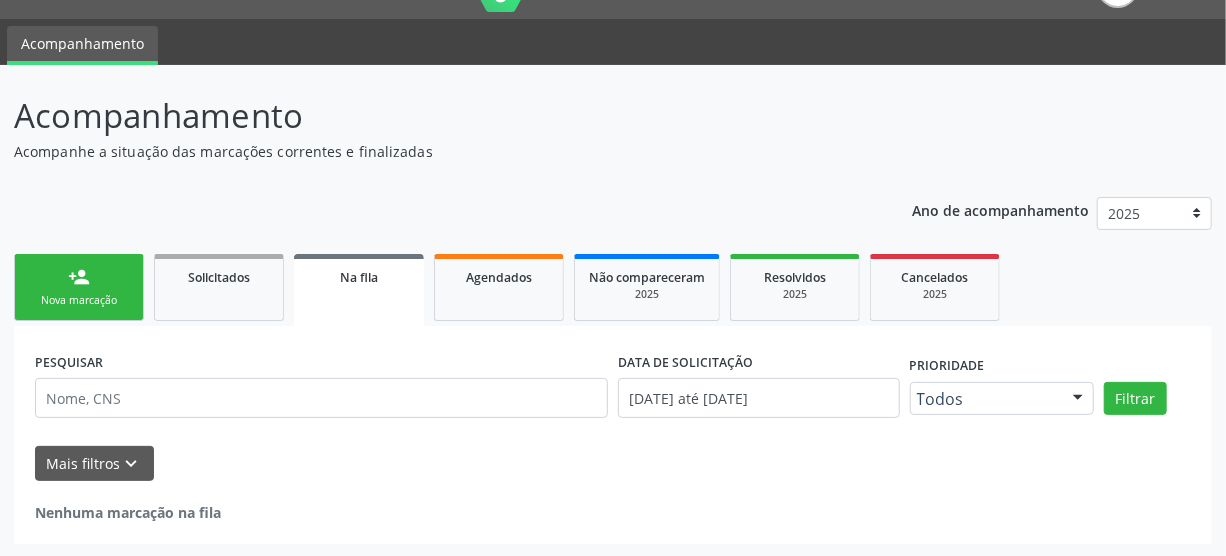 click on "Nova marcação" at bounding box center (79, 300) 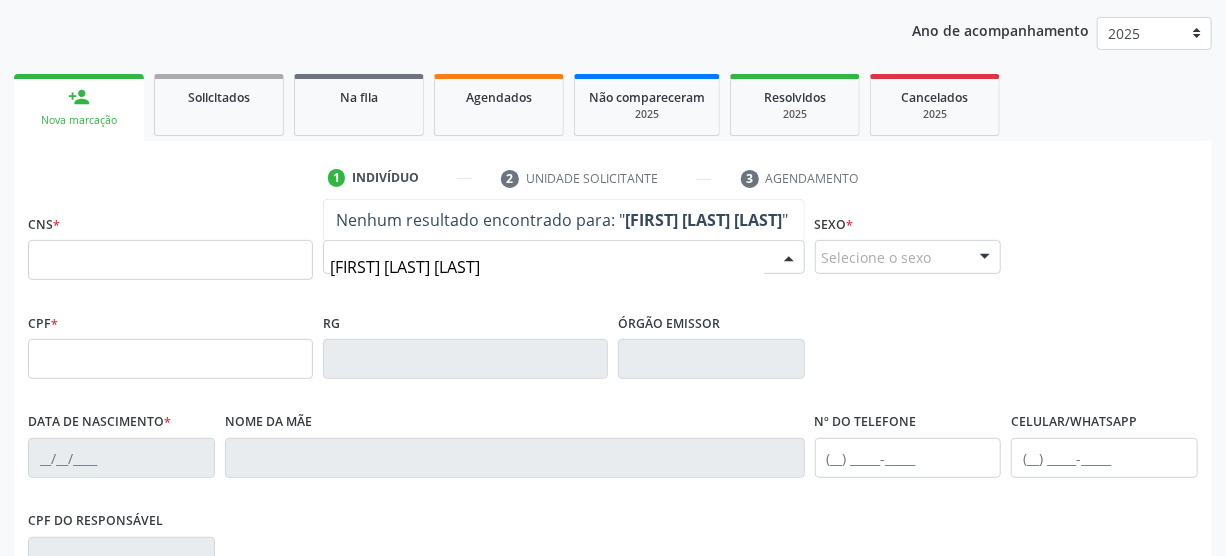 scroll, scrollTop: 227, scrollLeft: 0, axis: vertical 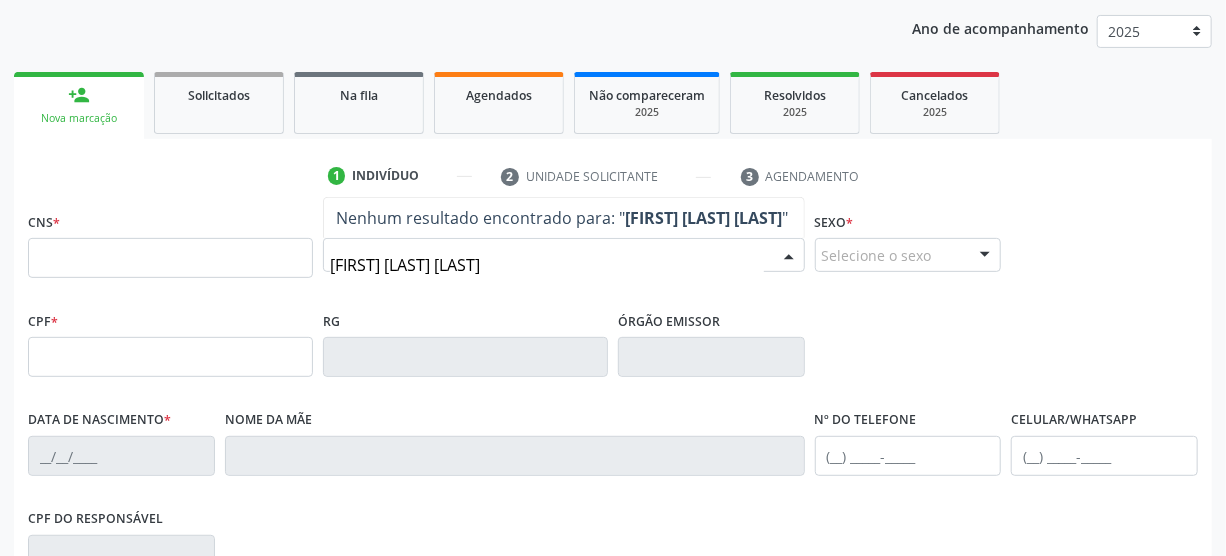 click on "[FIRST] [LAST] [LAST]" at bounding box center (547, 265) 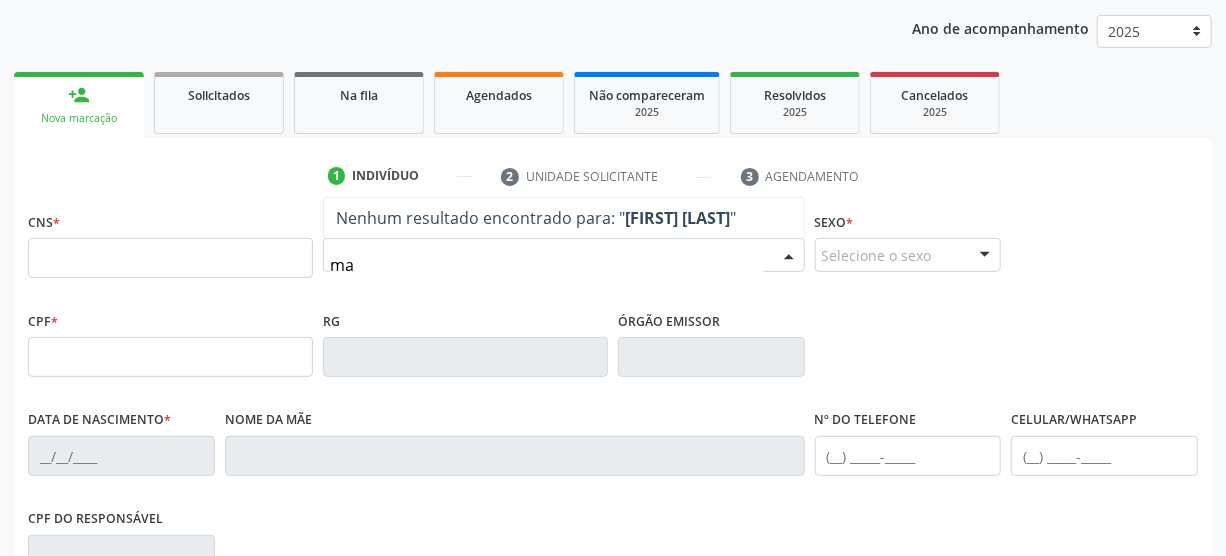 type on "m" 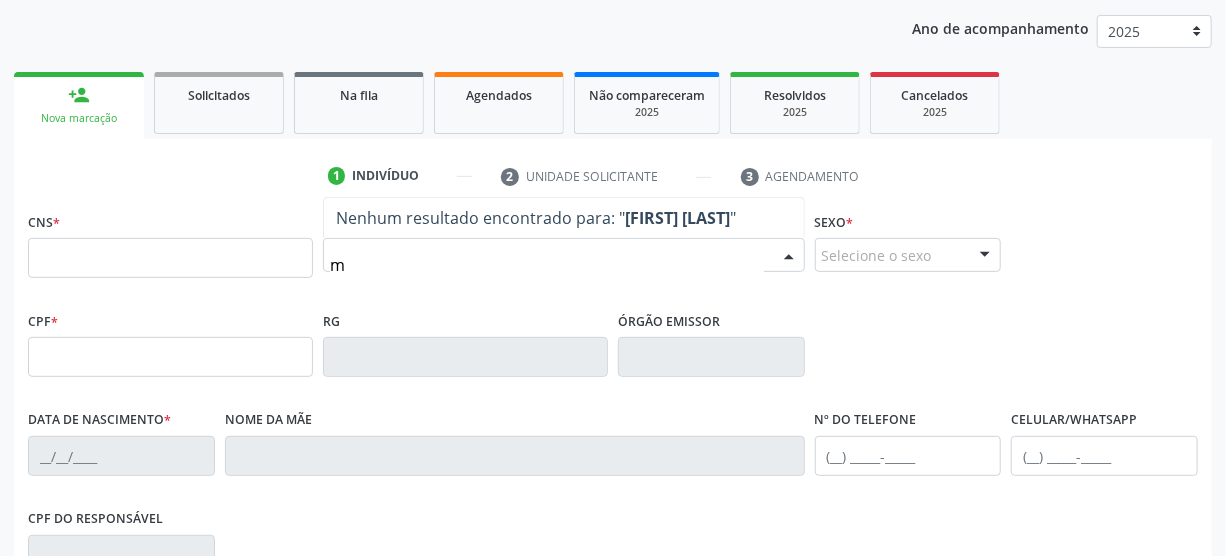 type 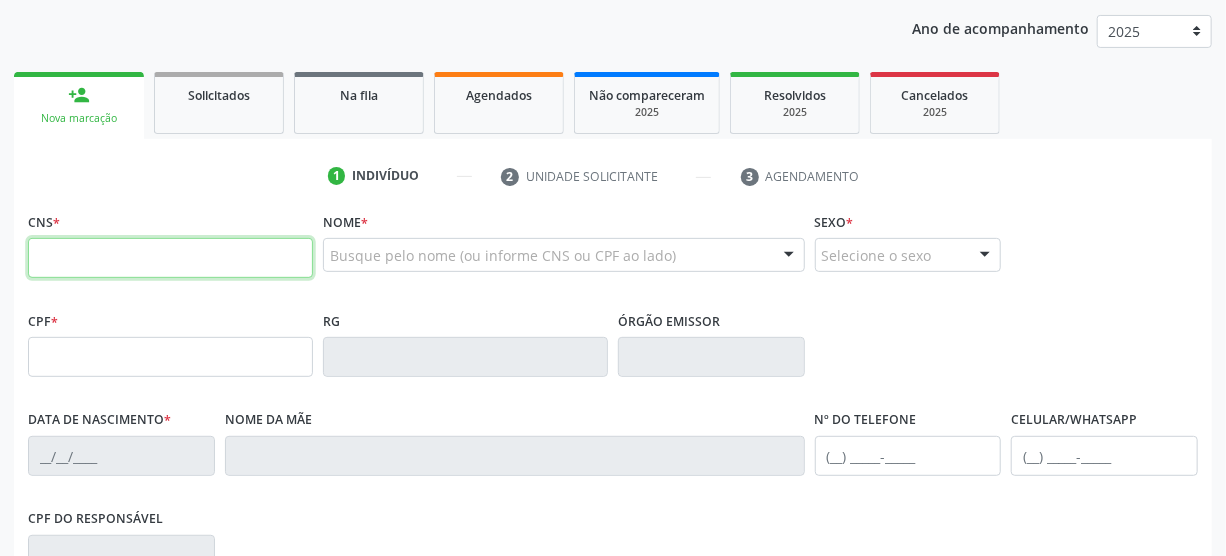 click at bounding box center (170, 258) 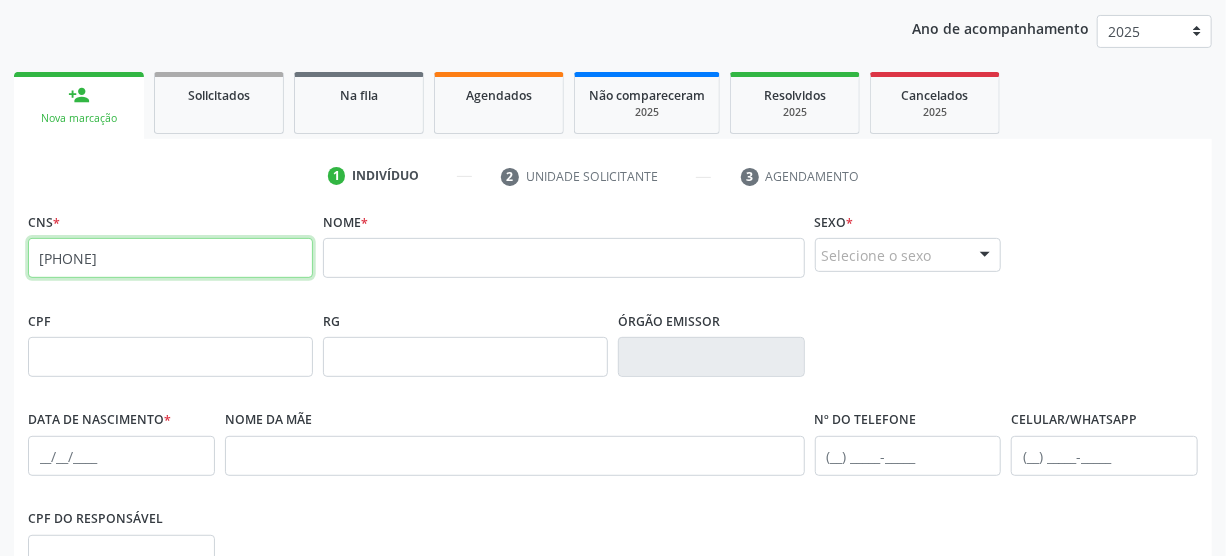 click on "[PHONE]" at bounding box center [170, 258] 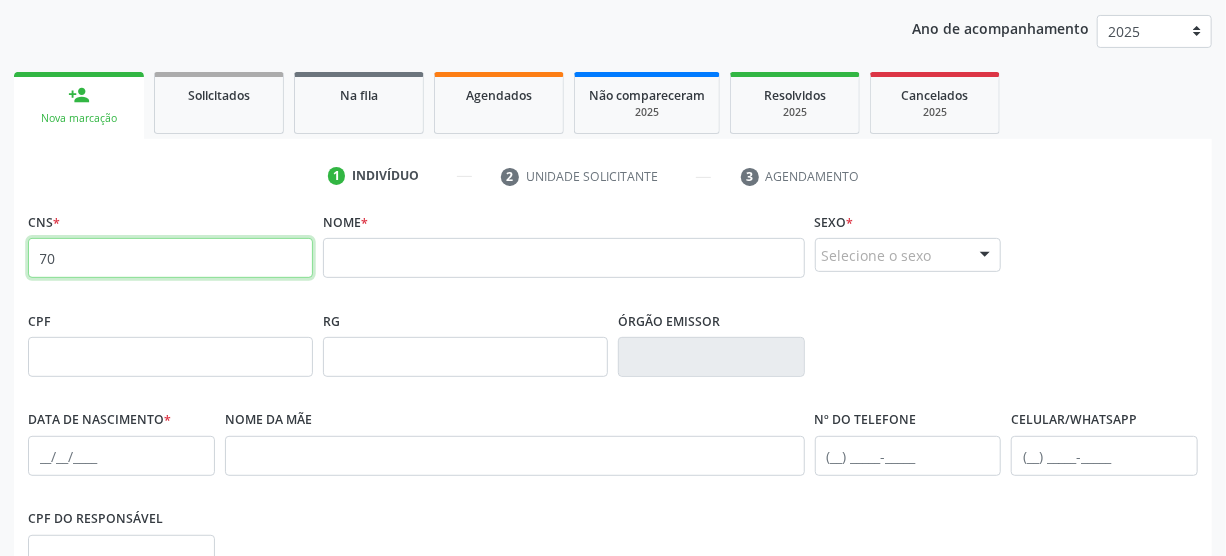 type on "7" 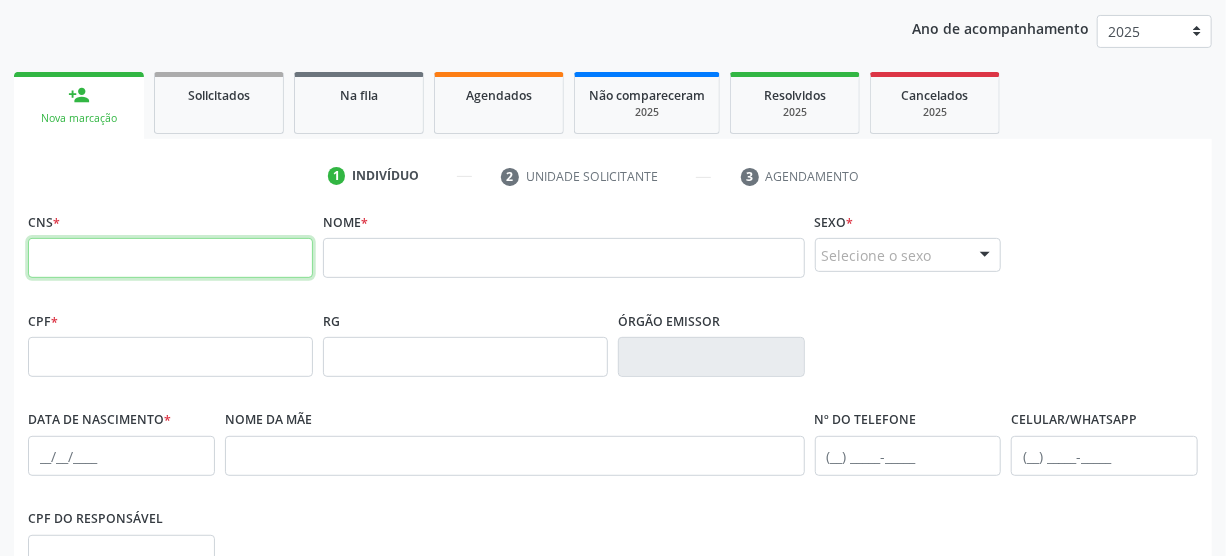 click at bounding box center (170, 258) 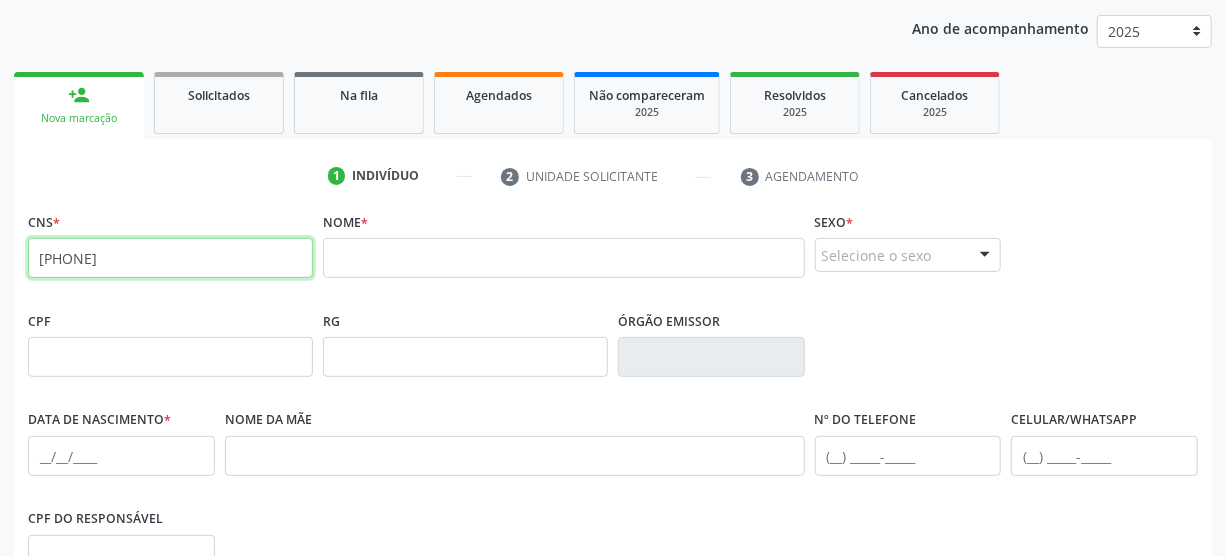 type on "[PHONE]" 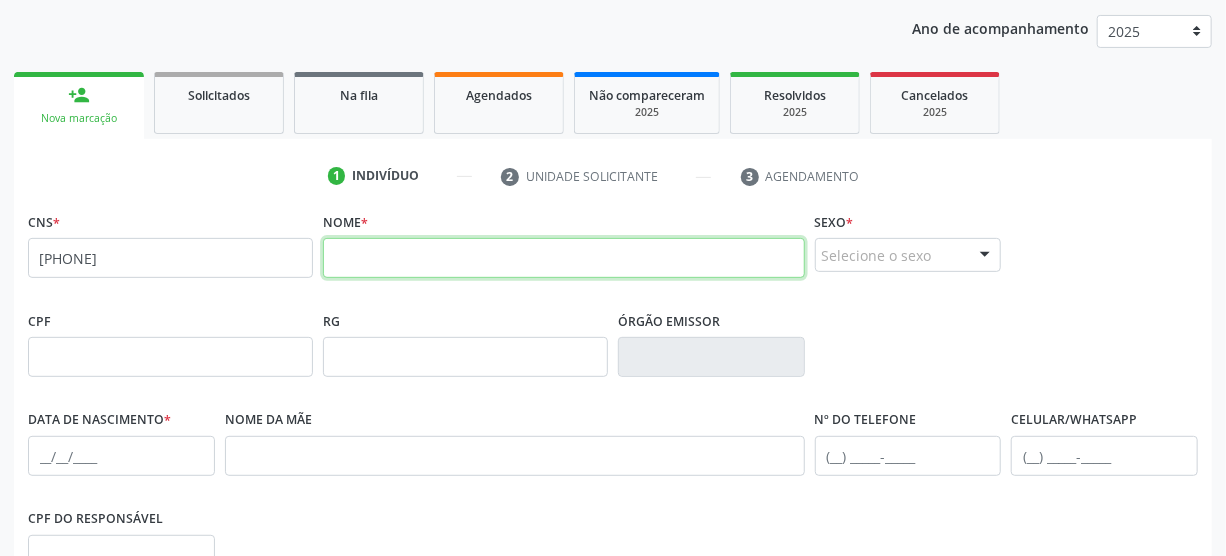 click at bounding box center (564, 258) 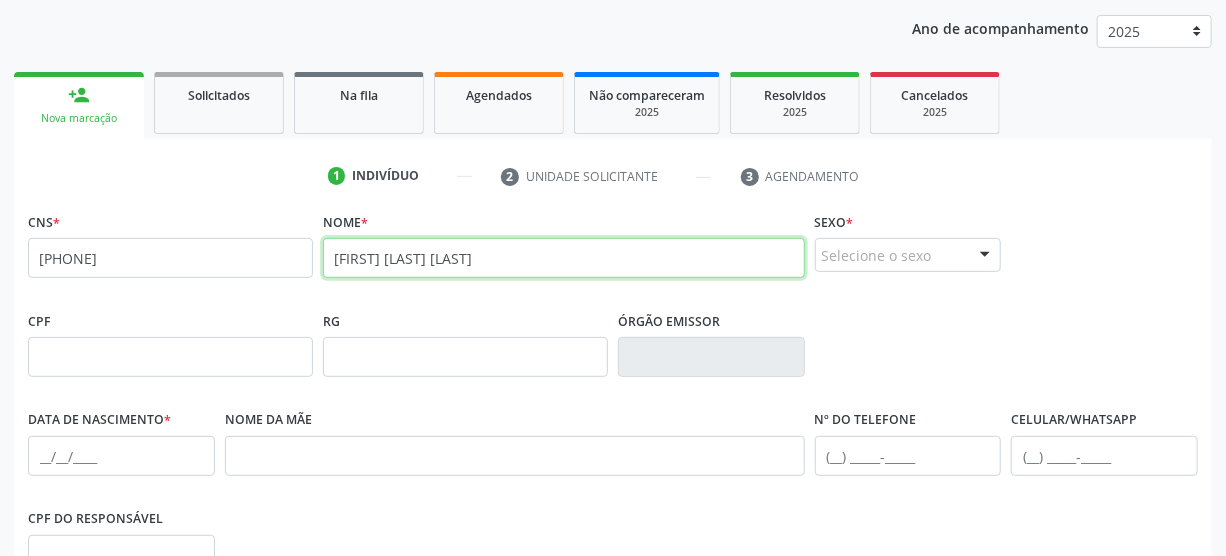 type on "[FIRST] [LAST] [LAST]" 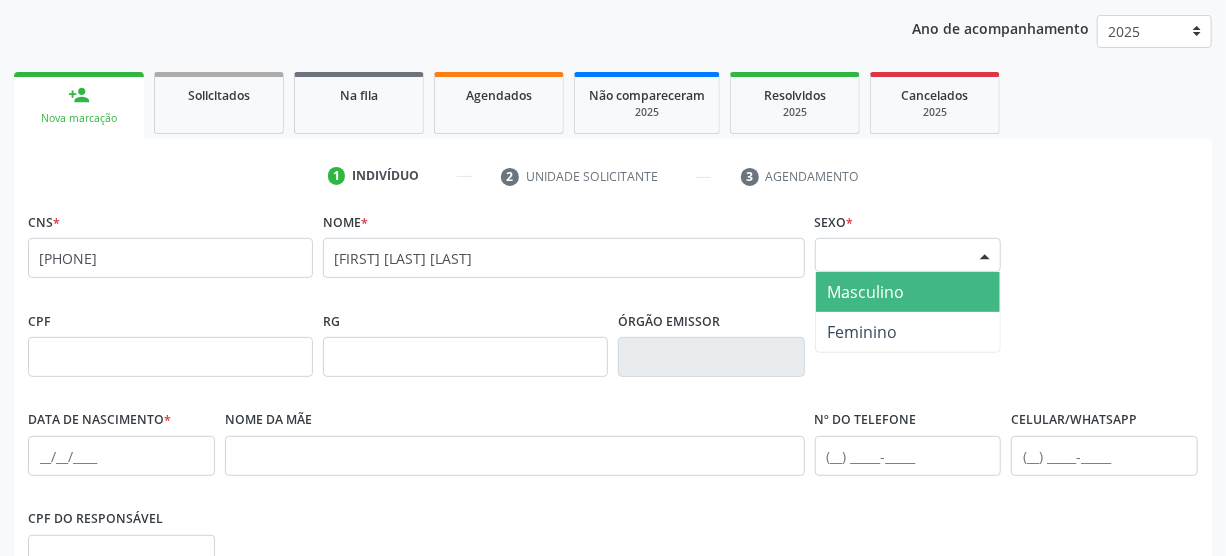 click at bounding box center [985, 256] 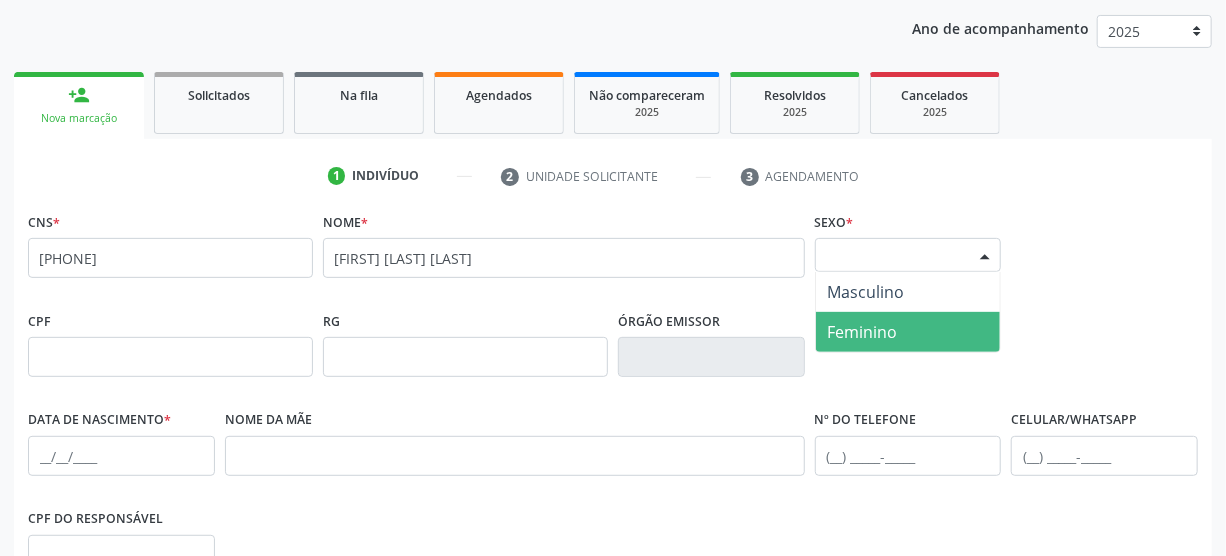 click on "Feminino" at bounding box center [863, 332] 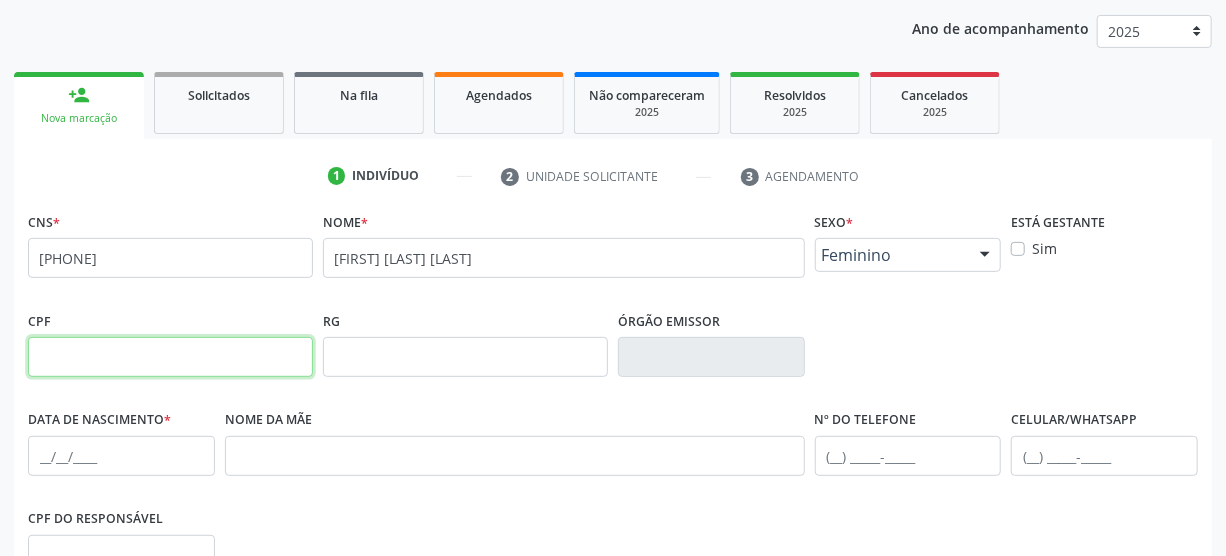 click at bounding box center (170, 357) 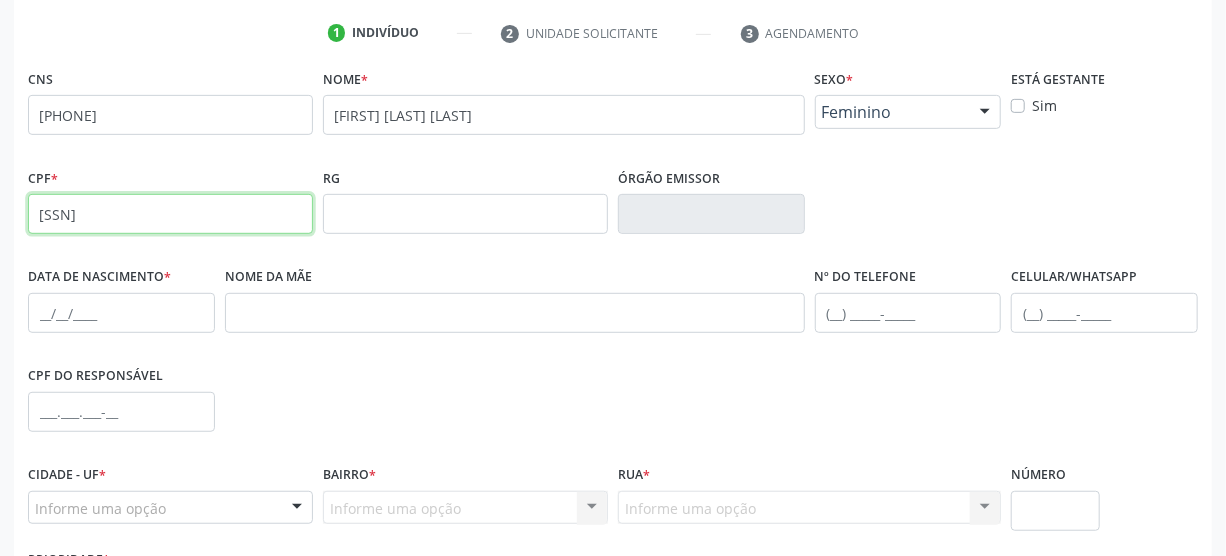 scroll, scrollTop: 409, scrollLeft: 0, axis: vertical 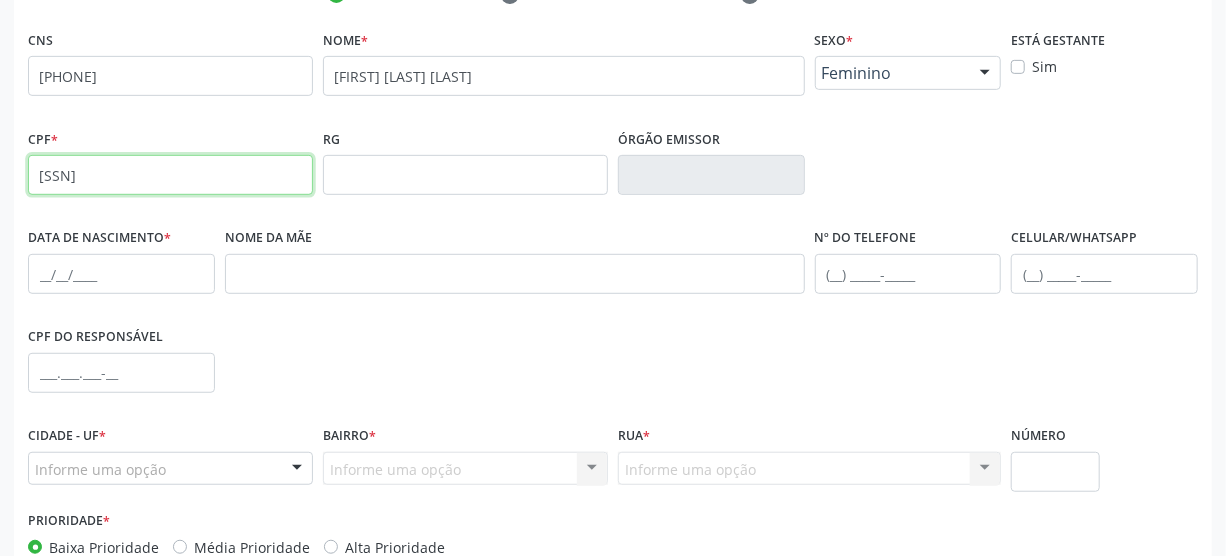 type on "[SSN]" 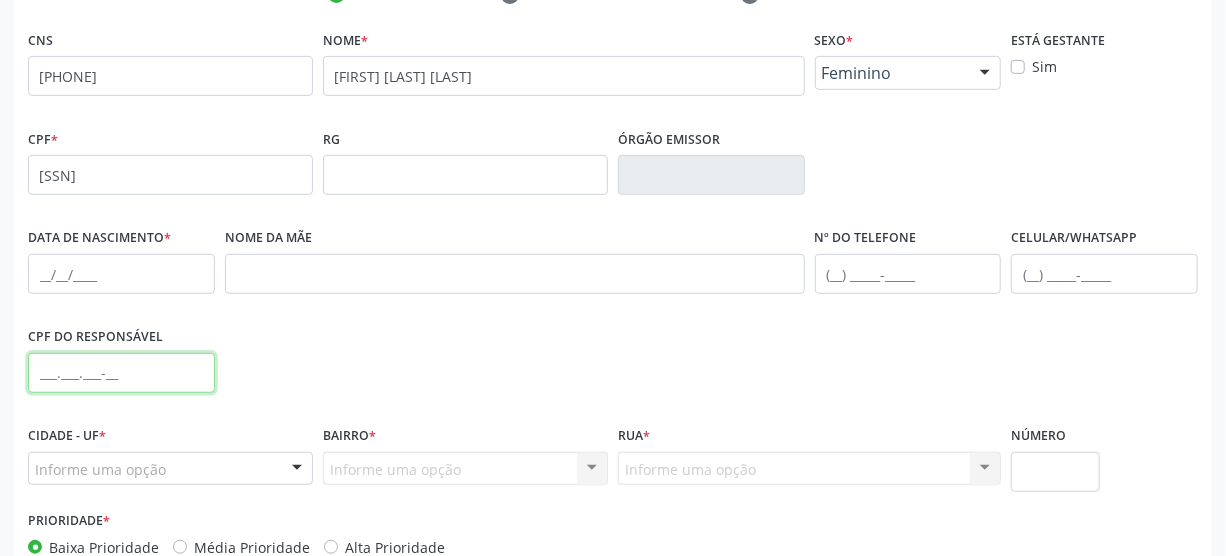 click at bounding box center [121, 373] 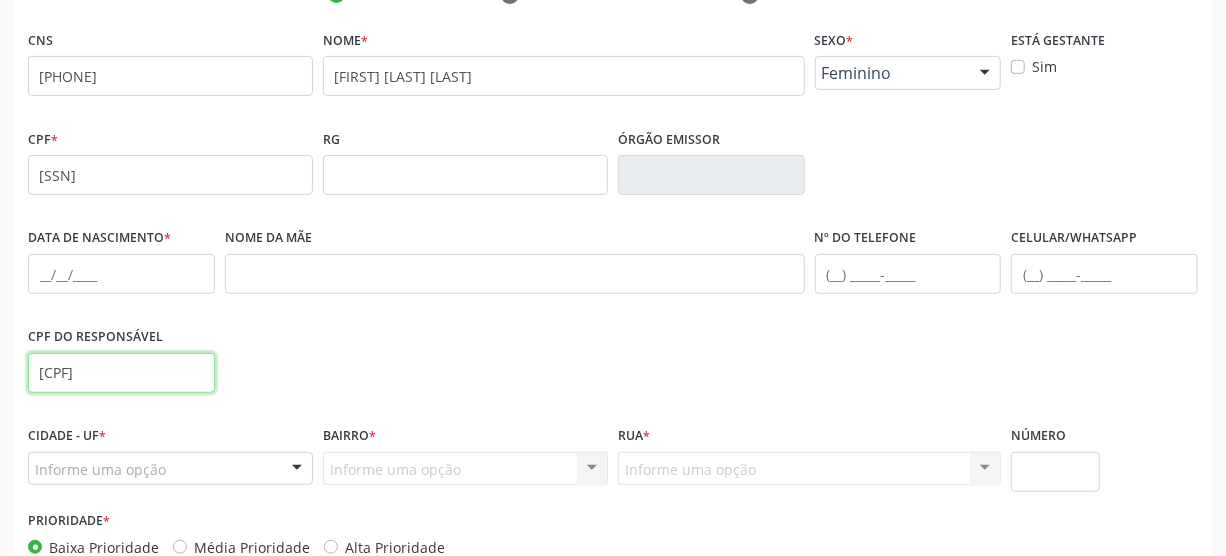 type on "[CPF]" 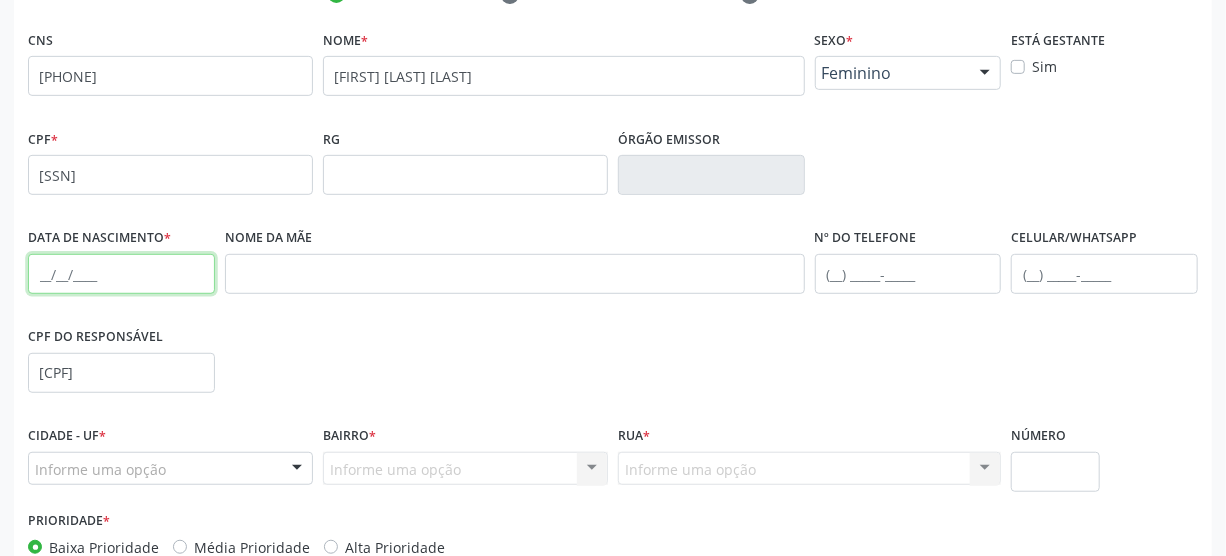 click at bounding box center [121, 274] 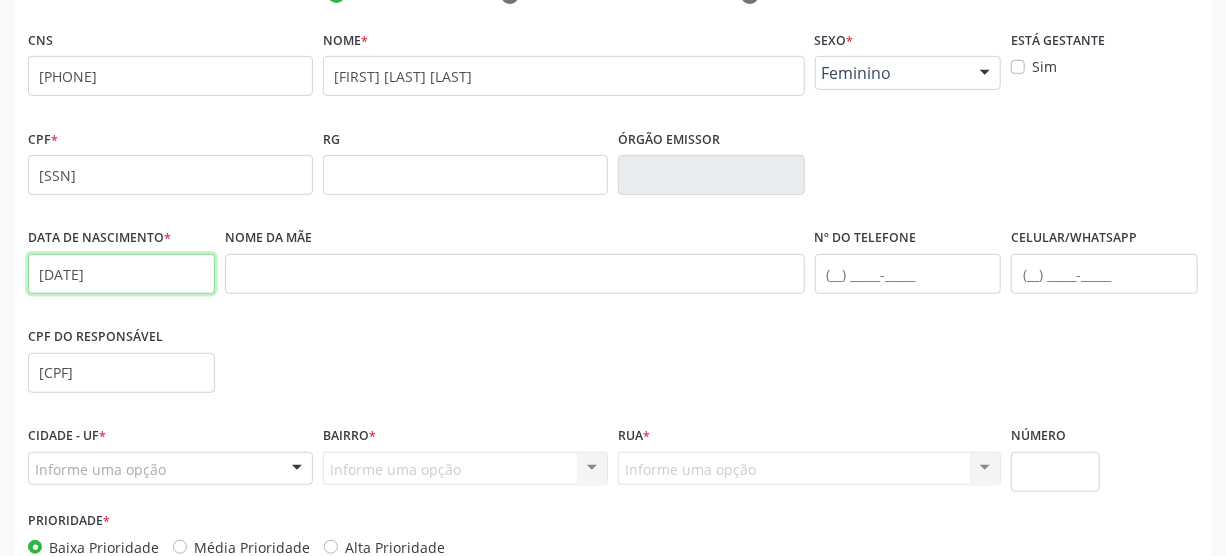 type on "[DATE]" 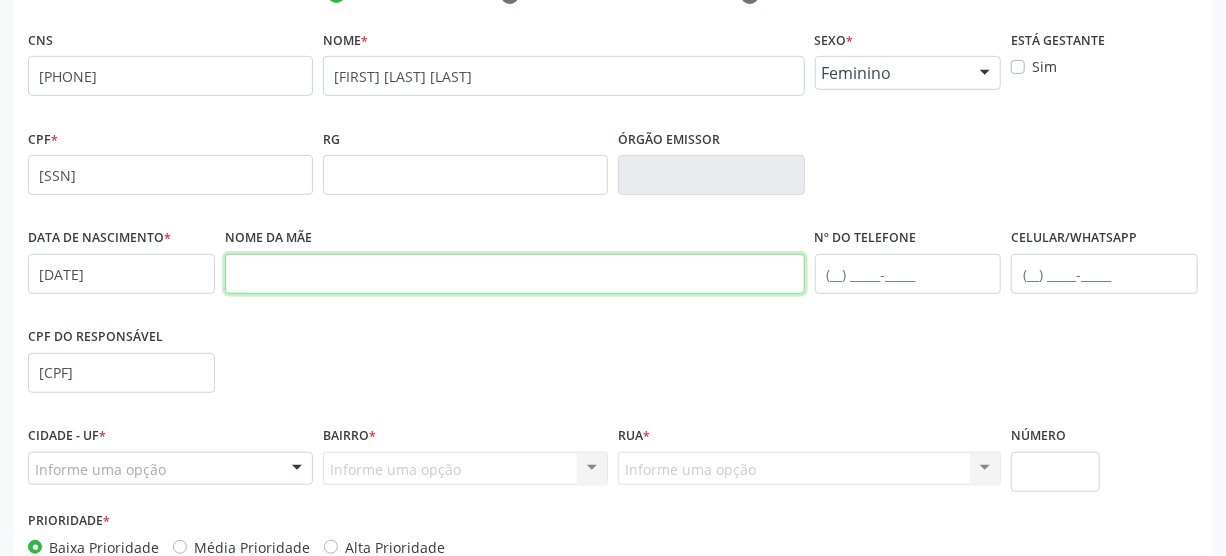 click at bounding box center (515, 274) 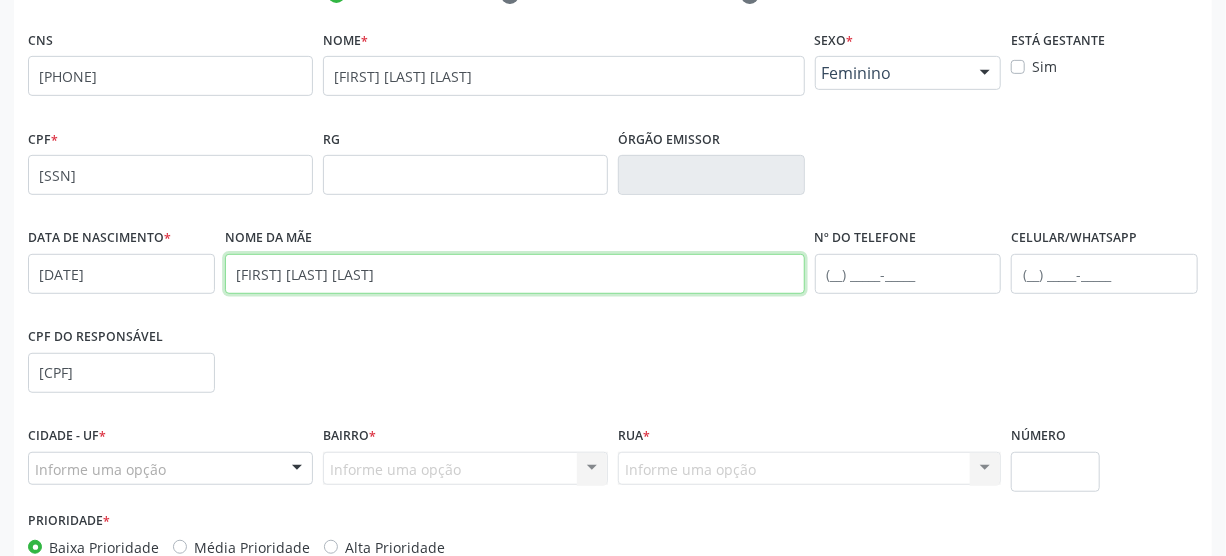 click on "[FIRST] [LAST] [LAST]" at bounding box center (515, 274) 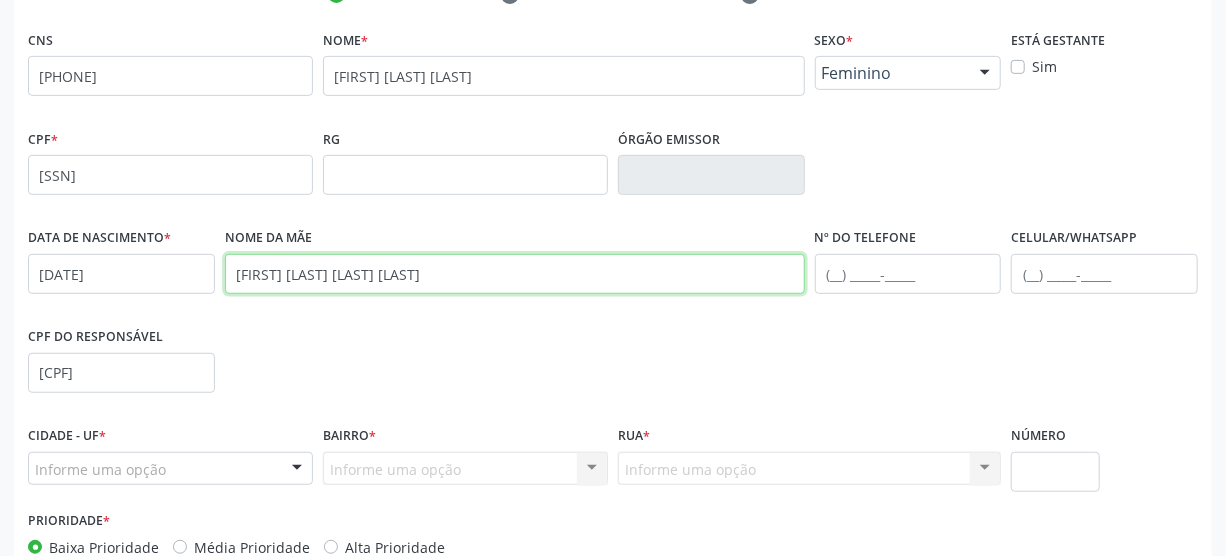click on "[FIRST] [LAST] [LAST] [LAST]" at bounding box center (515, 274) 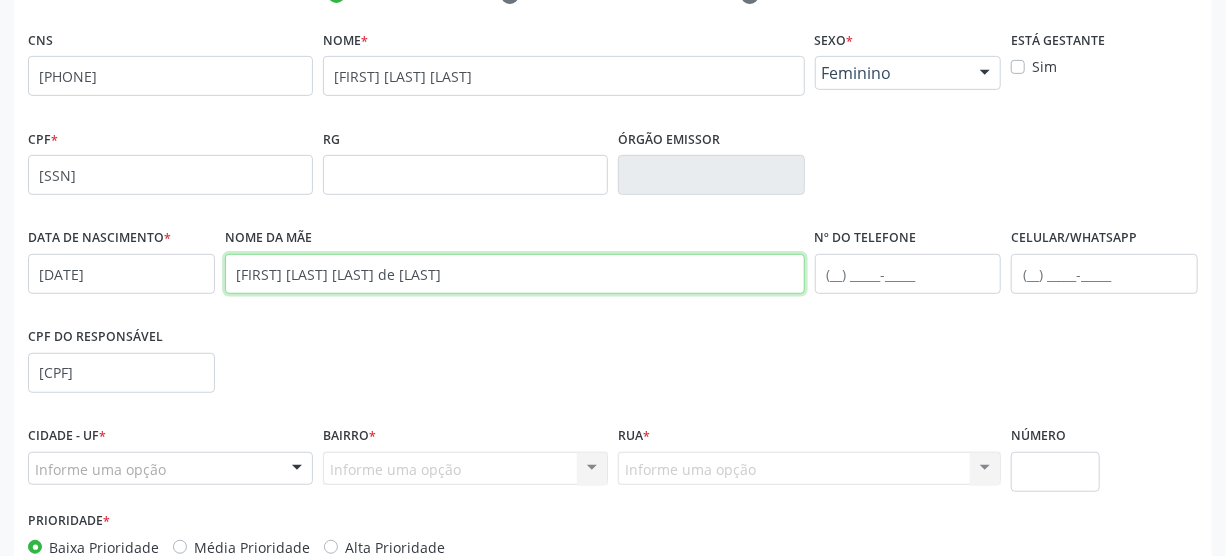 click on "[FIRST] [LAST] [LAST] de [LAST]" at bounding box center (515, 274) 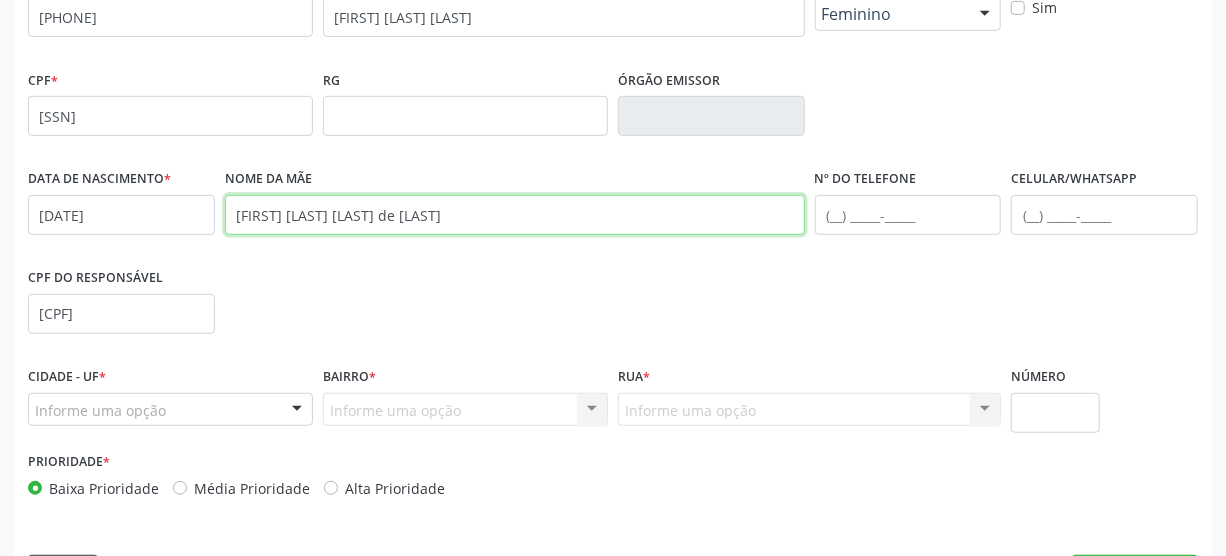 scroll, scrollTop: 500, scrollLeft: 0, axis: vertical 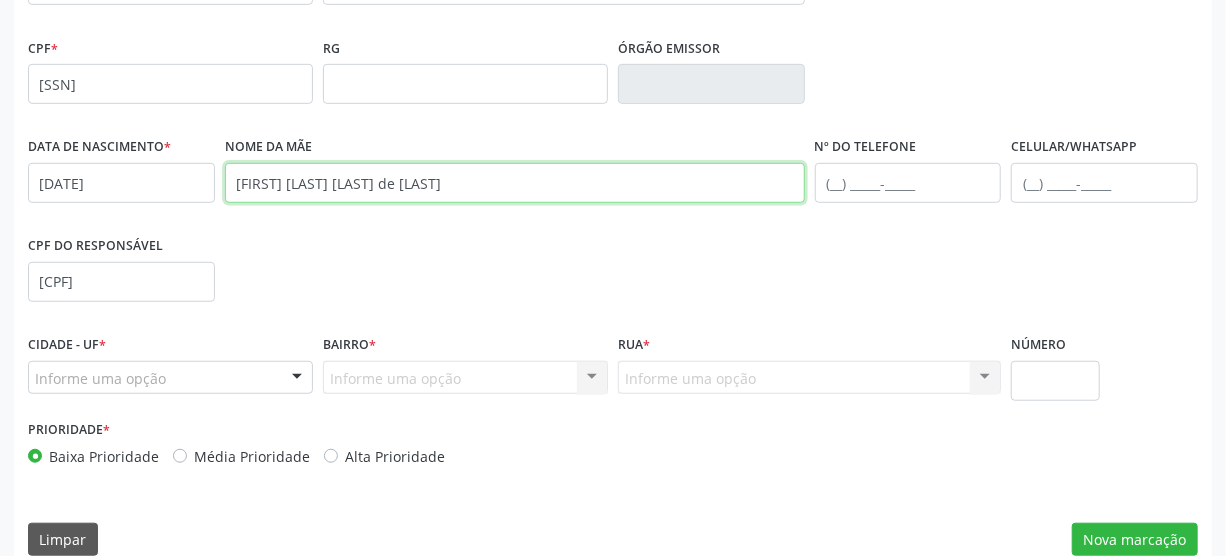 type on "[FIRST] [LAST] [LAST] de [LAST]" 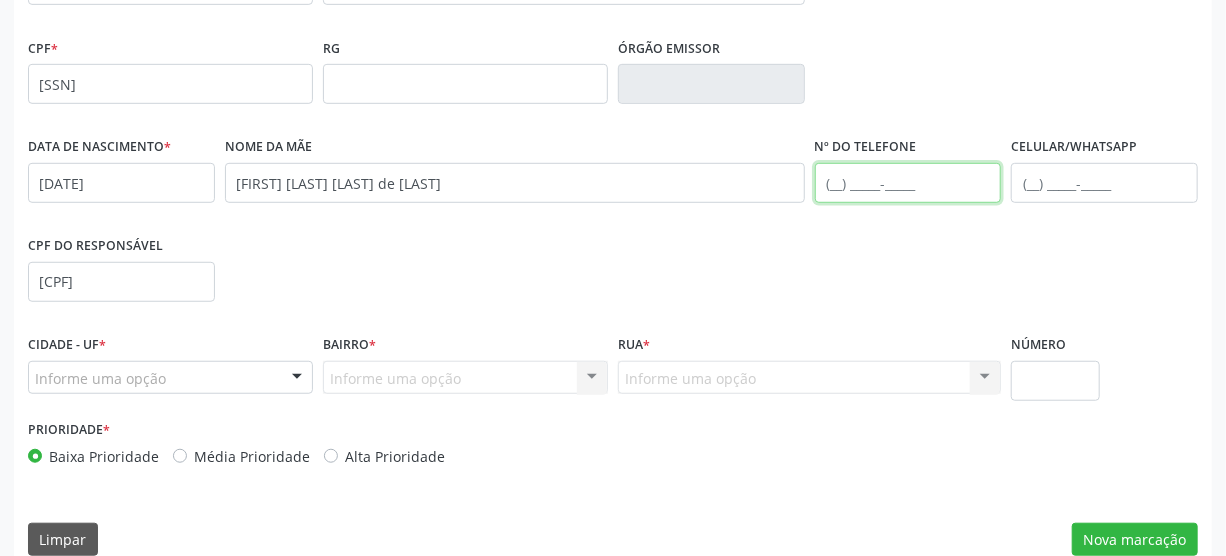 click at bounding box center (908, 183) 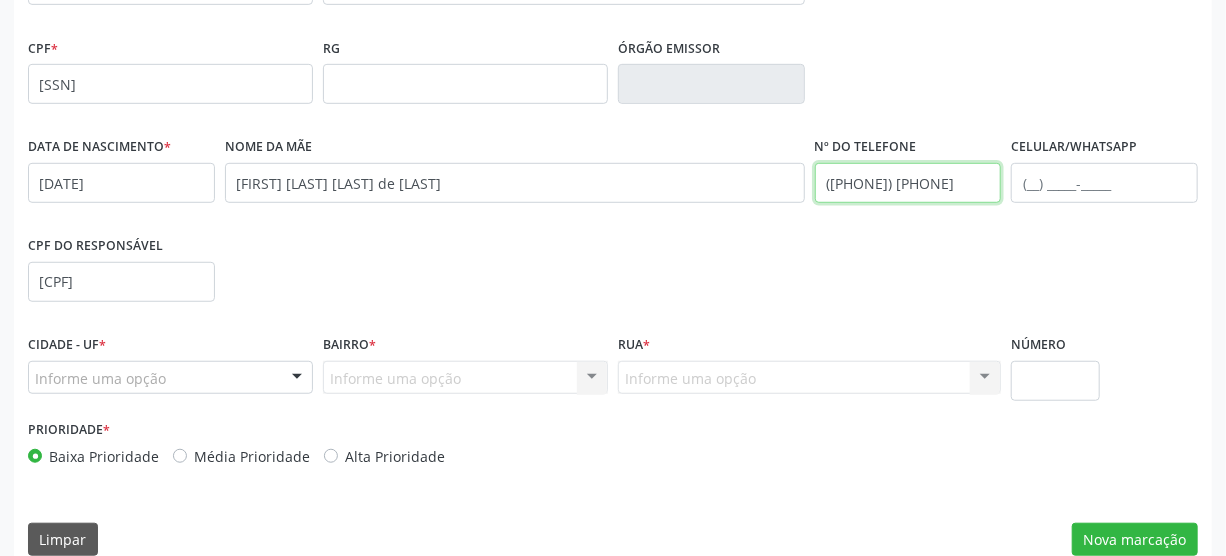 type on "([PHONE]) [PHONE]" 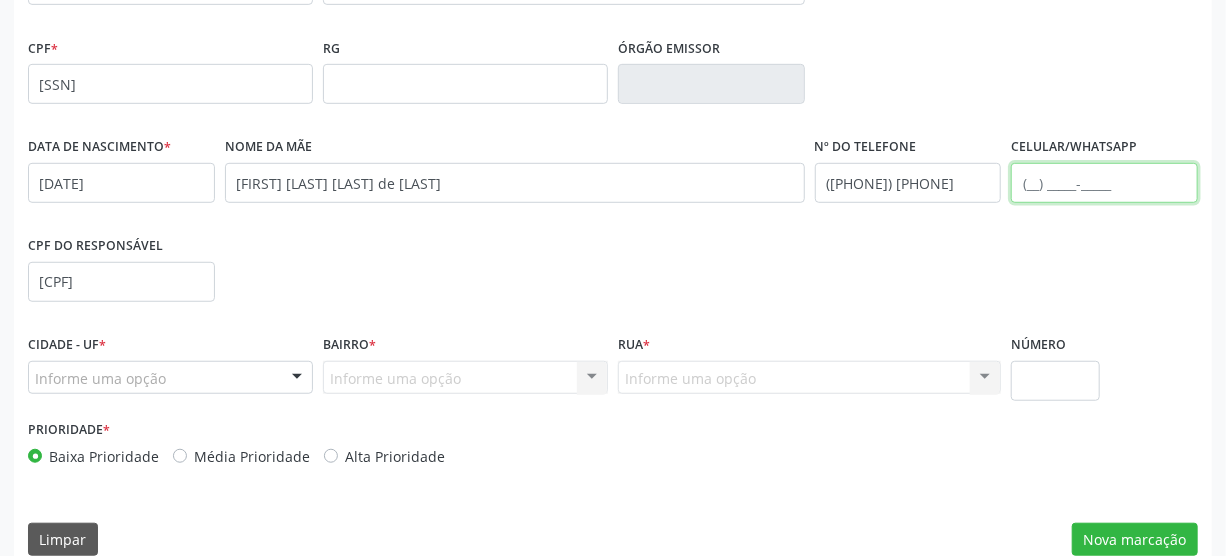 click at bounding box center (1104, 183) 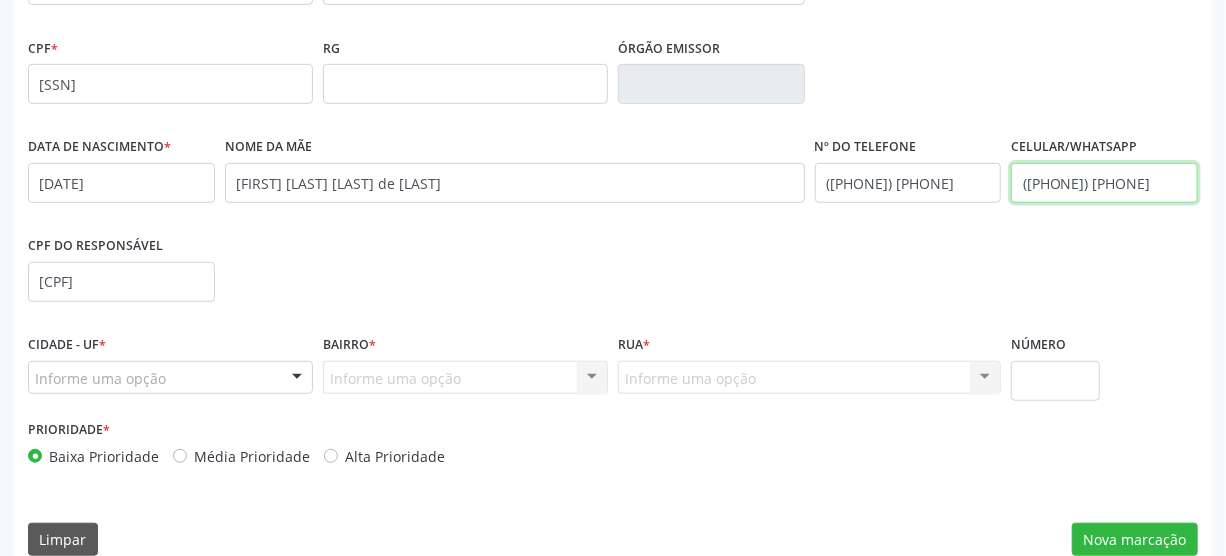 type on "([PHONE]) [PHONE]" 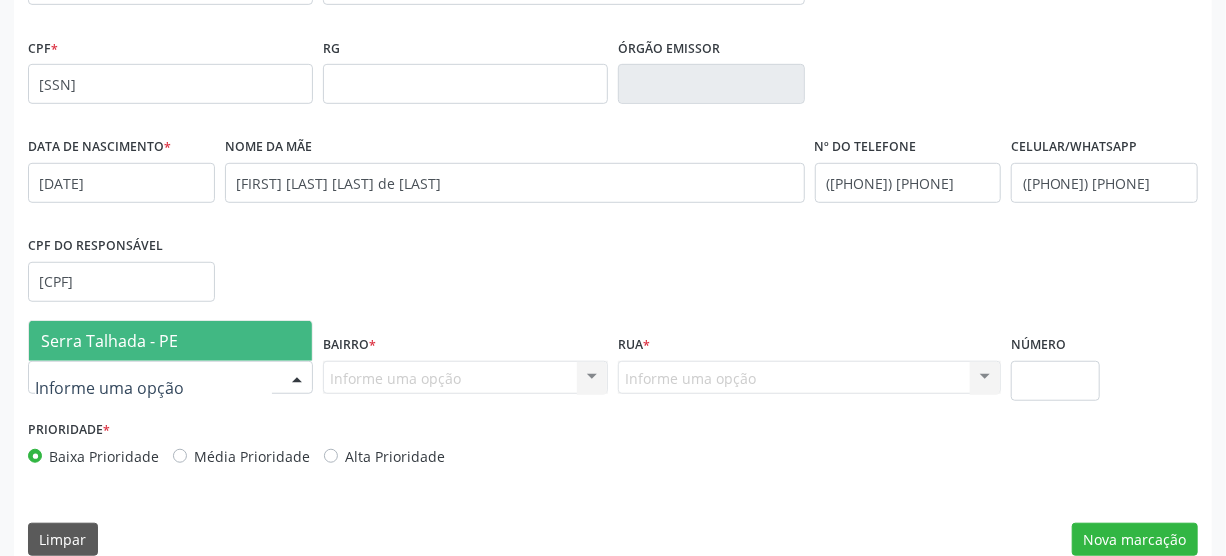 drag, startPoint x: 174, startPoint y: 337, endPoint x: 289, endPoint y: 383, distance: 123.85879 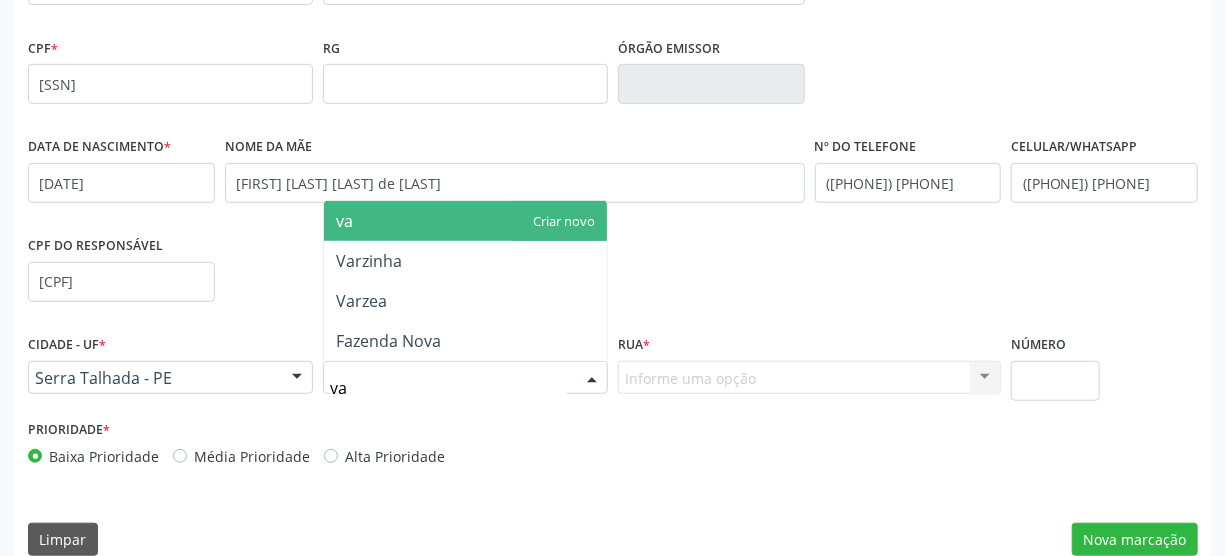 type on "[CITY]" 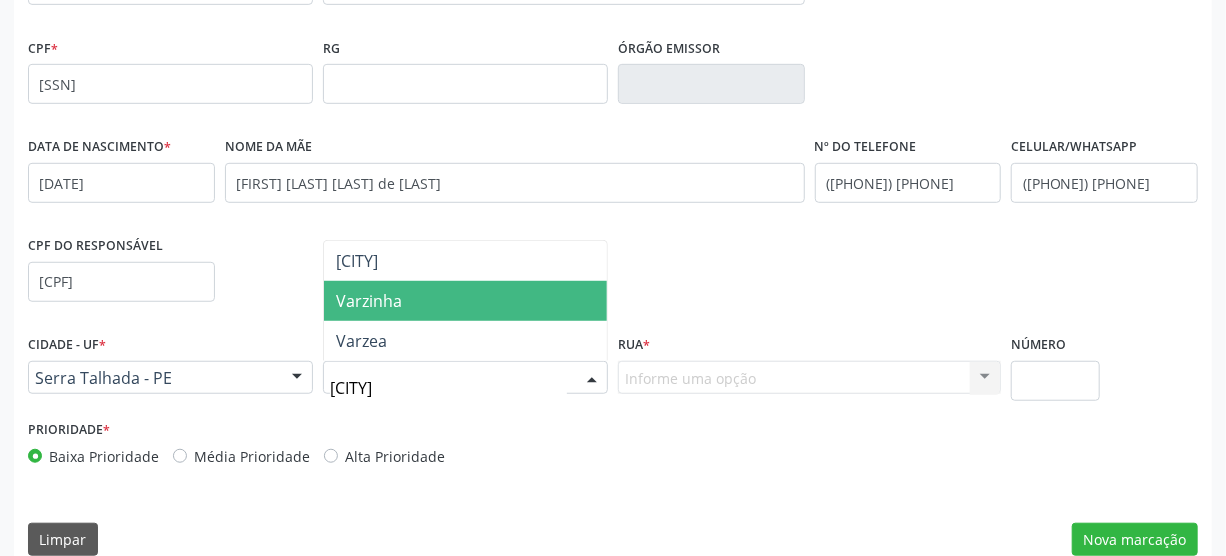 click on "Varzinha" at bounding box center [465, 301] 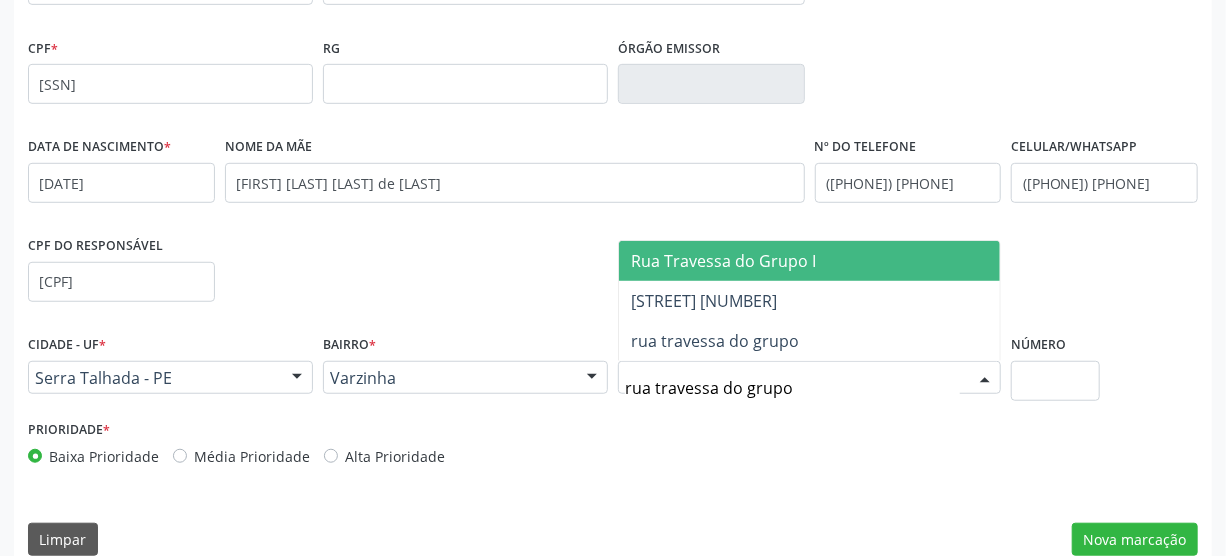 type on "rua travessa do grupo" 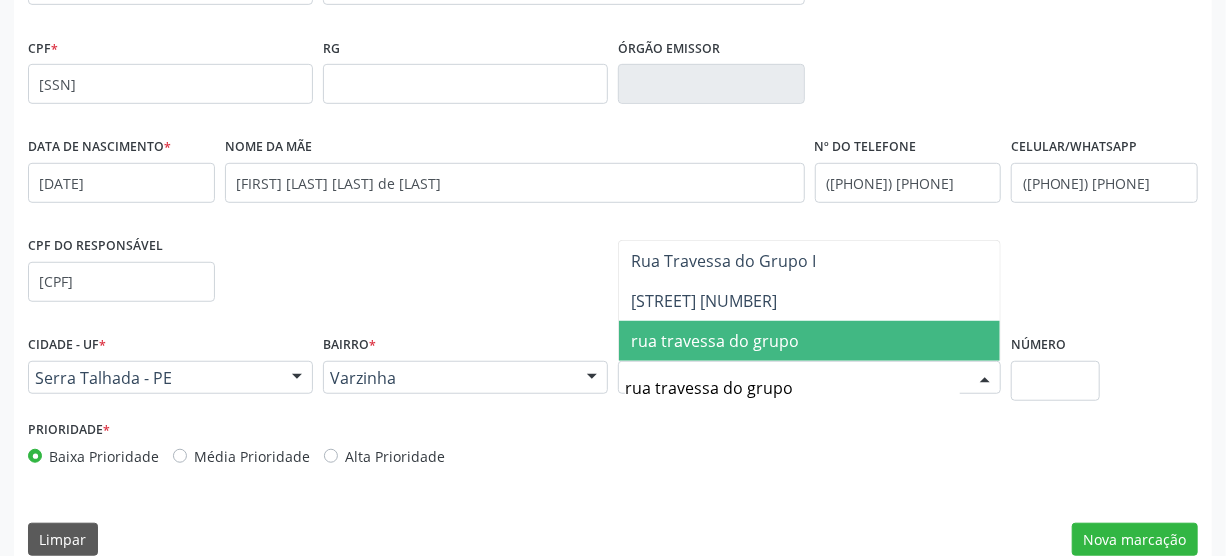 click on "rua travessa do grupo" at bounding box center (715, 341) 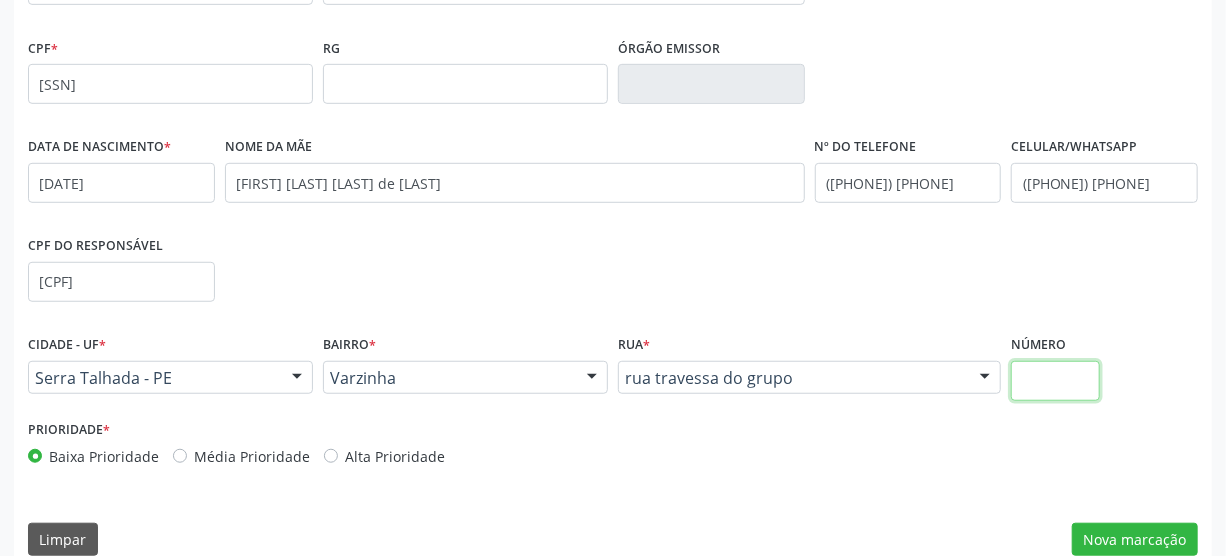 click at bounding box center [1055, 381] 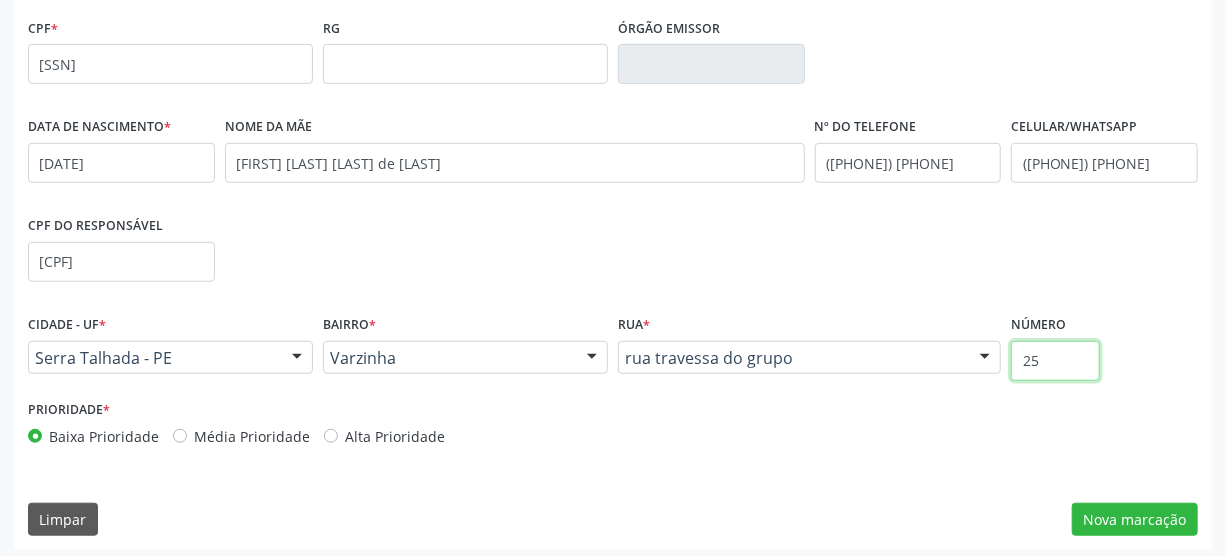 scroll, scrollTop: 527, scrollLeft: 0, axis: vertical 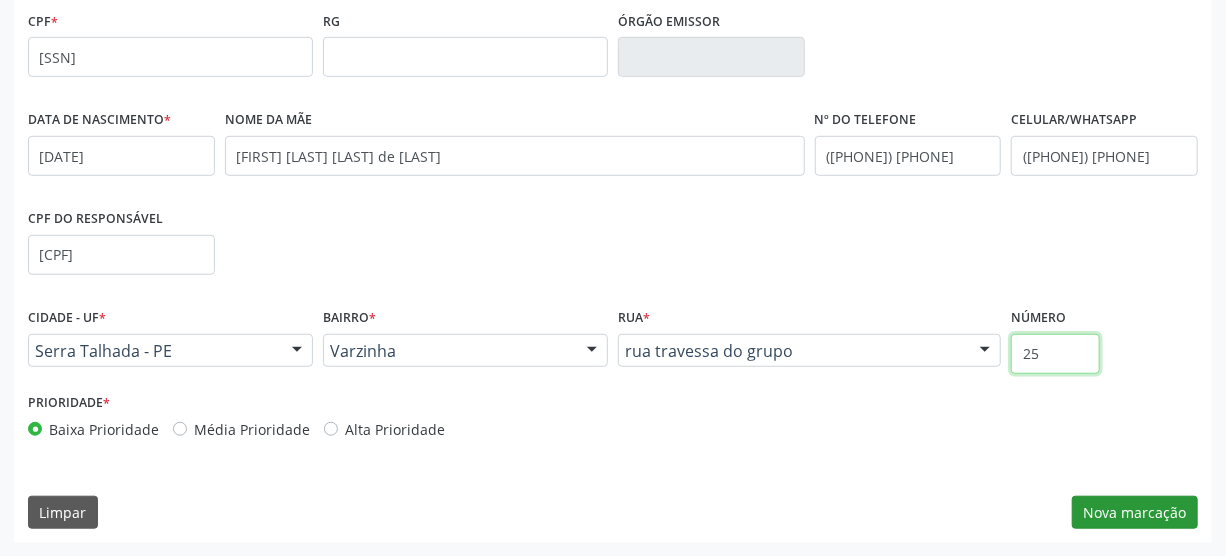 type on "25" 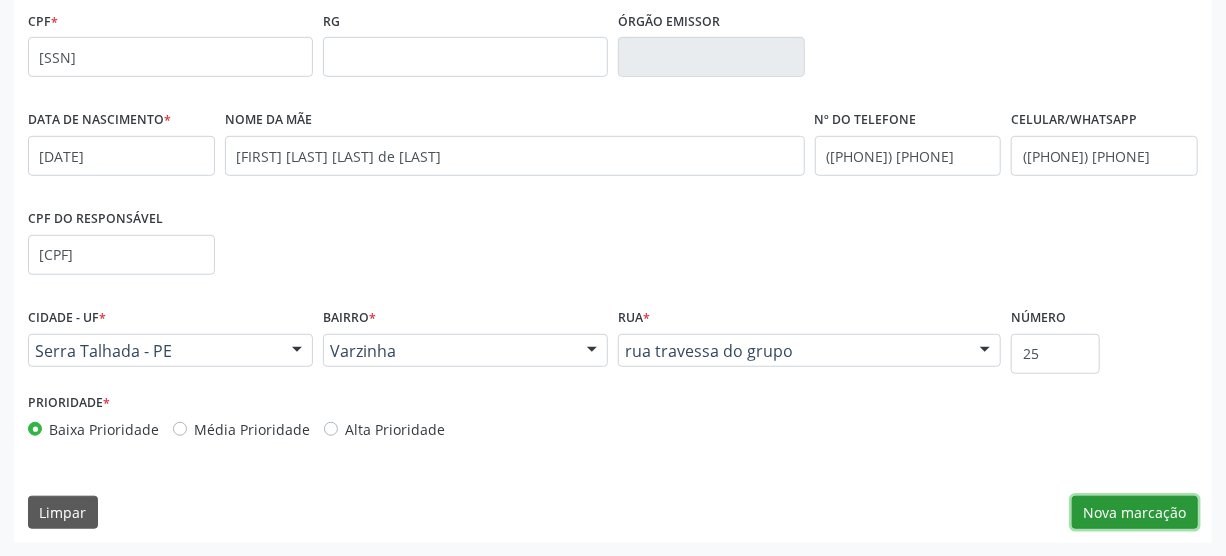 click on "Nova marcação" at bounding box center (1135, 513) 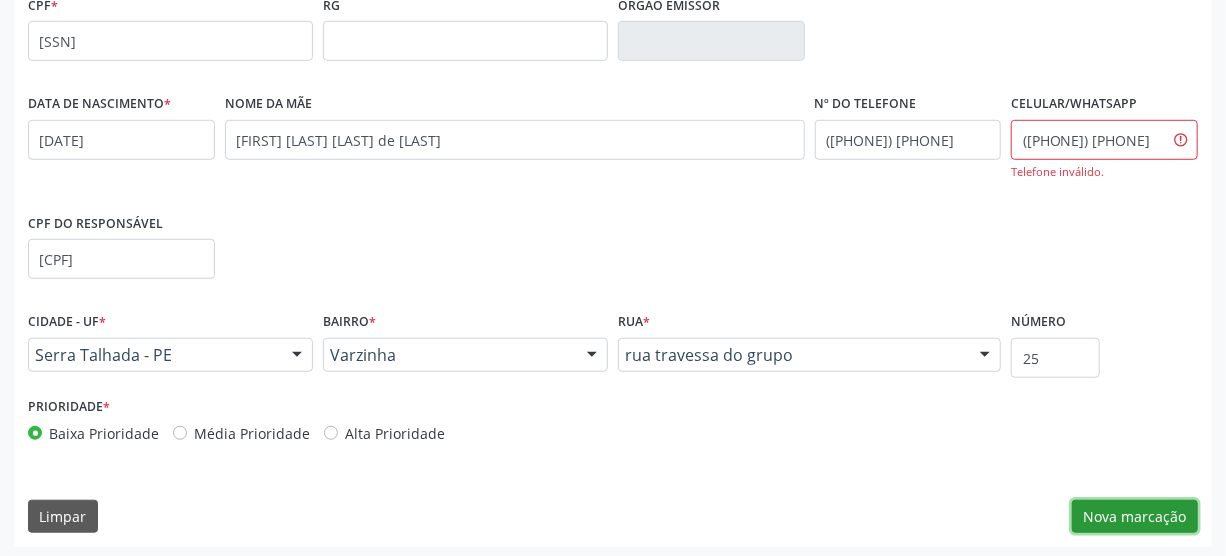scroll, scrollTop: 547, scrollLeft: 0, axis: vertical 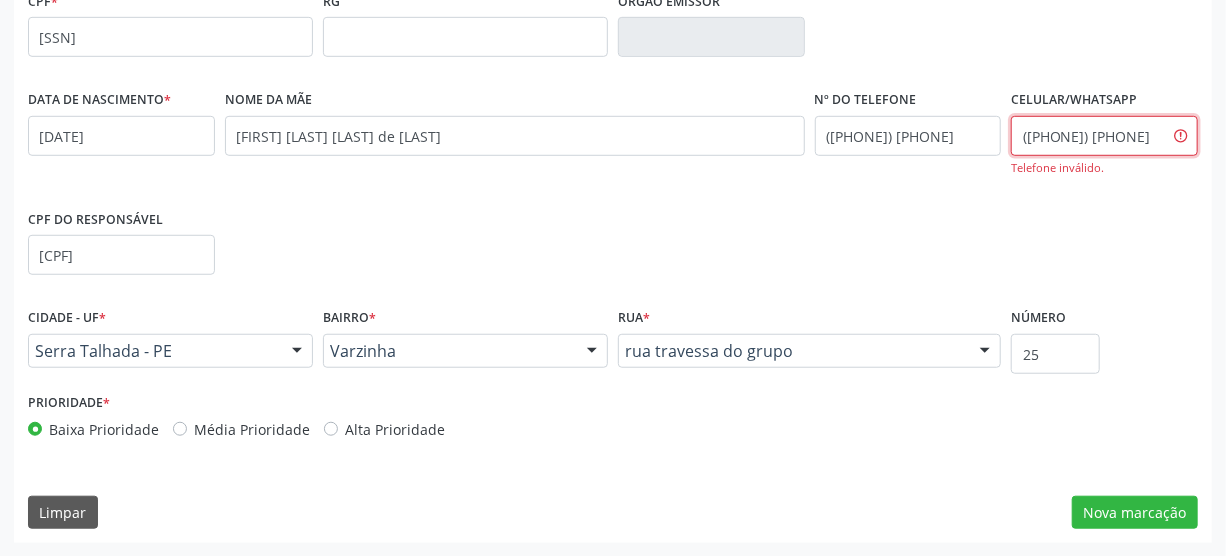 click on "([PHONE]) [PHONE]" at bounding box center [1104, 136] 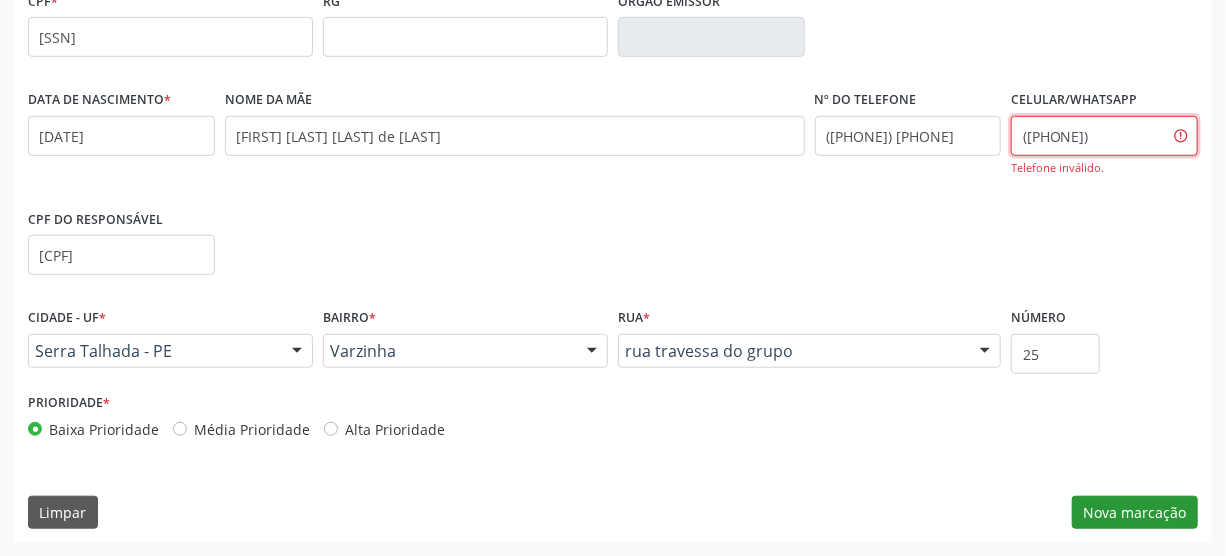type on "([PHONE])" 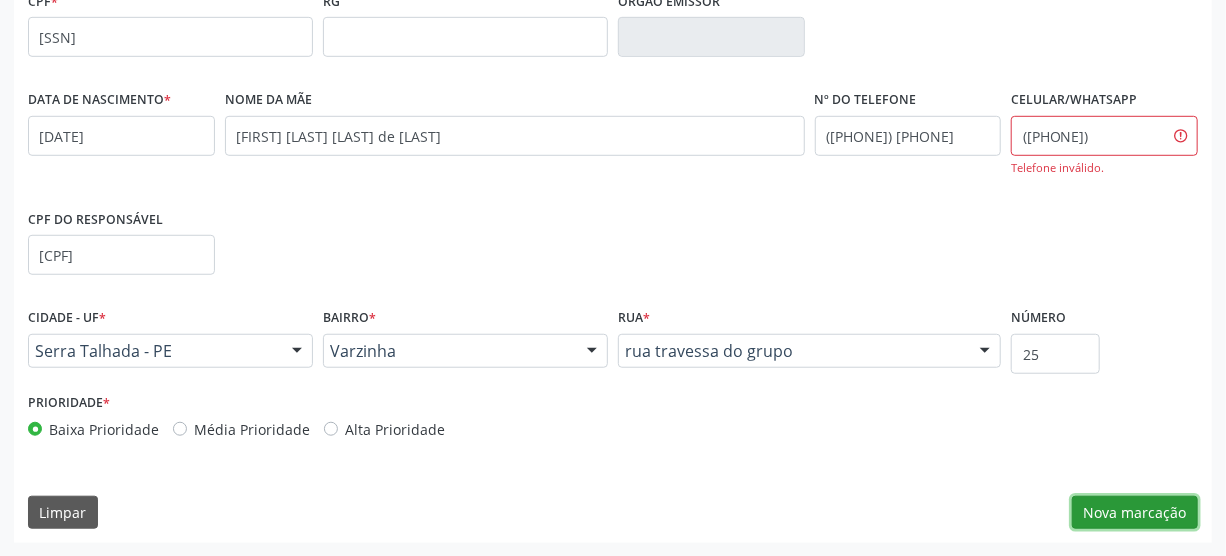 click on "Nova marcação" at bounding box center (1135, 513) 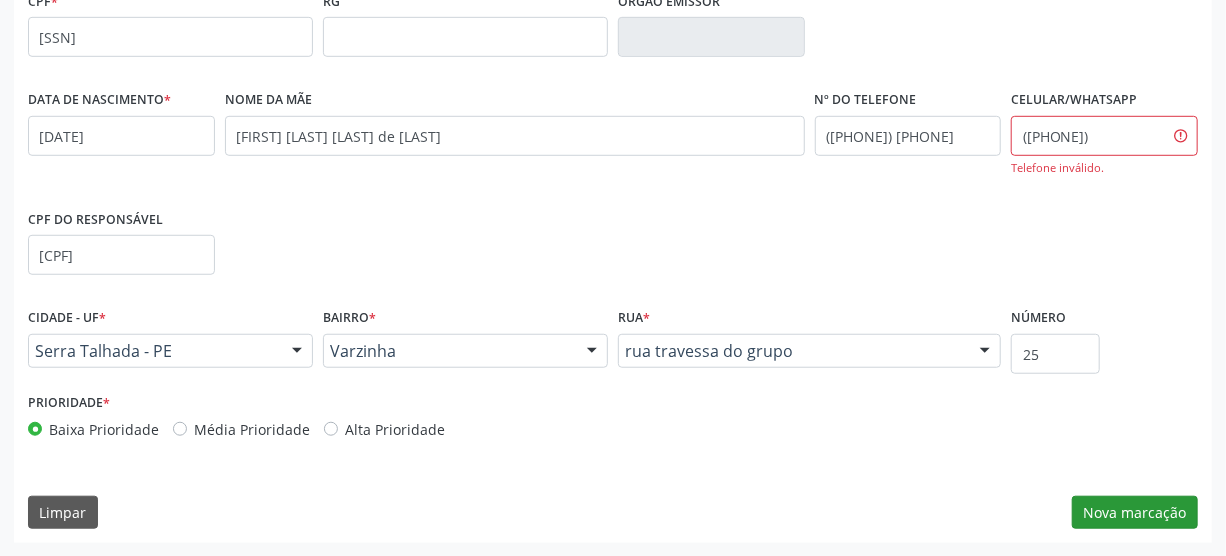 scroll, scrollTop: 348, scrollLeft: 0, axis: vertical 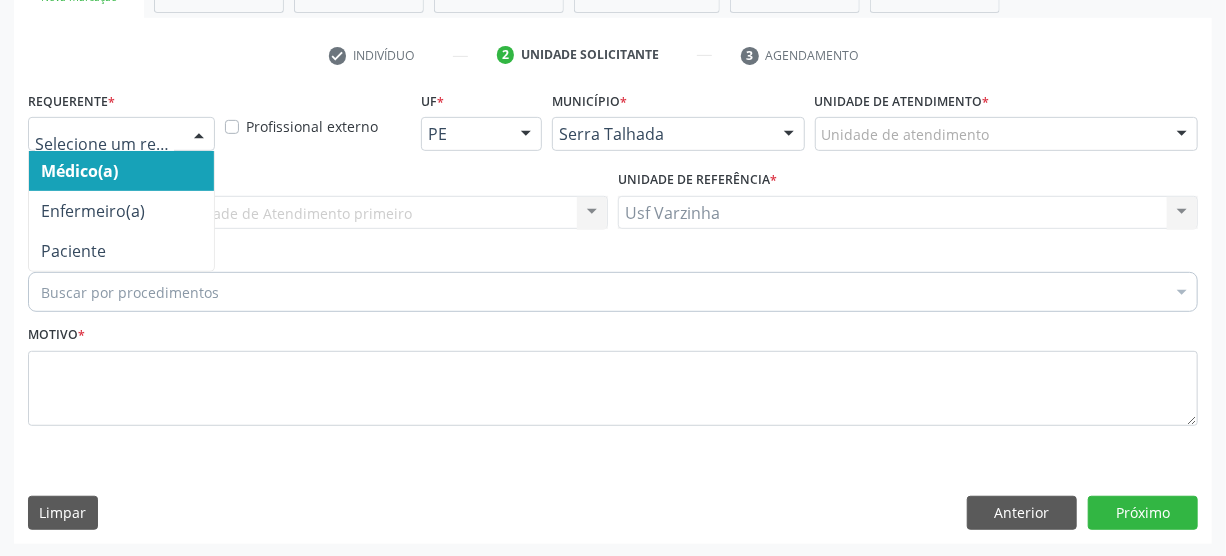drag, startPoint x: 196, startPoint y: 128, endPoint x: 179, endPoint y: 162, distance: 38.013157 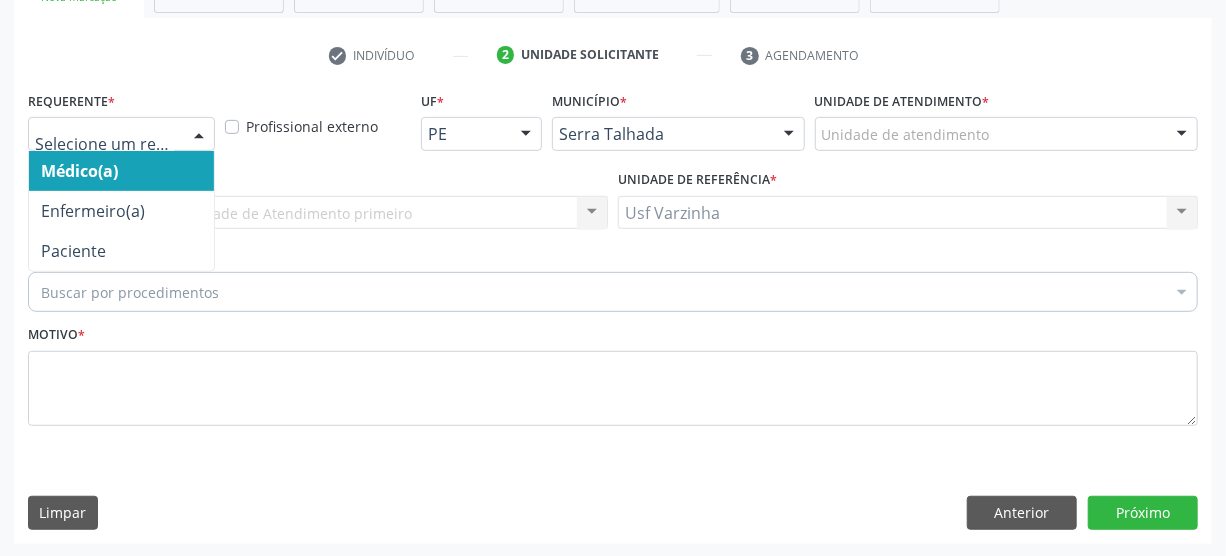 click at bounding box center [199, 135] 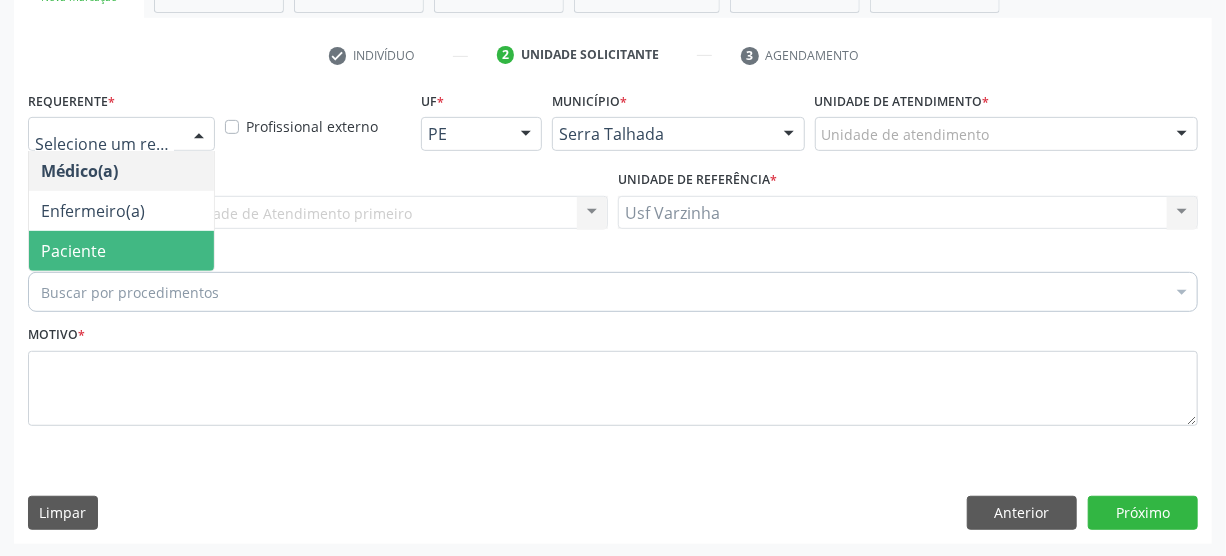 click on "Paciente" at bounding box center (121, 251) 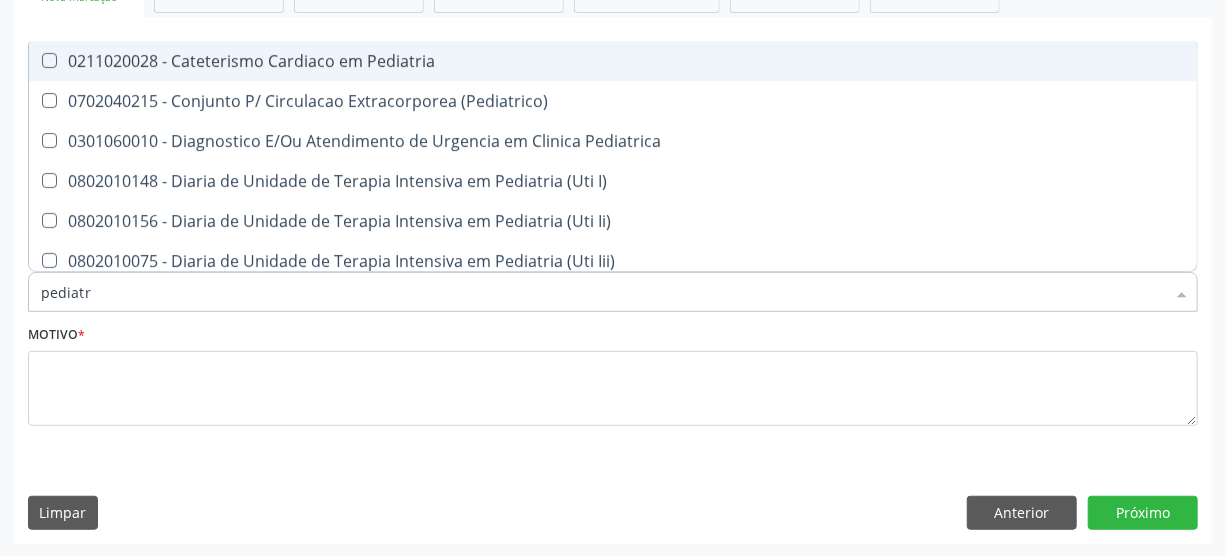 type on "pediatra" 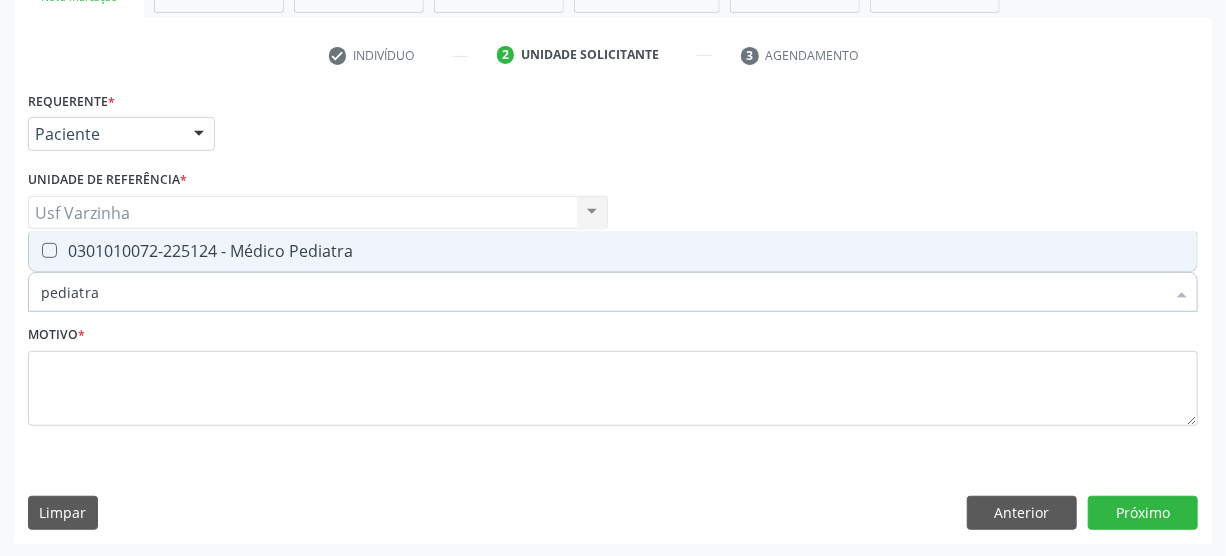click at bounding box center (36, 251) 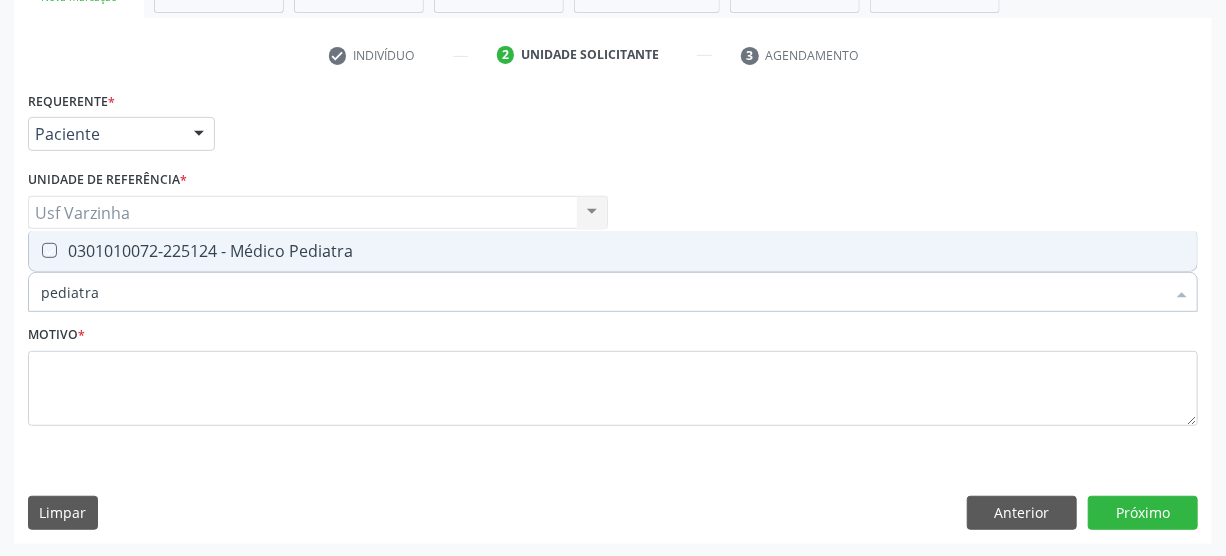 checkbox on "true" 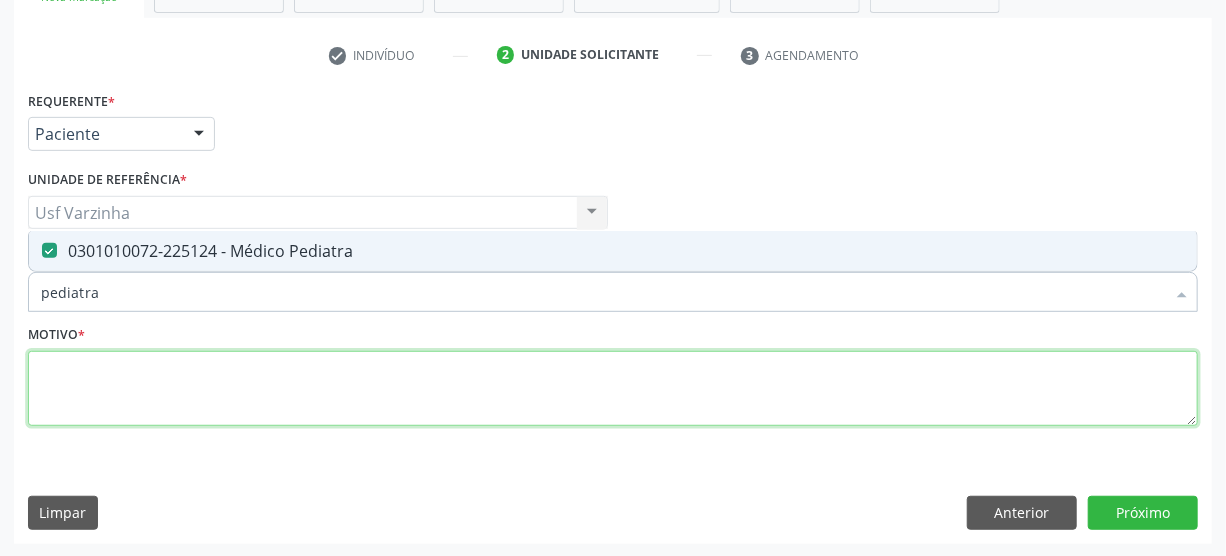 click at bounding box center (613, 389) 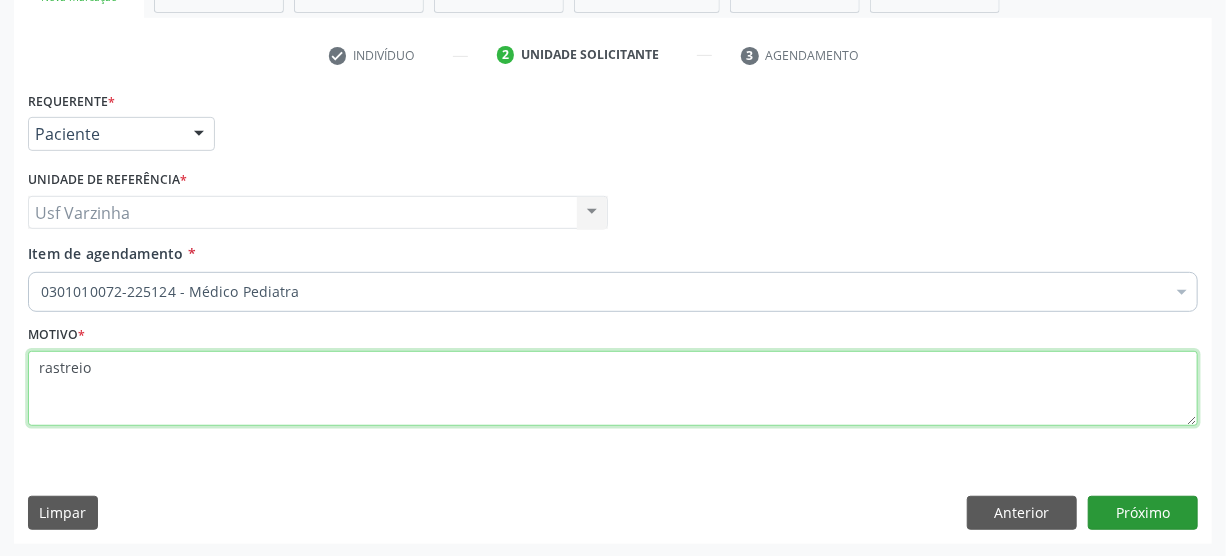type on "rastreio" 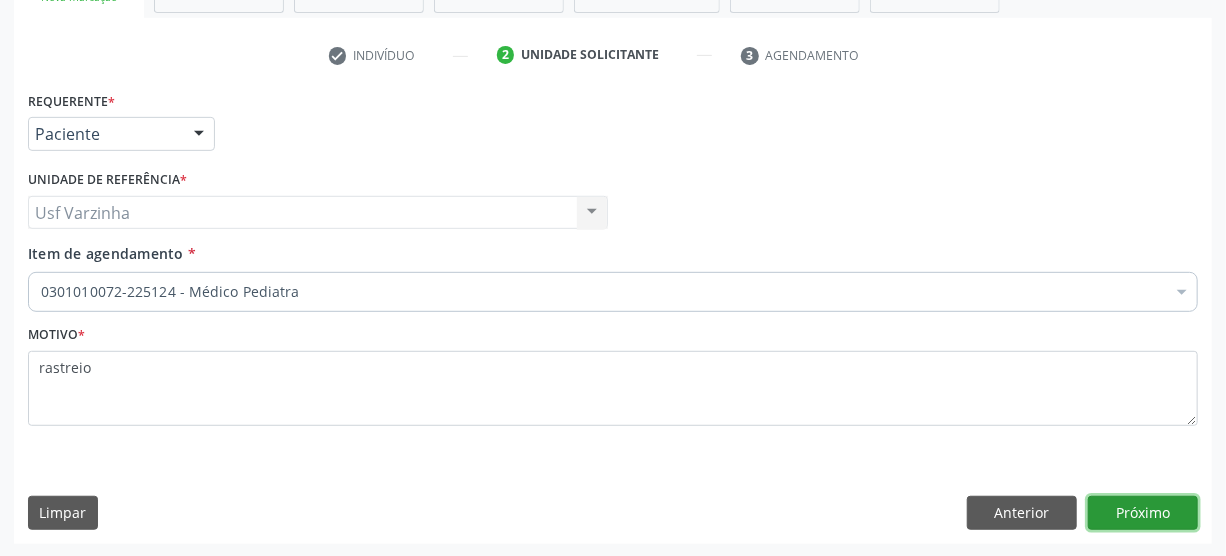 click on "Próximo" at bounding box center (1143, 513) 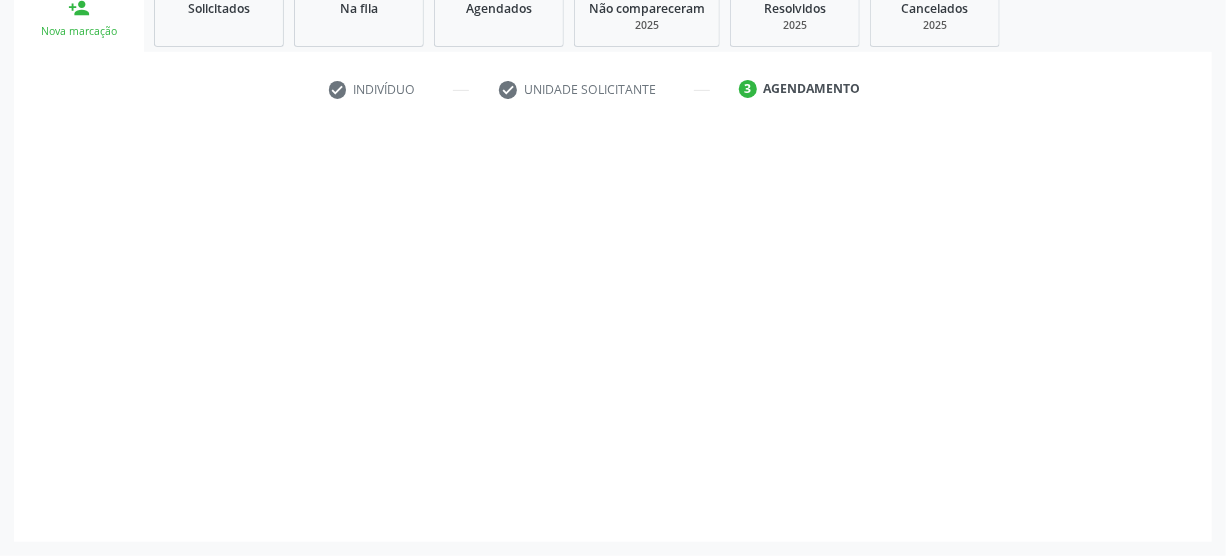 scroll, scrollTop: 312, scrollLeft: 0, axis: vertical 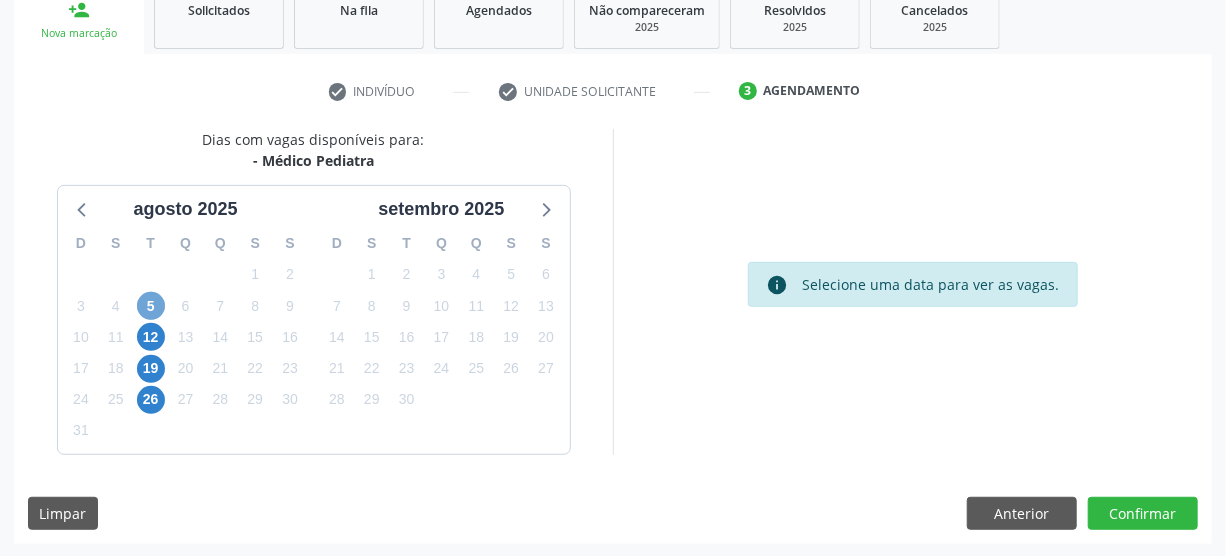 click on "5" at bounding box center (151, 306) 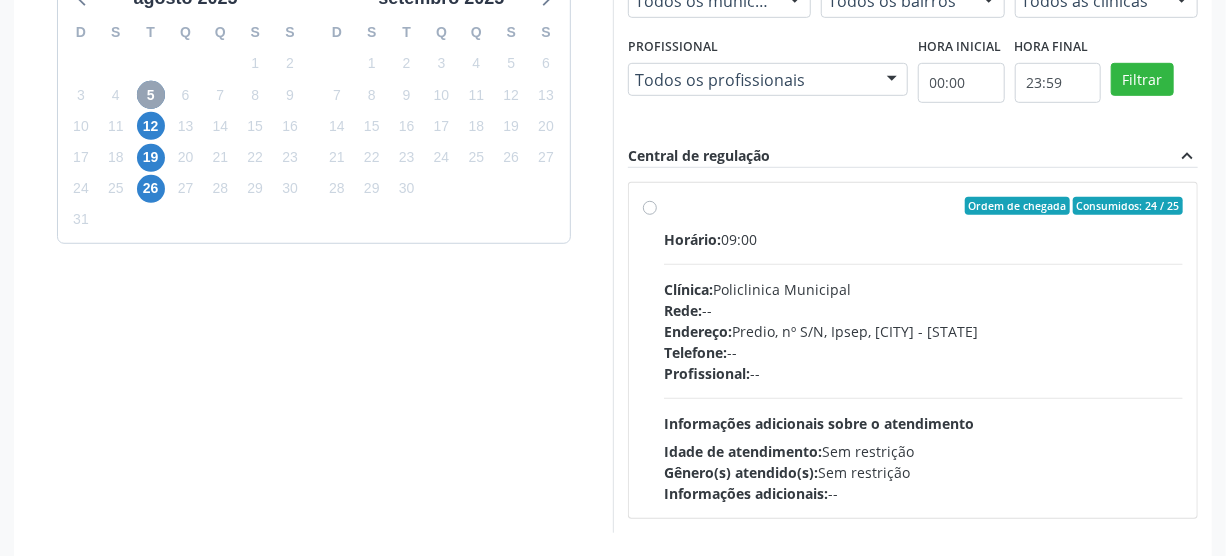 scroll, scrollTop: 585, scrollLeft: 0, axis: vertical 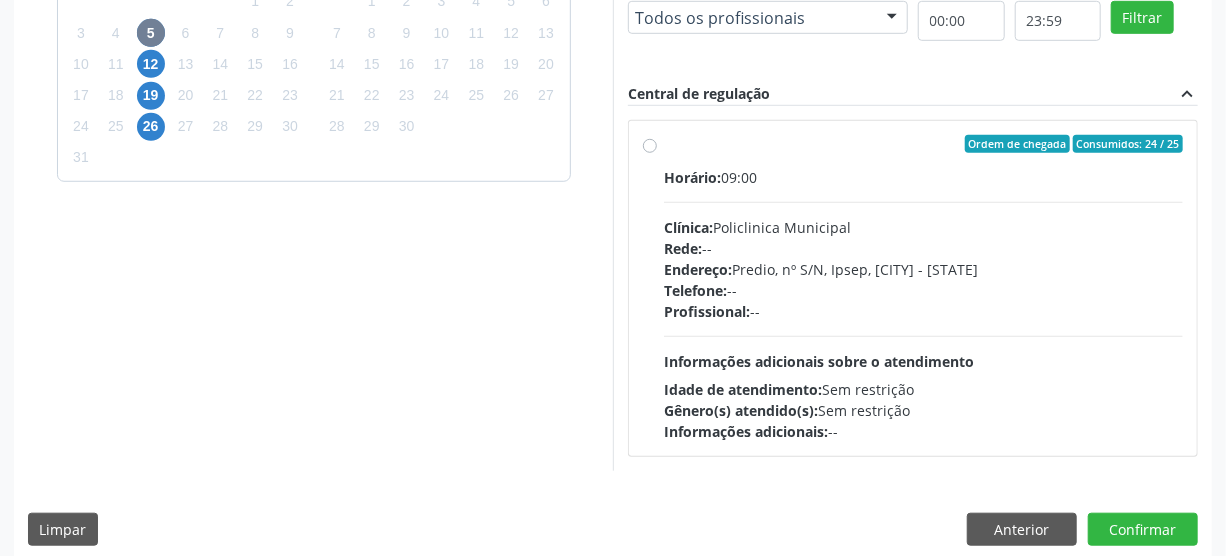 click on "Ordem de chegada
Consumidos: 24 / 25
Horário:   09:00
Clínica:  Policlinica Municipal
Rede:
--
Endereço:   Predio, nº S/N, Ipsep, [CITY] - [STATE]
Telefone:   --
Profissional:
--
Informações adicionais sobre o atendimento
Idade de atendimento:
Sem restrição
Gênero(s) atendido(s):
Sem restrição
Informações adicionais:
--" at bounding box center [923, 288] 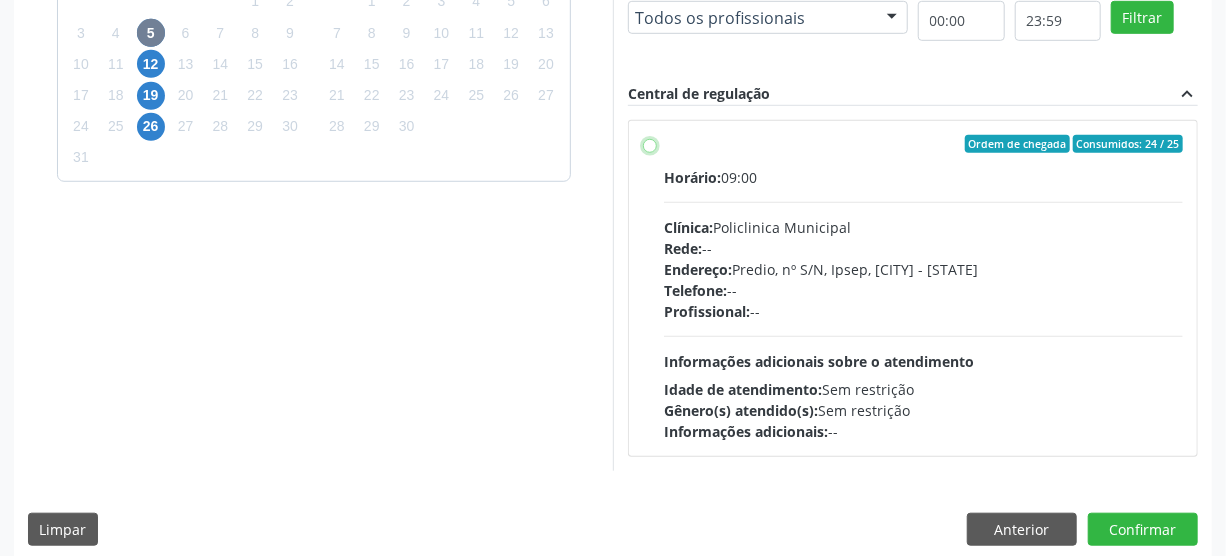 click on "Ordem de chegada
Consumidos: 24 / 25
Horário:   09:00
Clínica:  Policlinica Municipal
Rede:
--
Endereço:   Predio, nº S/N, Ipsep, [CITY] - [STATE]
Telefone:   --
Profissional:
--
Informações adicionais sobre o atendimento
Idade de atendimento:
Sem restrição
Gênero(s) atendido(s):
Sem restrição
Informações adicionais:
--" at bounding box center [650, 144] 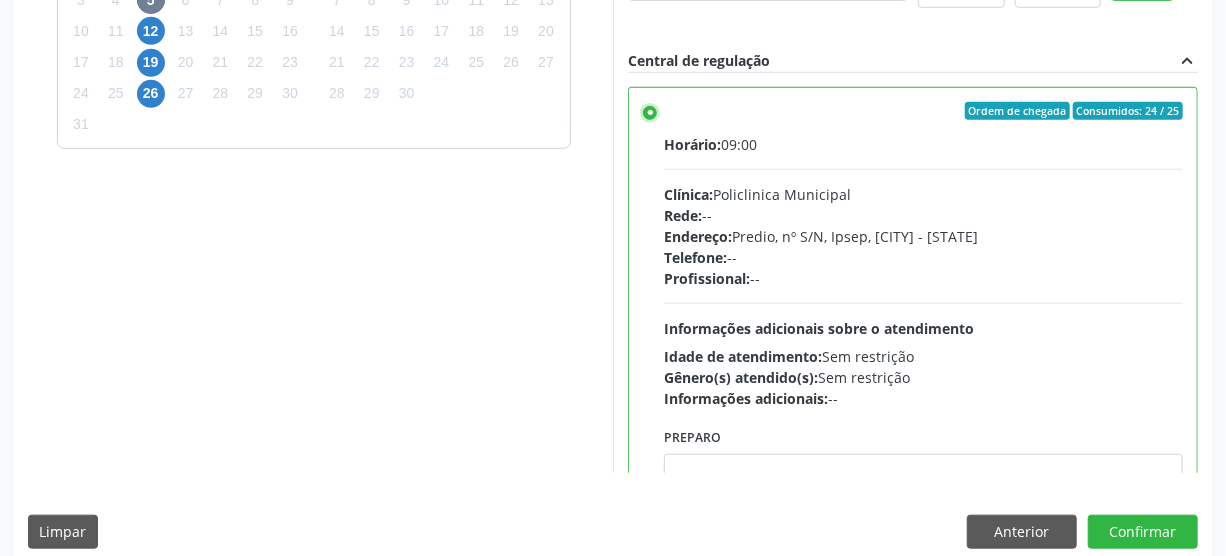 scroll, scrollTop: 637, scrollLeft: 0, axis: vertical 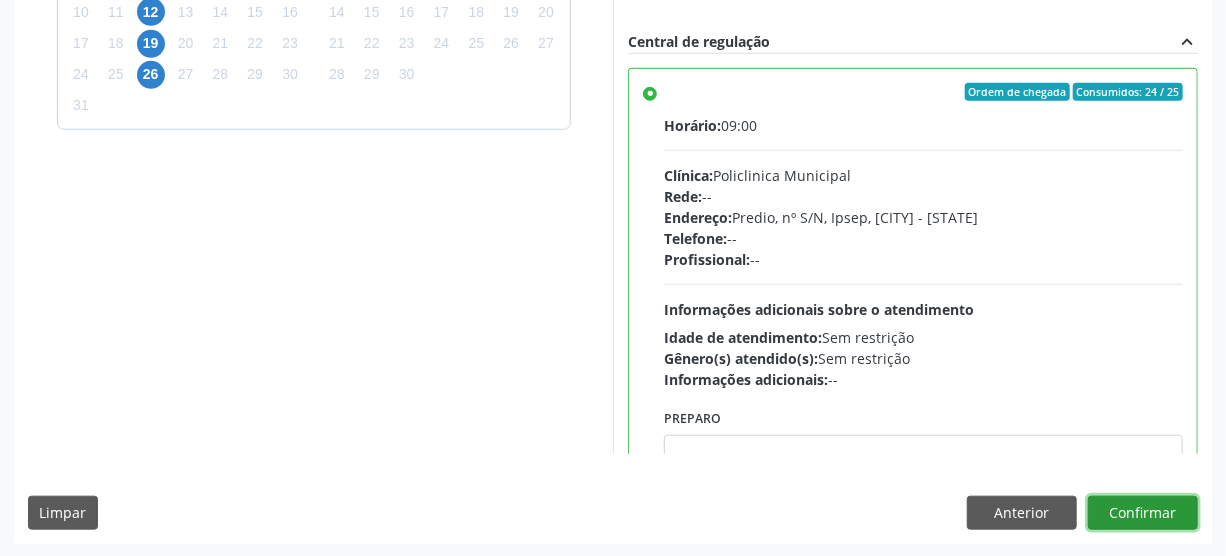 click on "Confirmar" at bounding box center [1143, 513] 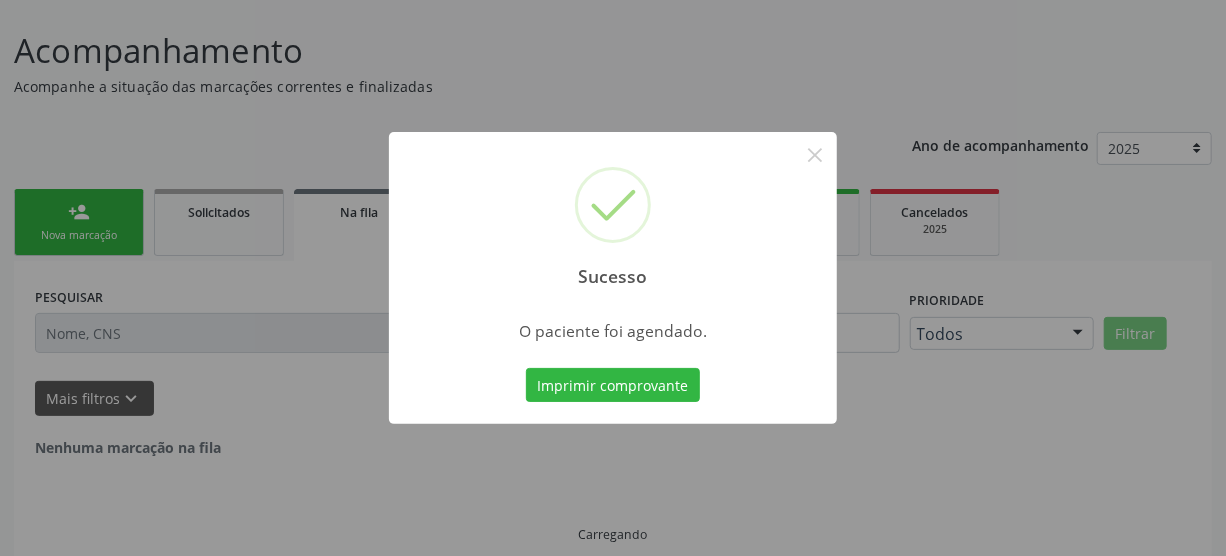 scroll, scrollTop: 45, scrollLeft: 0, axis: vertical 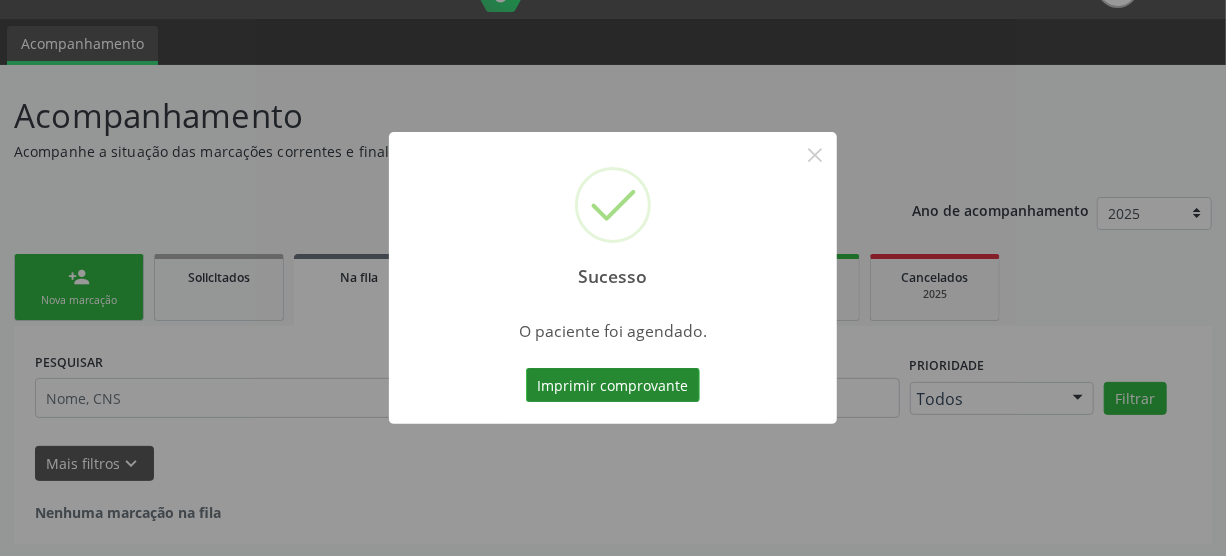 click on "Imprimir comprovante" at bounding box center (613, 385) 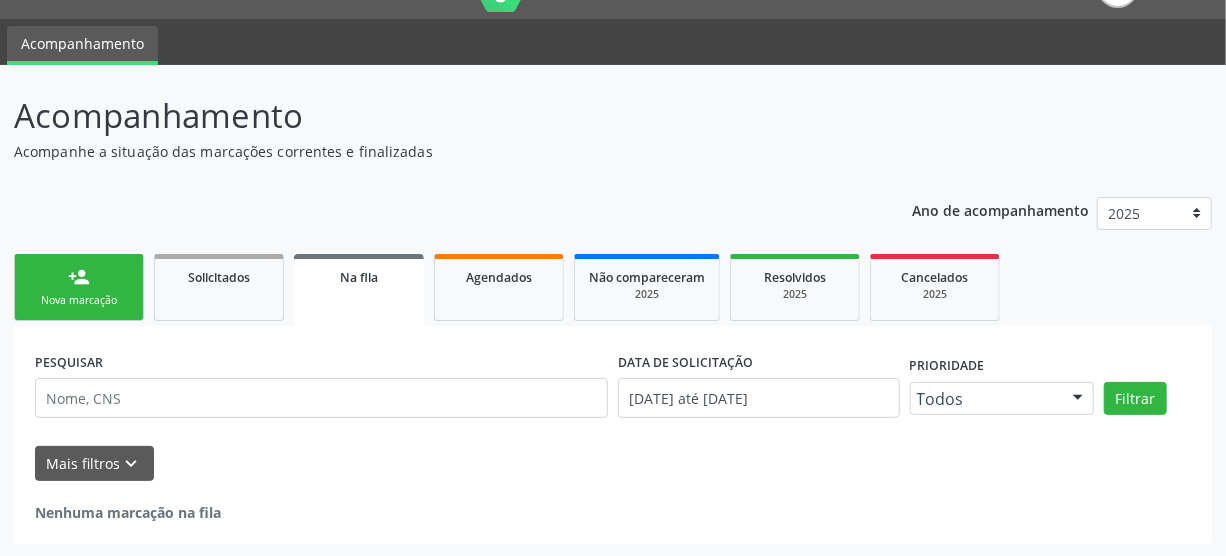 click on "Nova marcação" at bounding box center (79, 300) 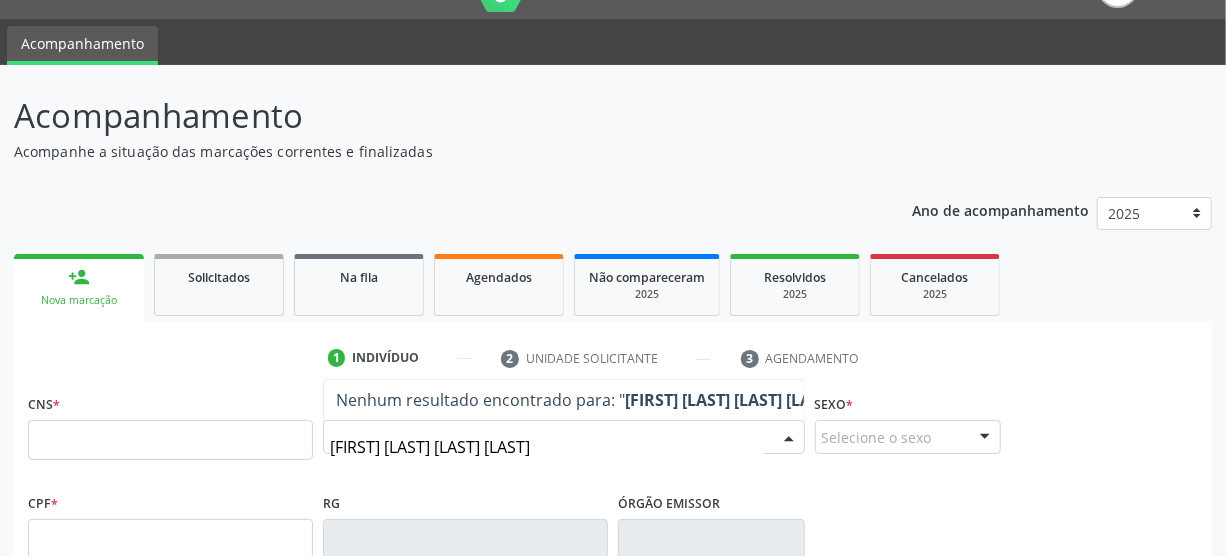 click on "[FIRST] [LAST] [LAST] [LAST]" at bounding box center (547, 447) 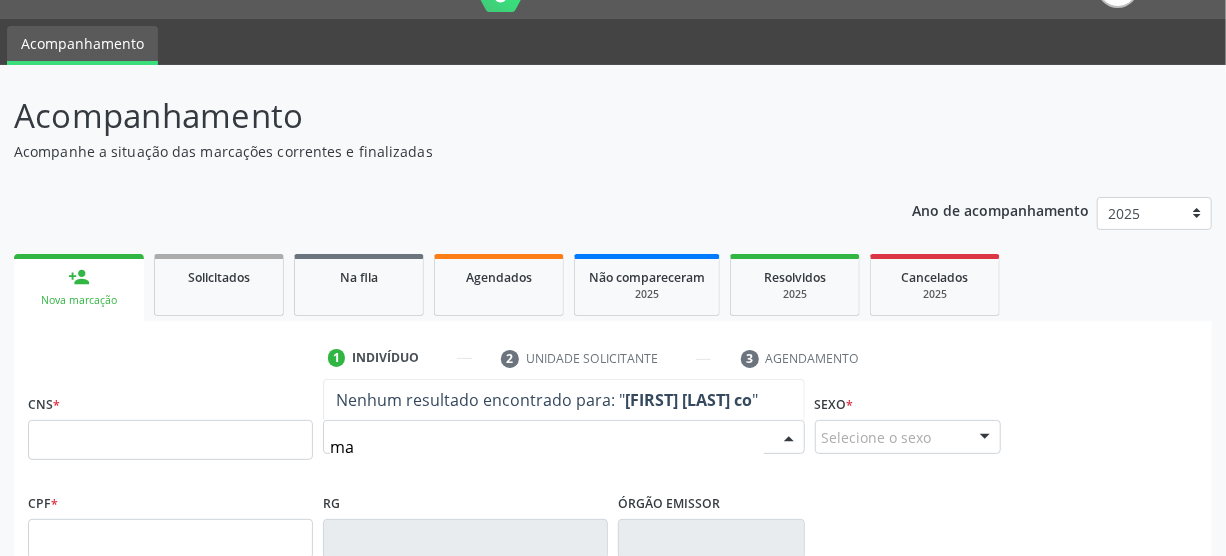 type on "m" 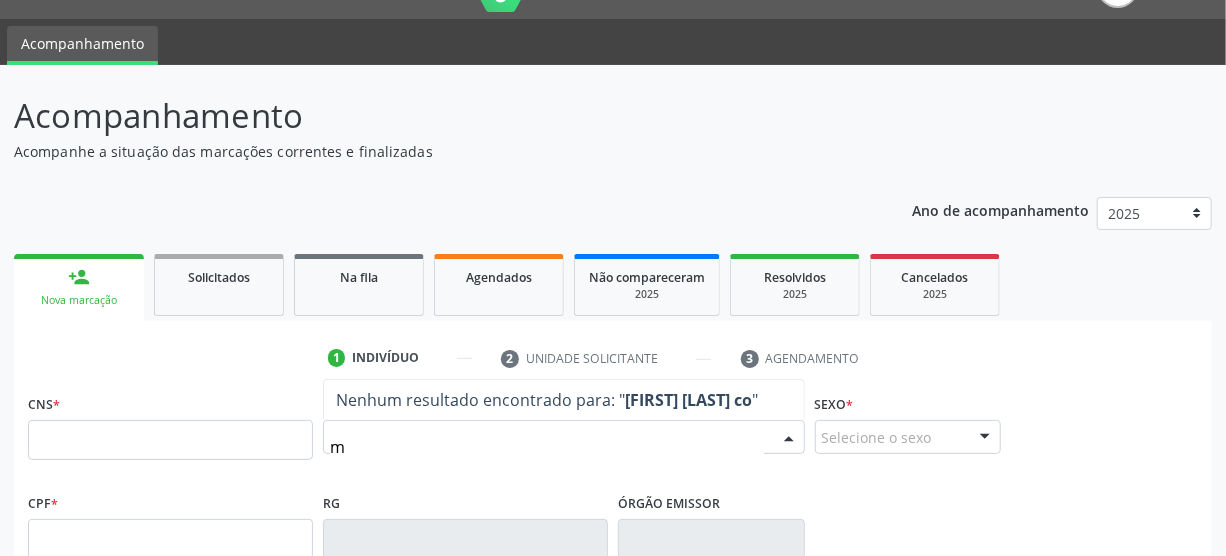 type 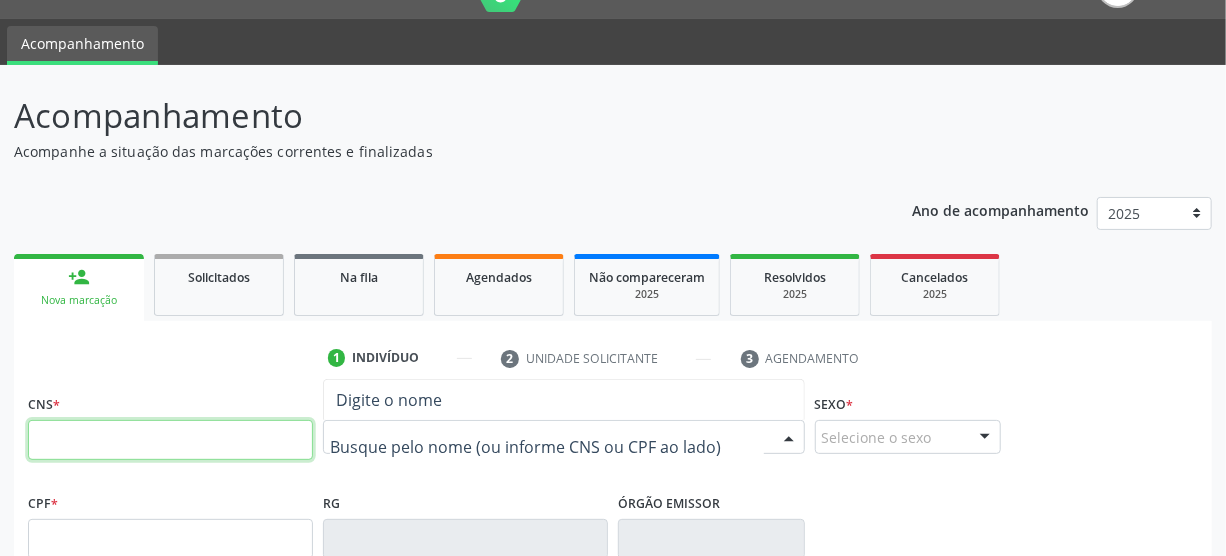 click at bounding box center (170, 440) 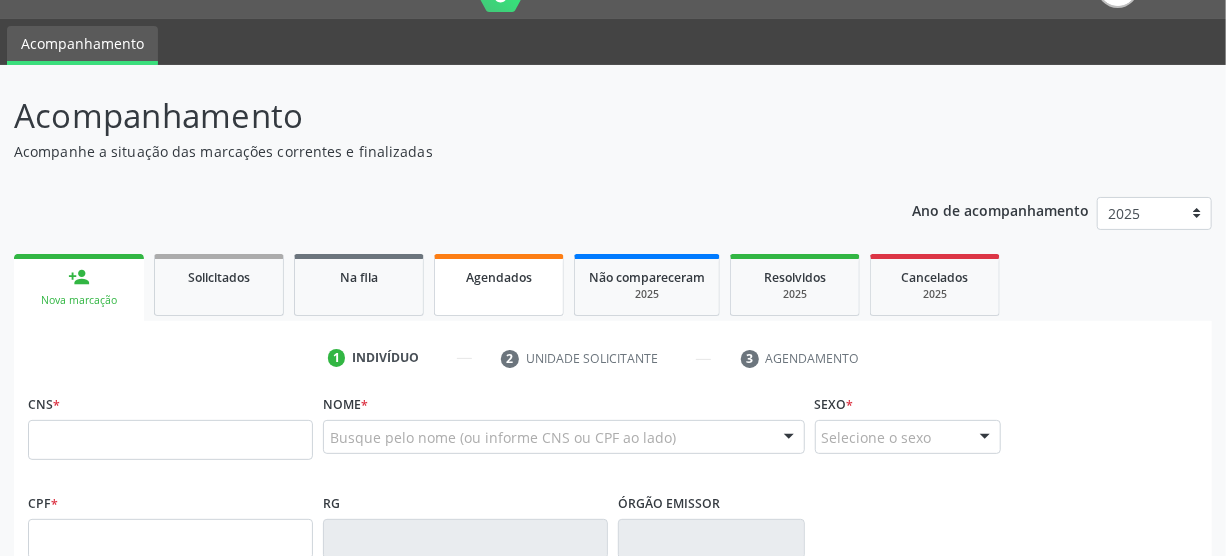 click on "Agendados" at bounding box center [499, 285] 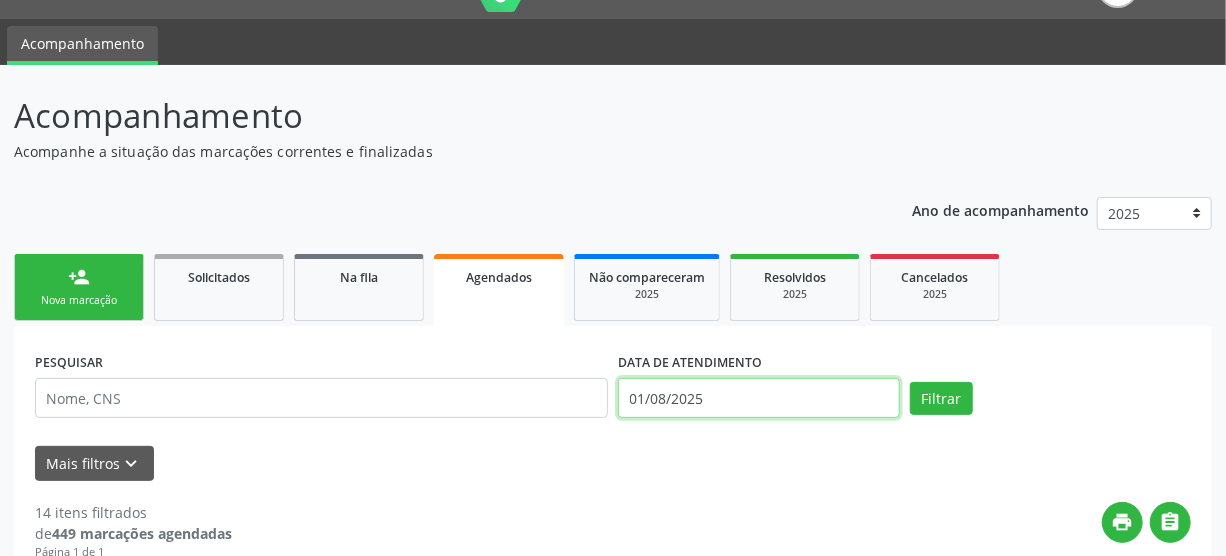 click on "01/08/2025" at bounding box center (759, 398) 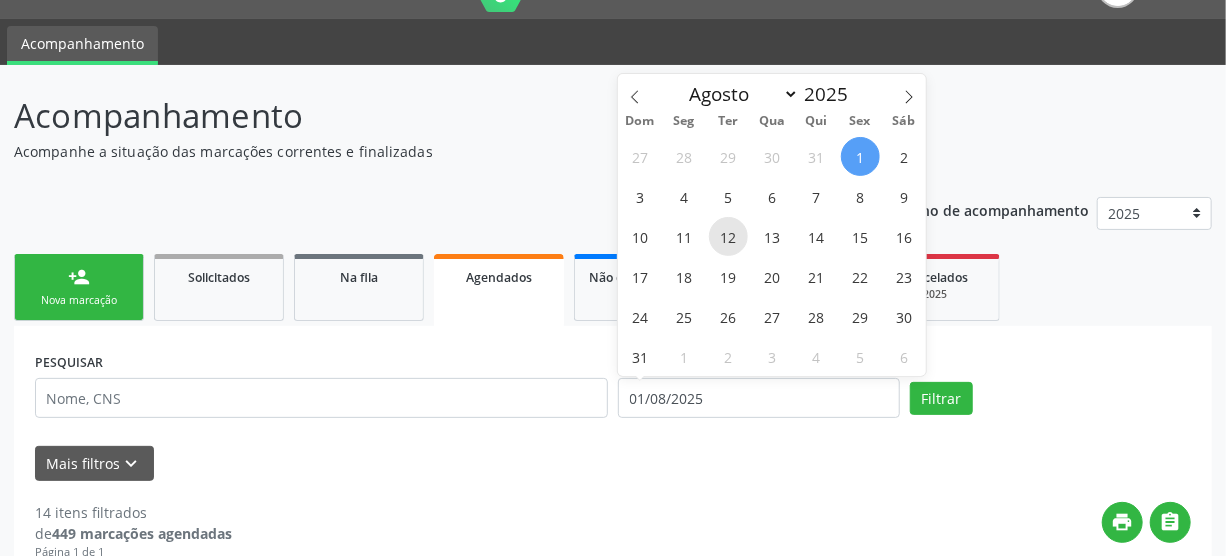 click on "12" at bounding box center (728, 236) 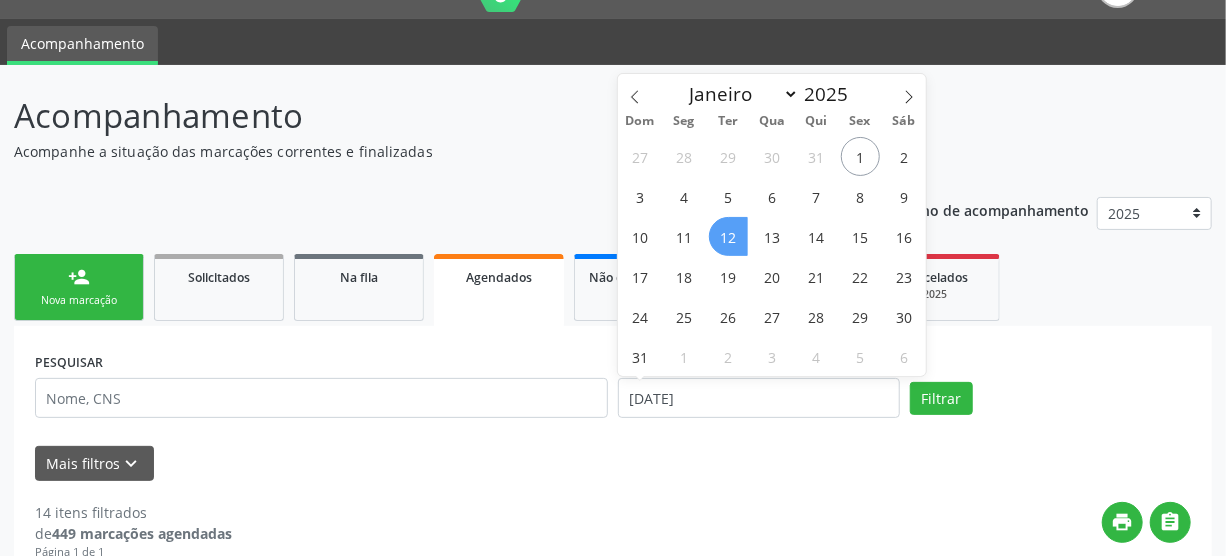 click on "12" at bounding box center [728, 236] 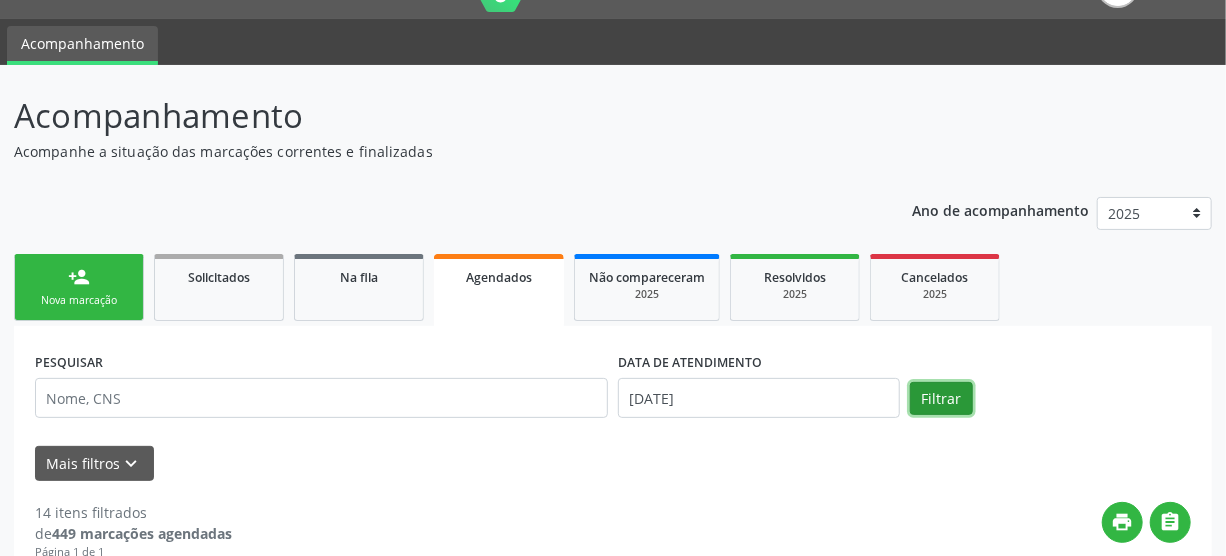 click on "Filtrar" at bounding box center [941, 399] 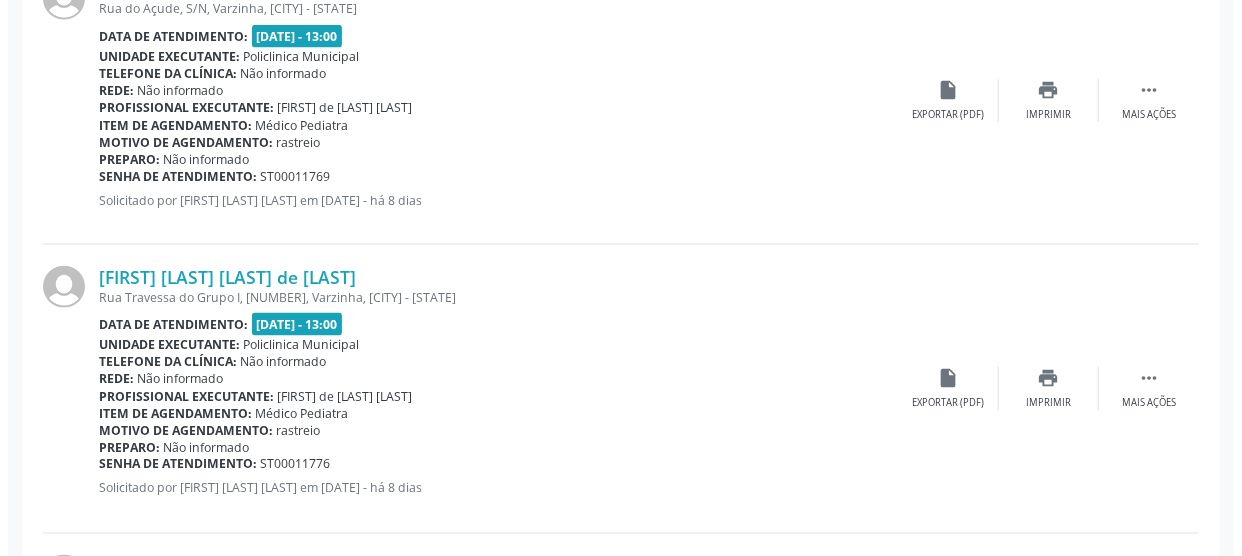 scroll, scrollTop: 1227, scrollLeft: 0, axis: vertical 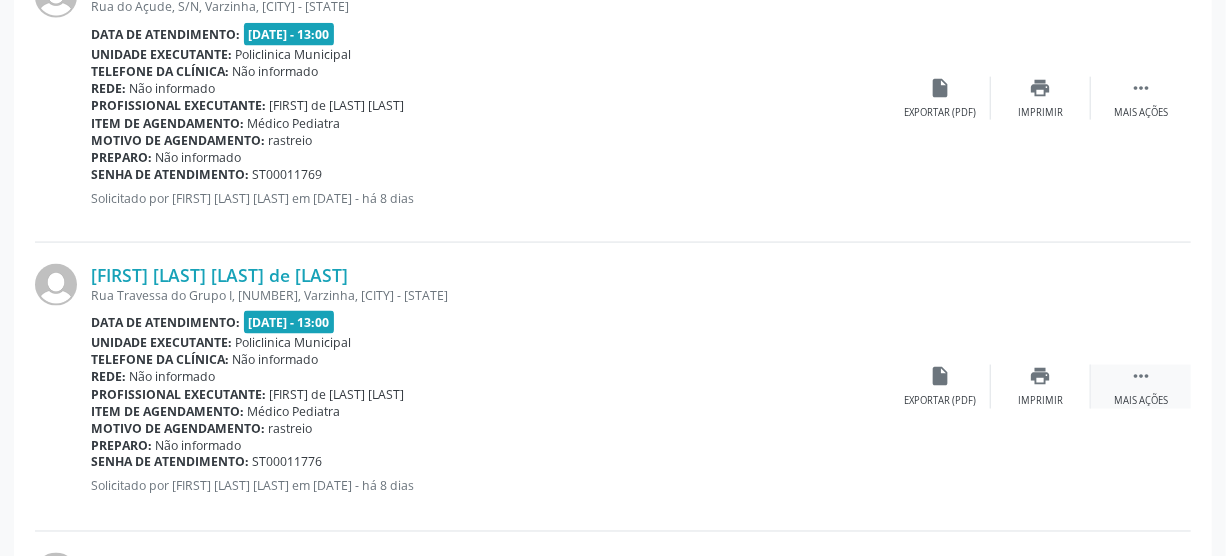 click on "" at bounding box center [1141, 376] 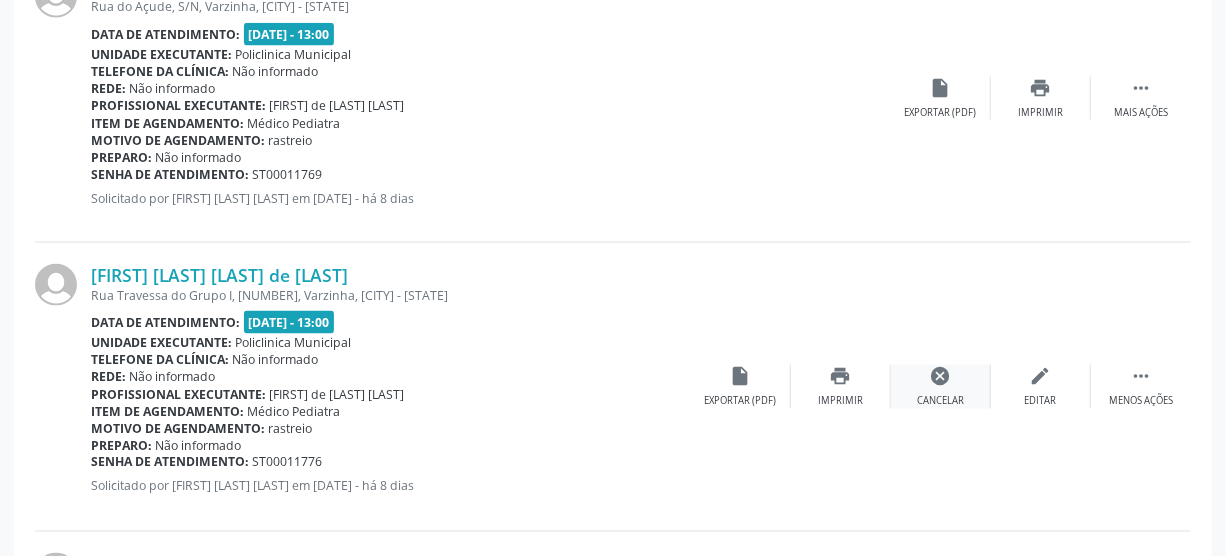 click on "cancel" at bounding box center [941, 376] 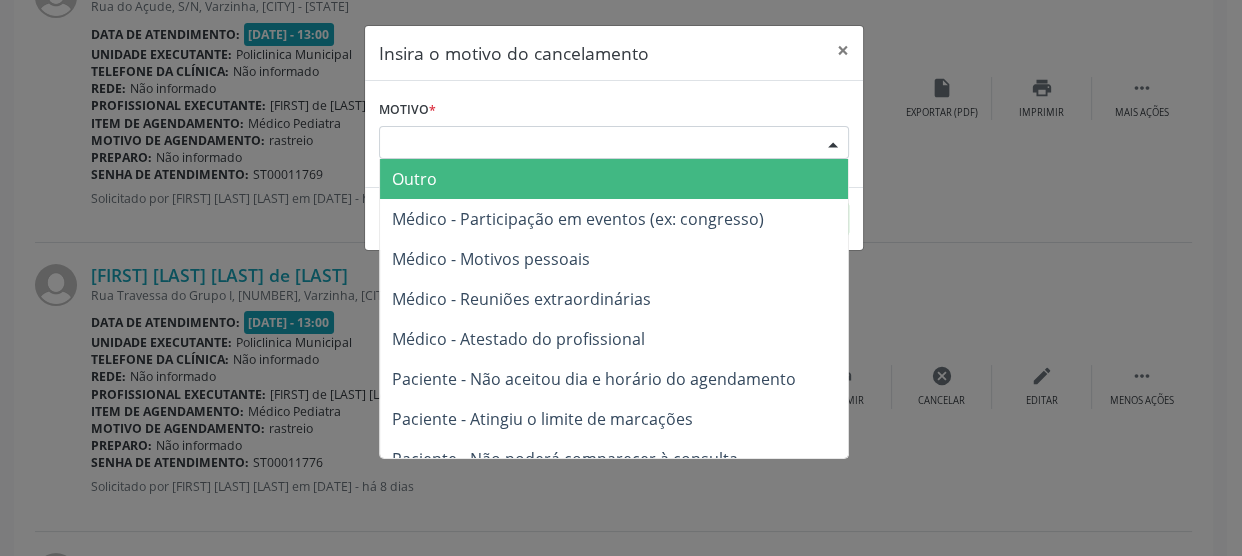 click on "Escolha o motivo" at bounding box center (614, 143) 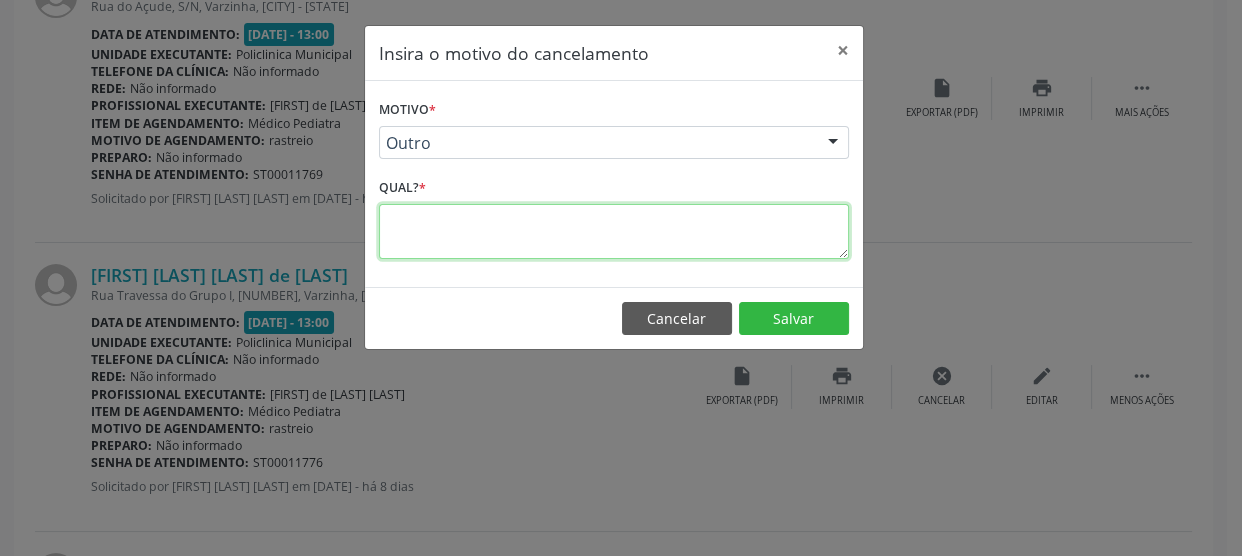 drag, startPoint x: 444, startPoint y: 221, endPoint x: 463, endPoint y: 219, distance: 19.104973 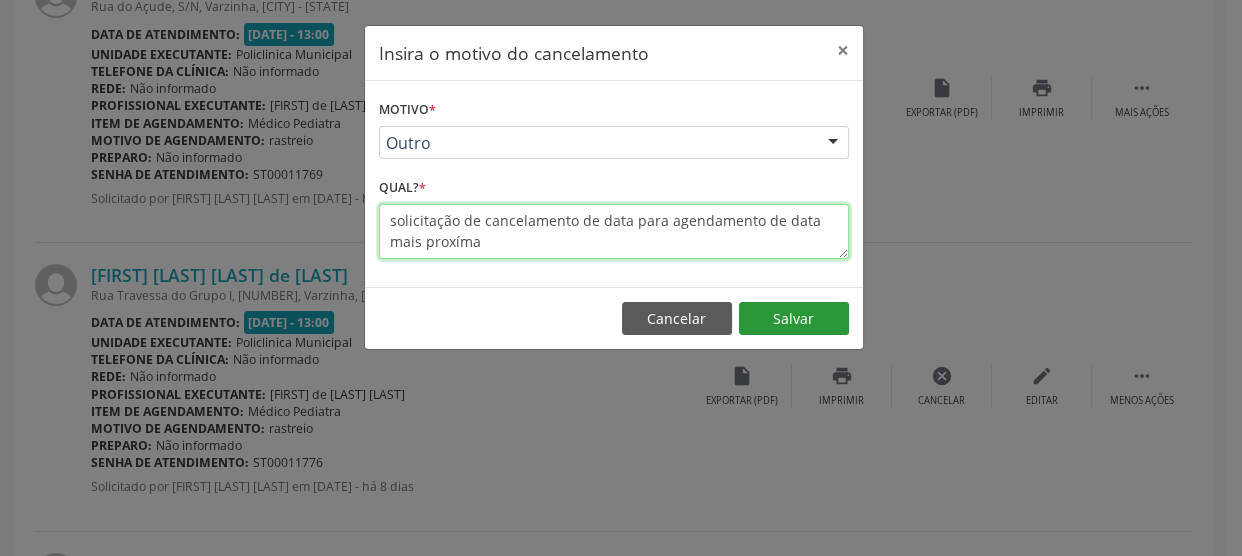 type on "solicitação de cancelamento de data para agendamento de data mais proxíma" 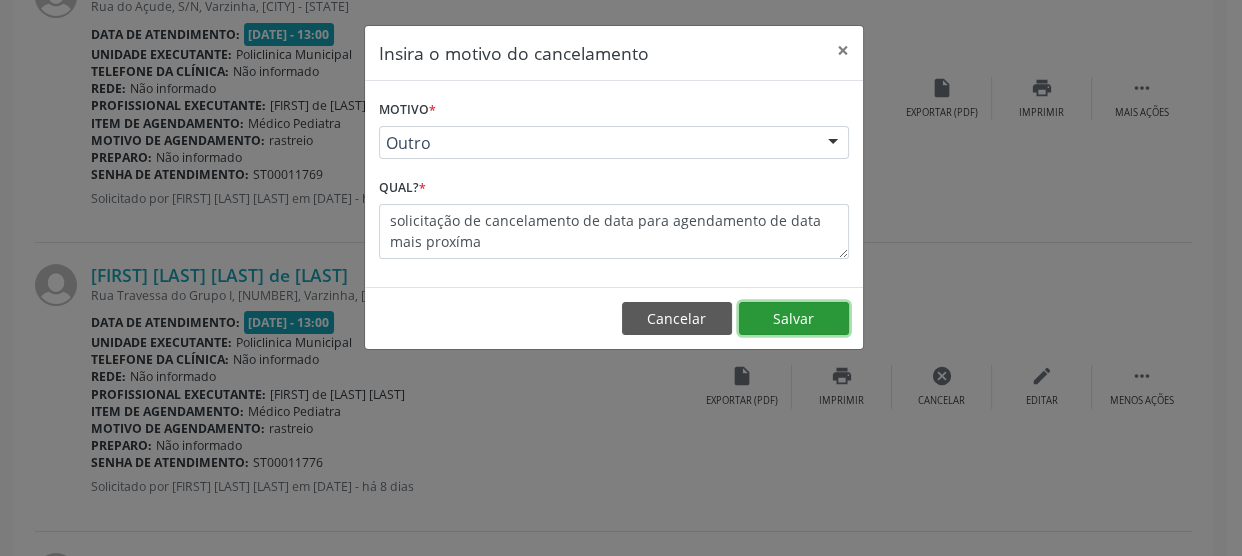 click on "Salvar" at bounding box center [794, 319] 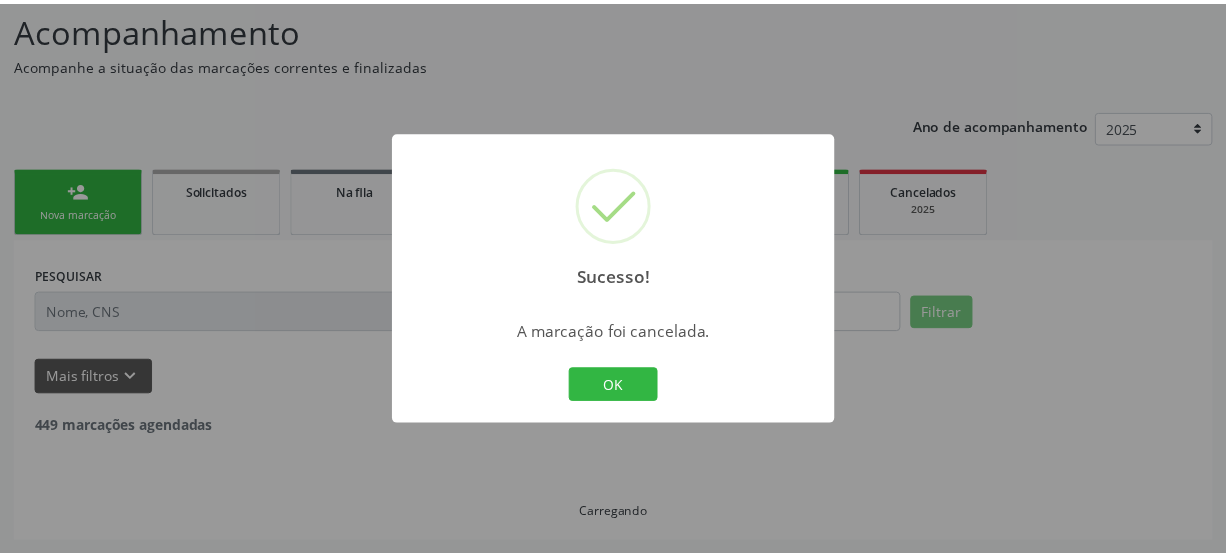 scroll, scrollTop: 130, scrollLeft: 0, axis: vertical 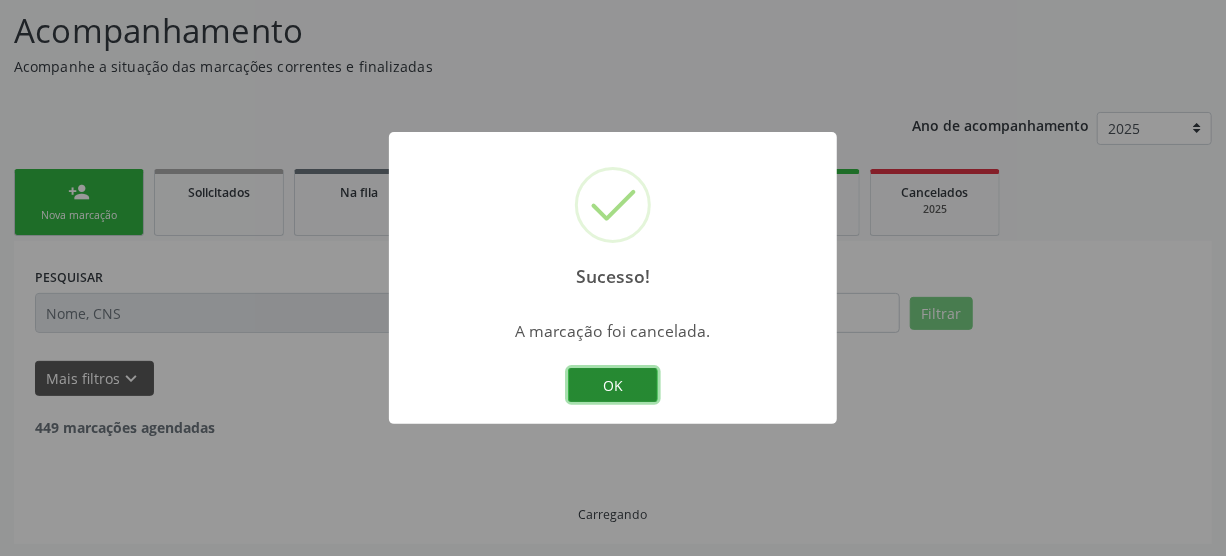 click on "OK" at bounding box center (613, 385) 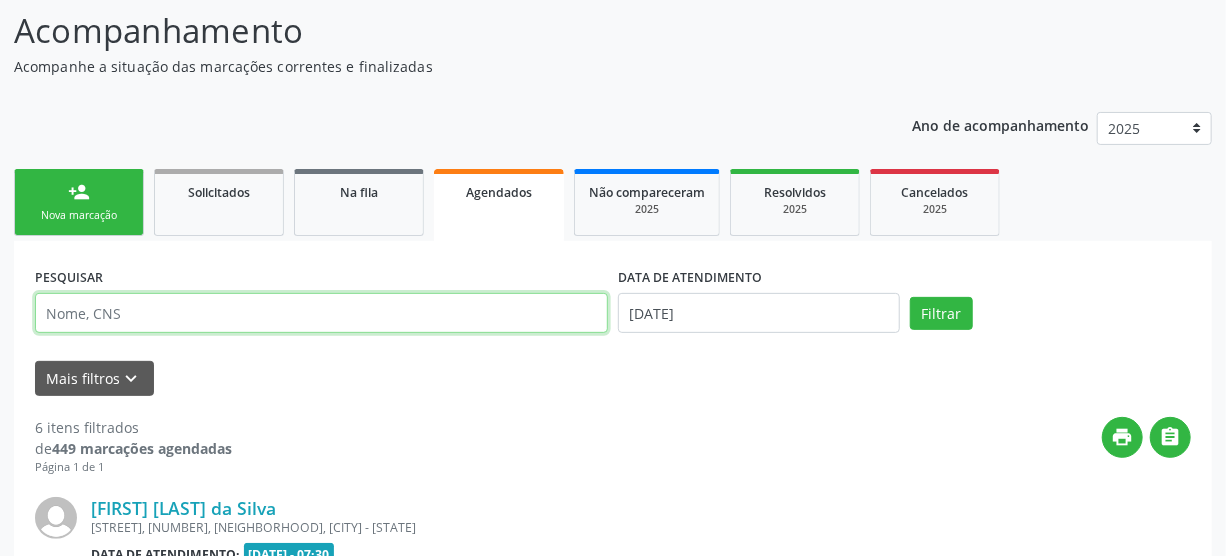 click at bounding box center [321, 313] 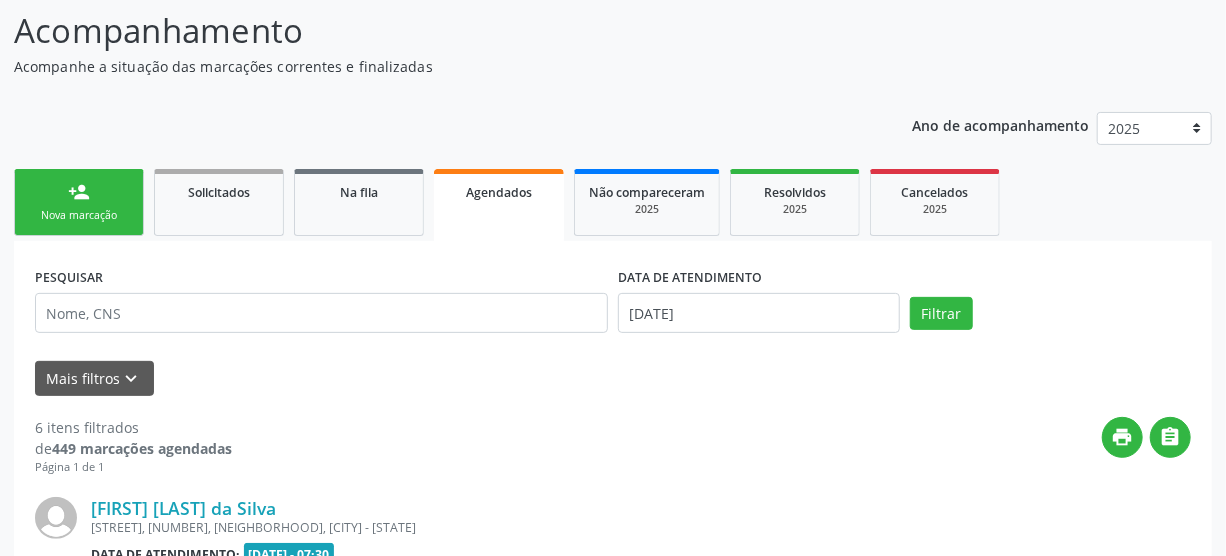 click on "person_add
Nova marcação" at bounding box center (79, 202) 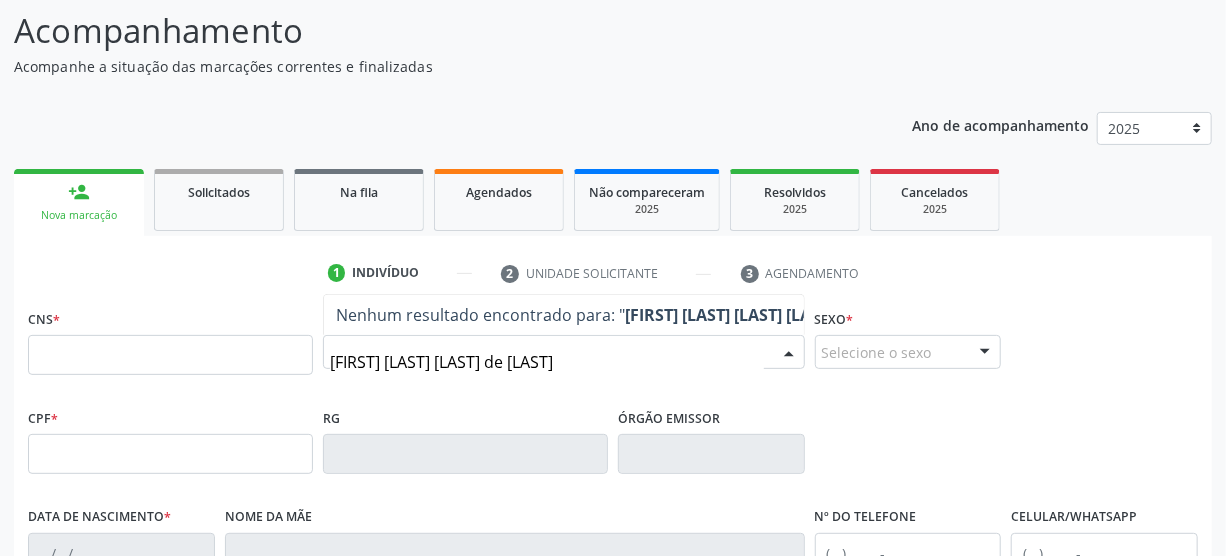 type on "[FIRST] [LAST] [LAST] de [LAST]" 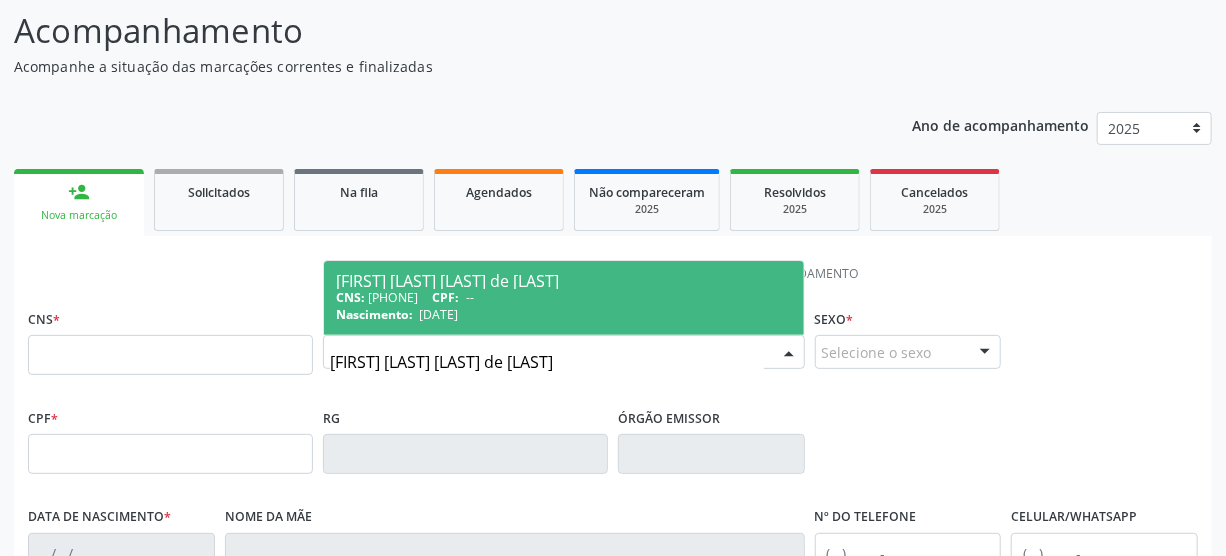 click on "[FIRST] [LAST] [LAST] de [LAST]
CNS:
[PHONE]
CPF:    --   Nascimento:
[DATE]" at bounding box center [564, 298] 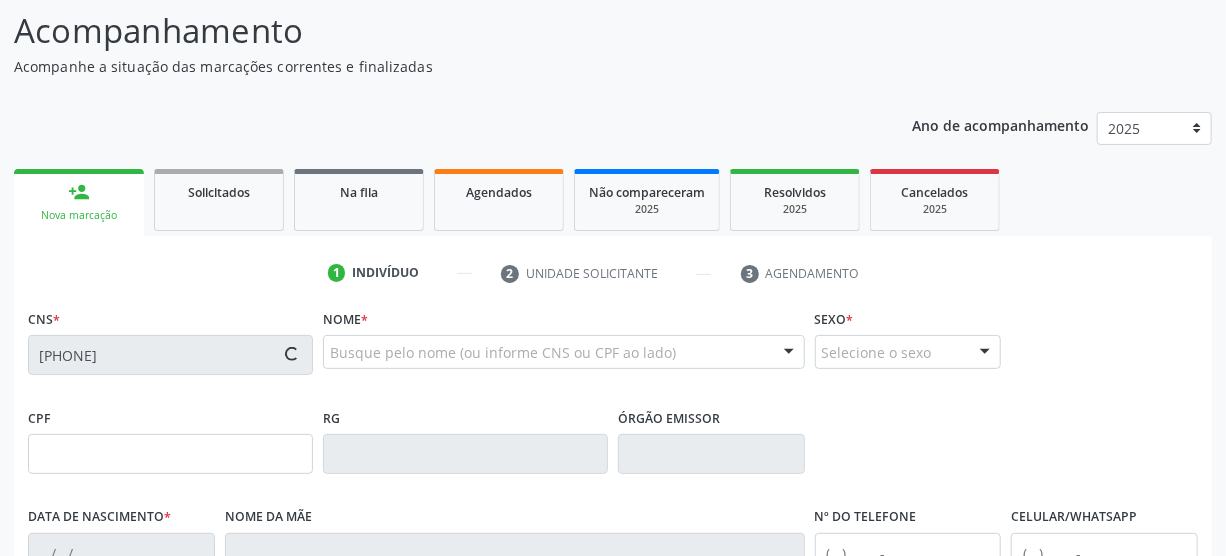 type on "[DATE]" 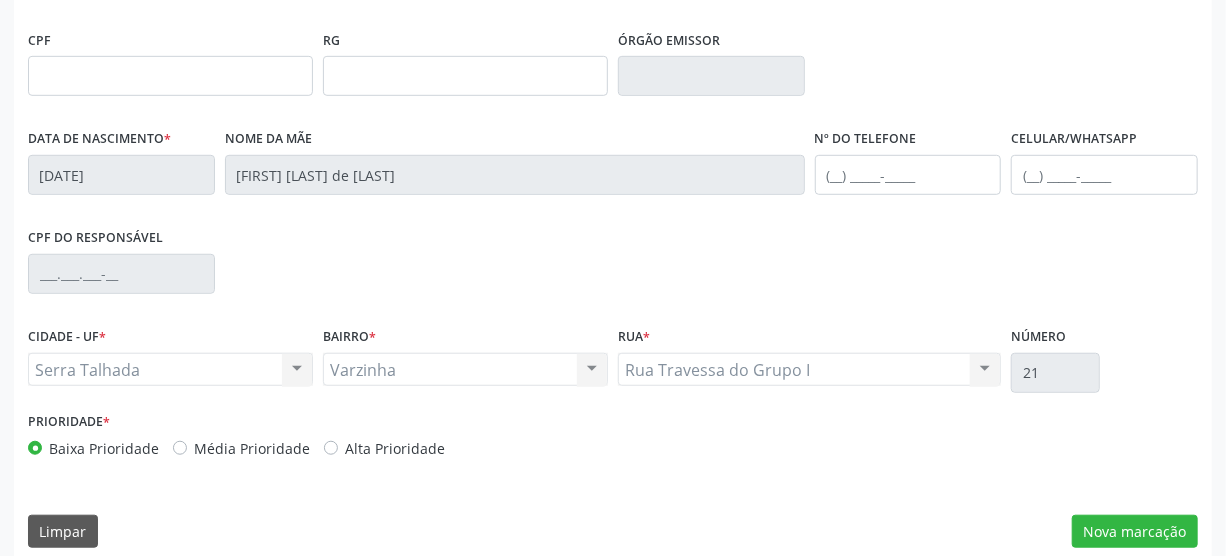 scroll, scrollTop: 527, scrollLeft: 0, axis: vertical 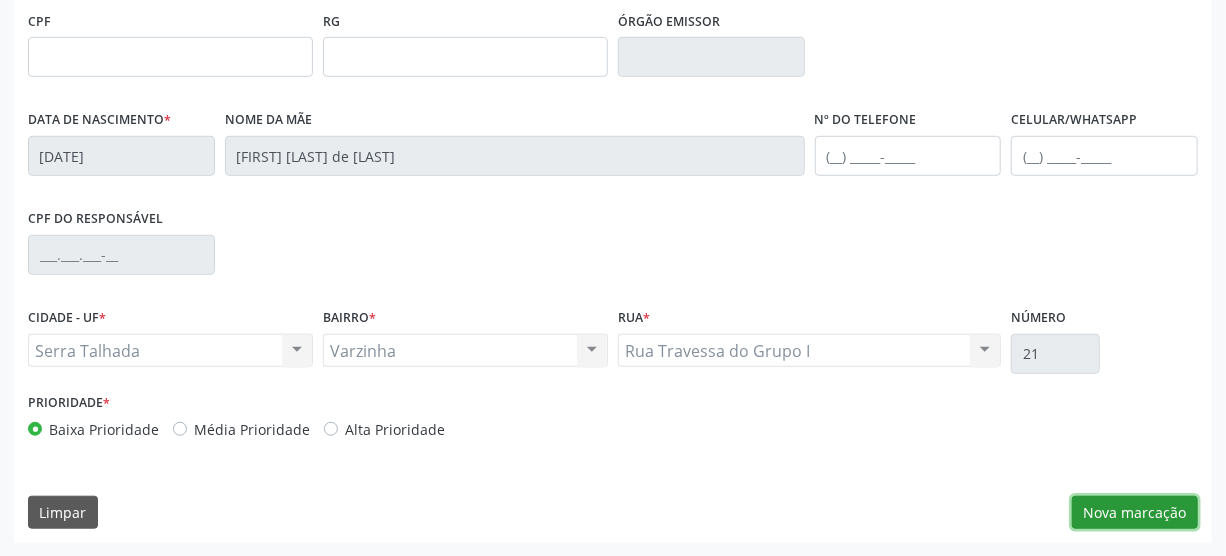 click on "Nova marcação" at bounding box center (1135, 513) 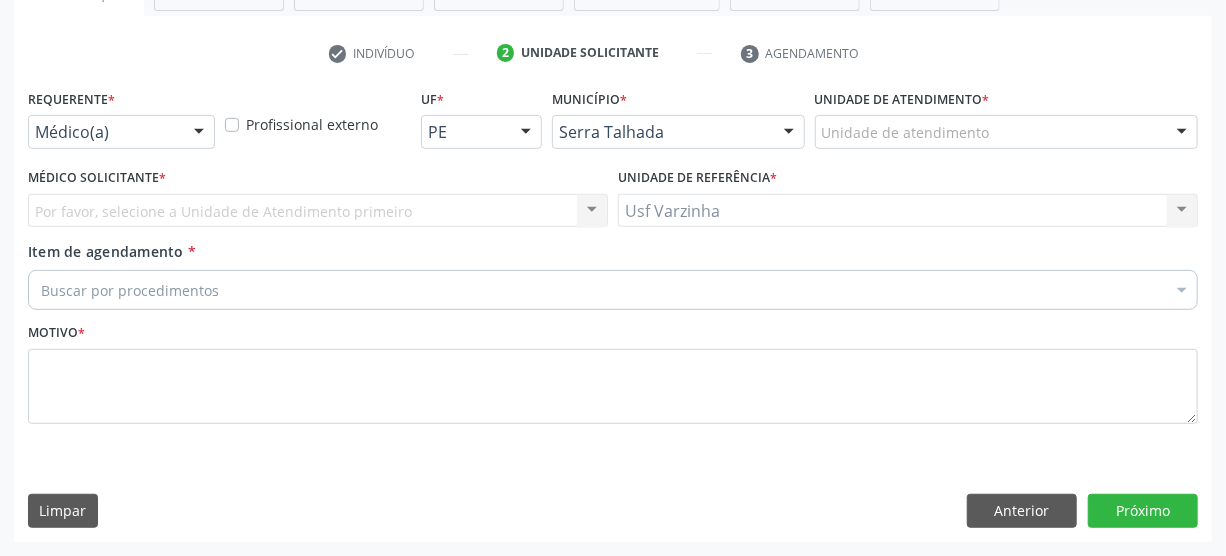 scroll, scrollTop: 348, scrollLeft: 0, axis: vertical 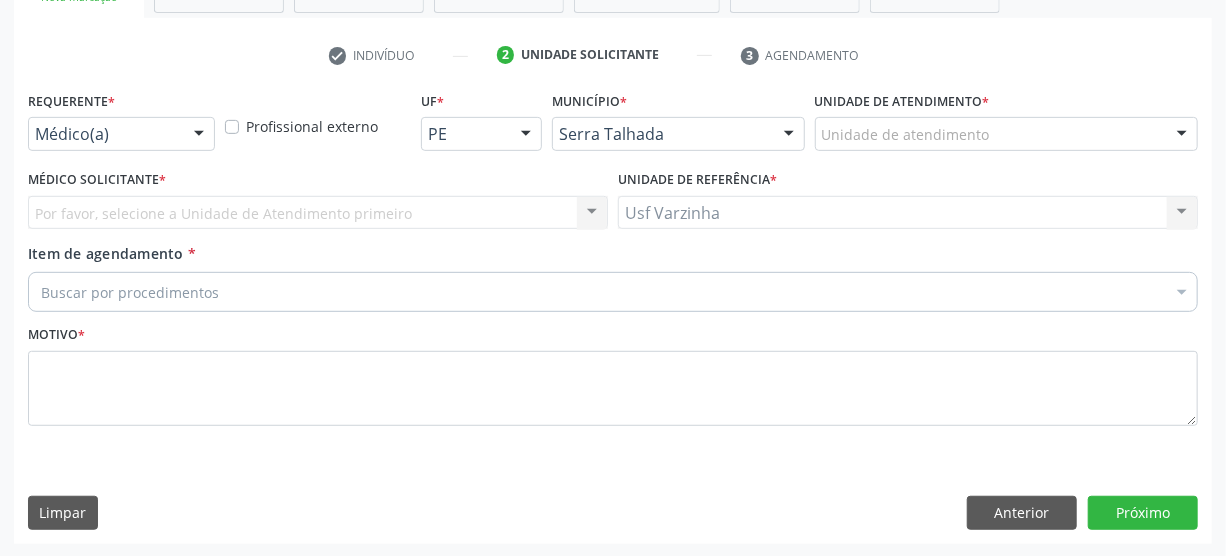 click at bounding box center (199, 135) 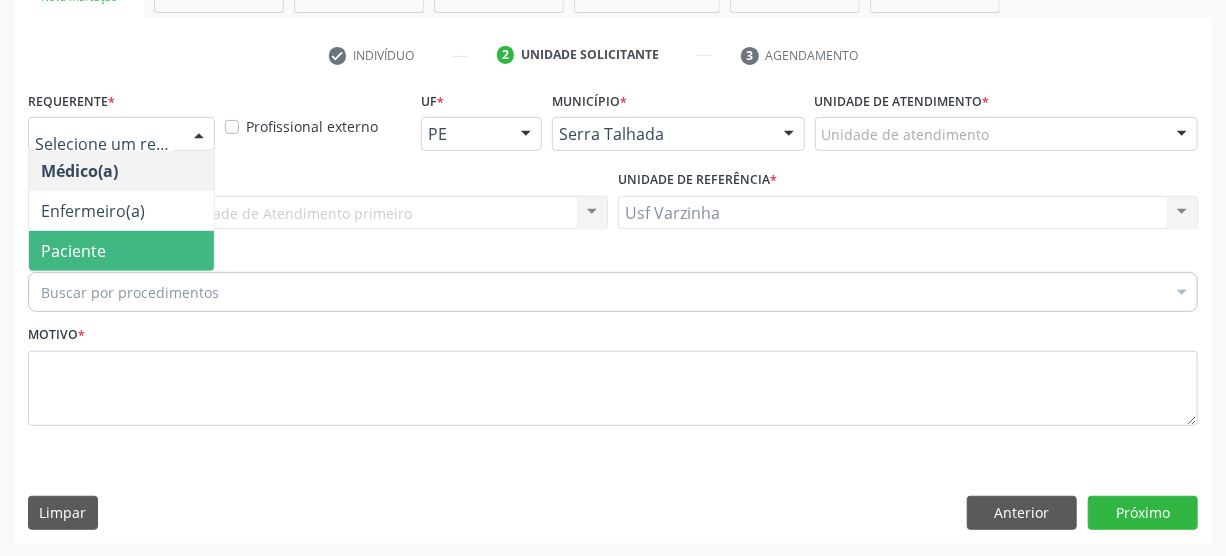 click on "Paciente" at bounding box center (121, 251) 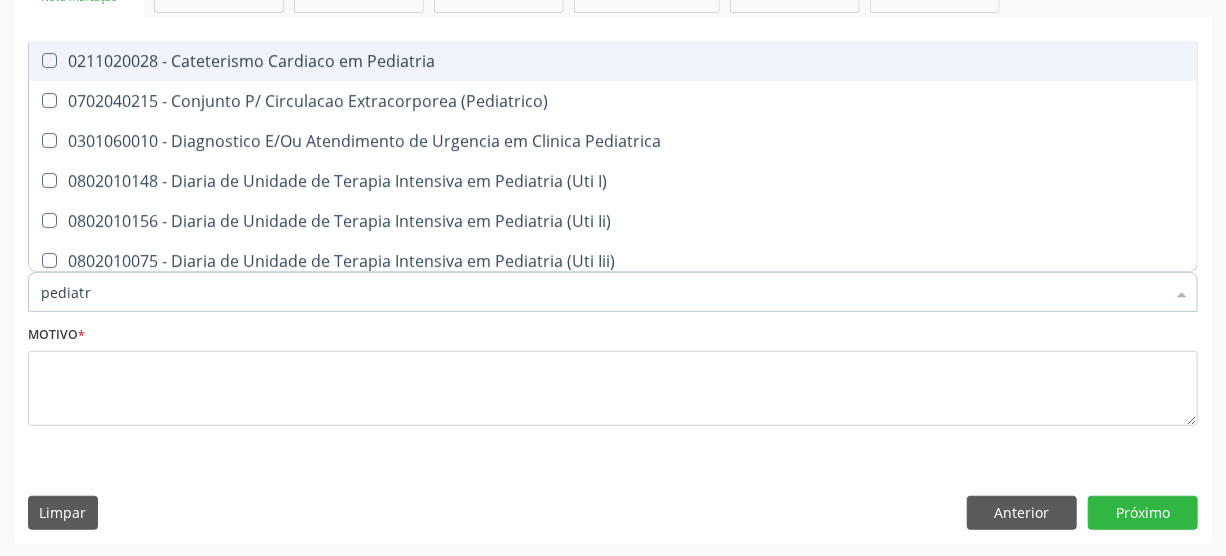 type on "pediatra" 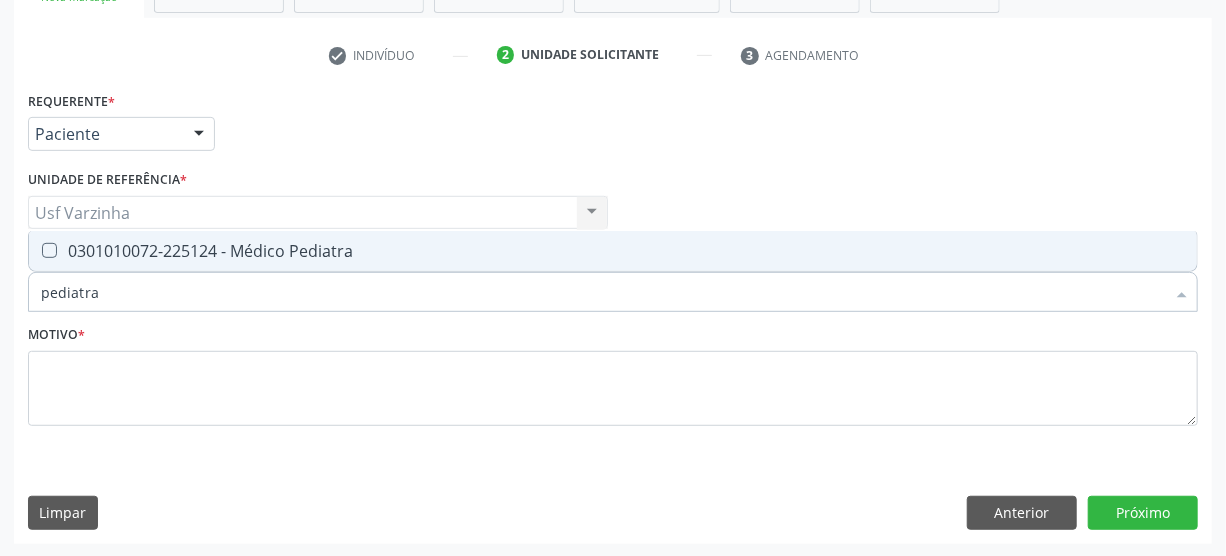 click on "0301010072-225124 - Médico Pediatra" at bounding box center (613, 251) 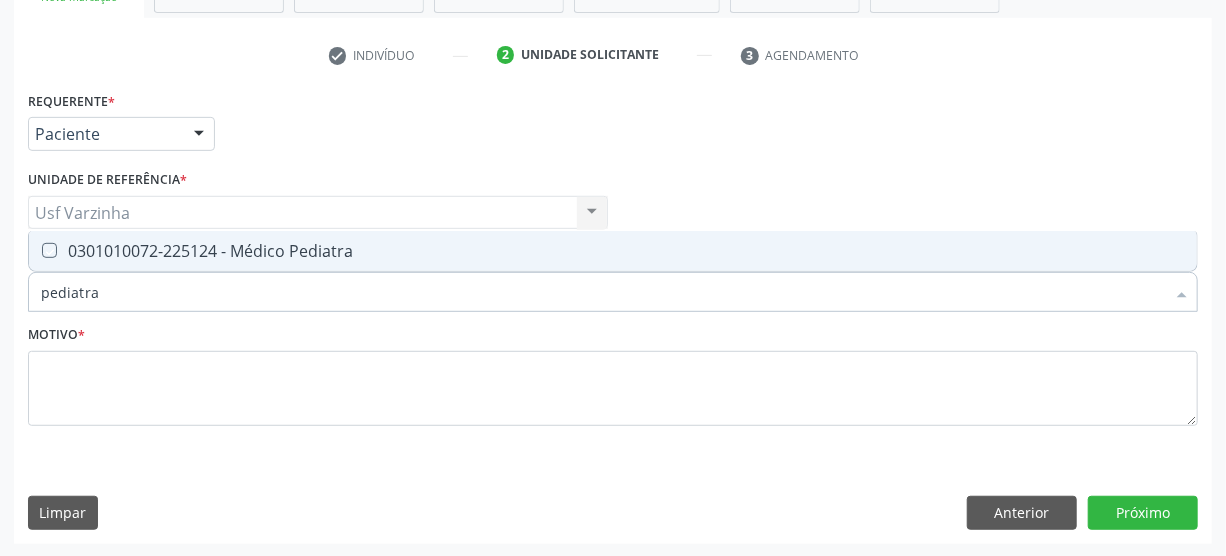 checkbox on "true" 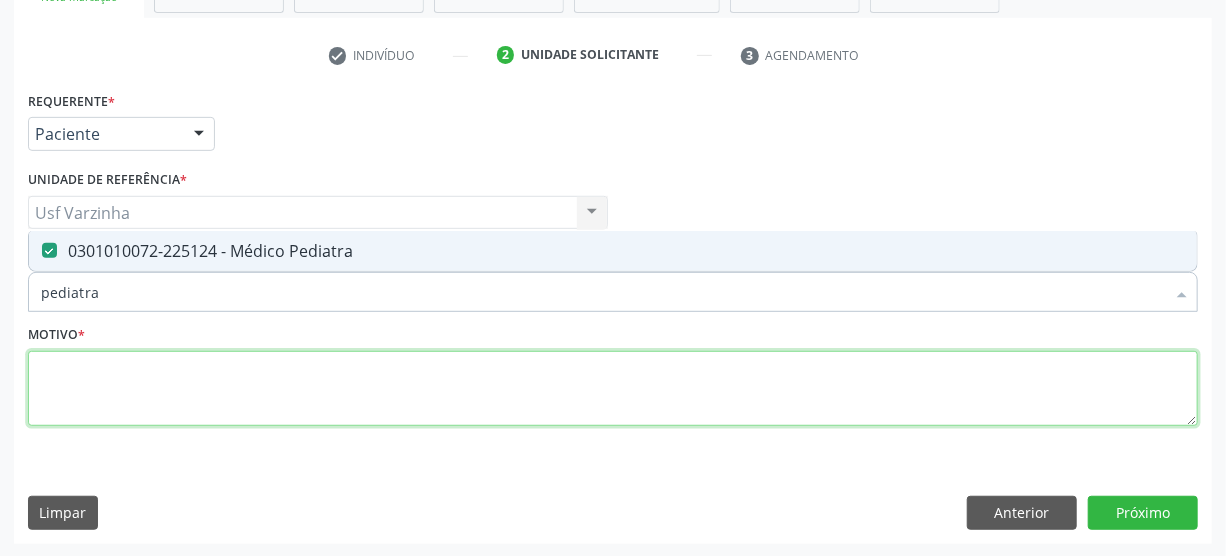 click at bounding box center (613, 389) 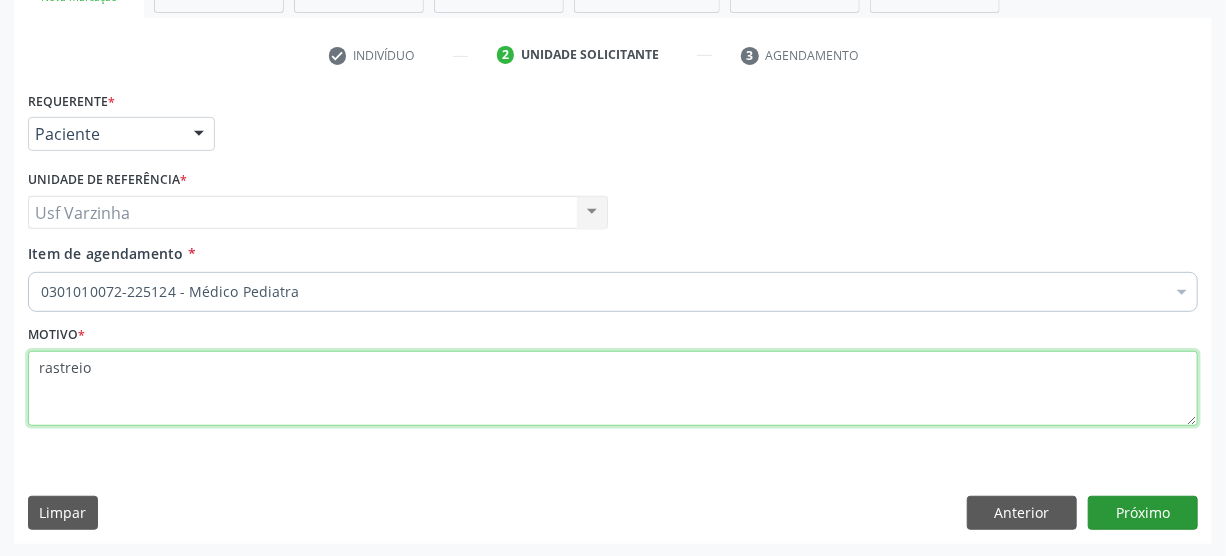 type on "rastreio" 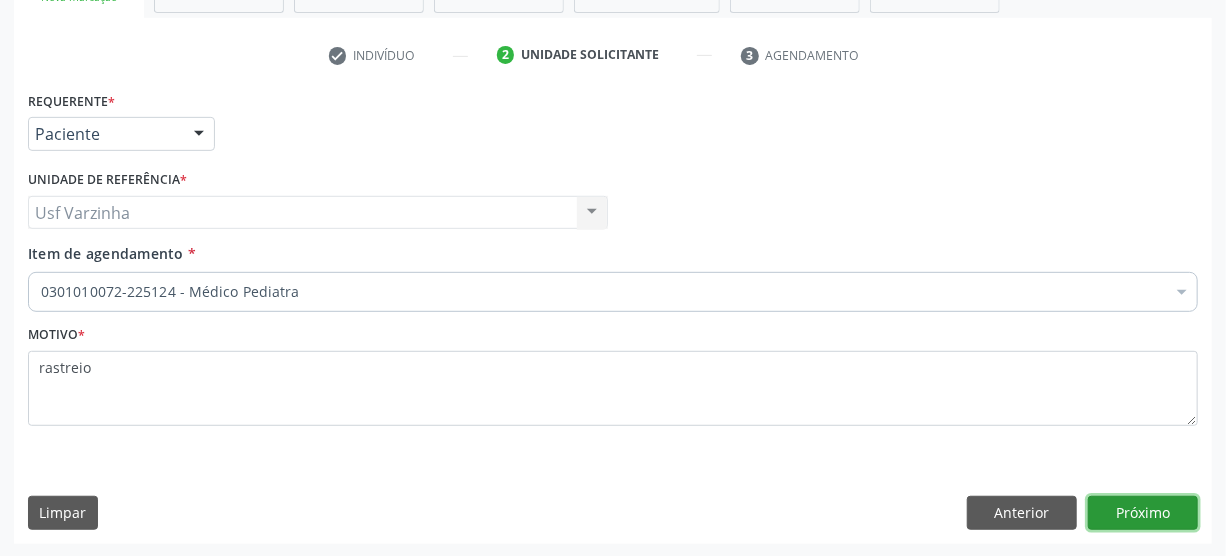 click on "Próximo" at bounding box center (1143, 513) 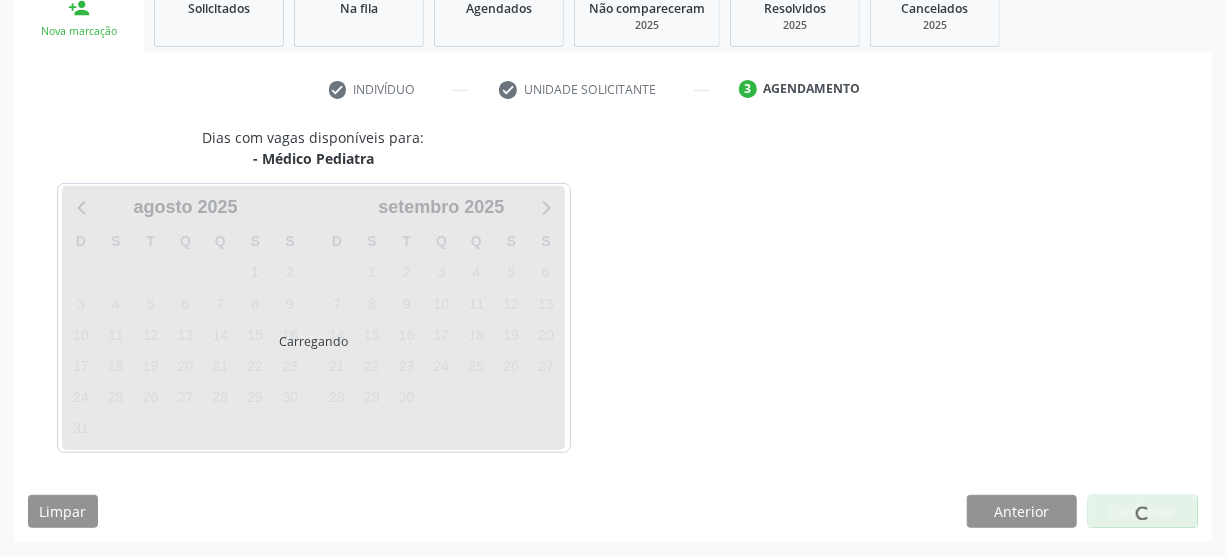 scroll, scrollTop: 312, scrollLeft: 0, axis: vertical 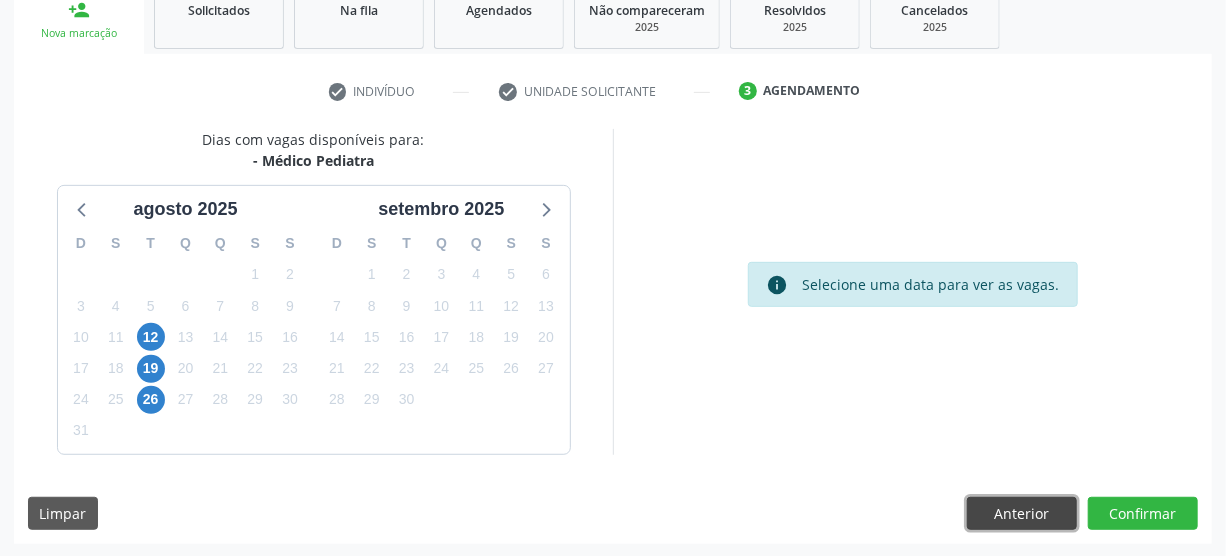 click on "Anterior" at bounding box center [1022, 514] 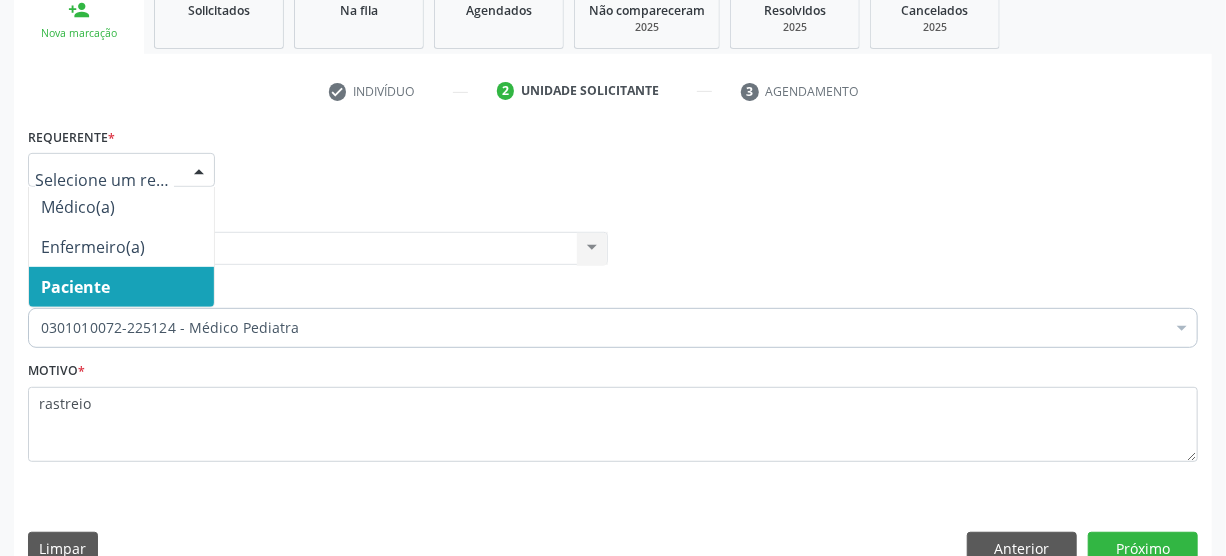 click at bounding box center (199, 171) 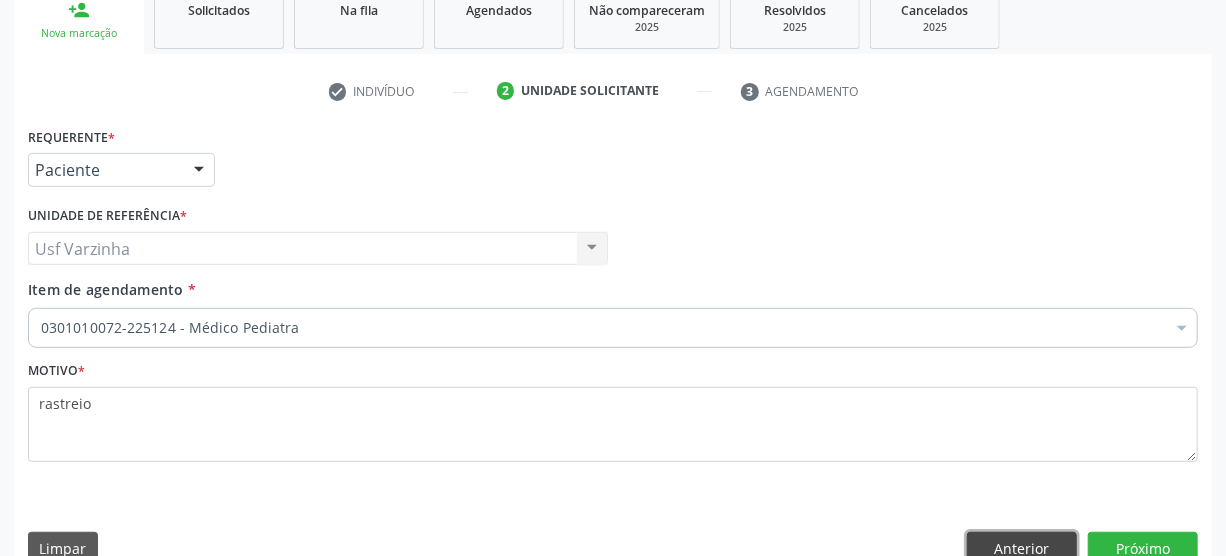 click on "Anterior" at bounding box center (1022, 549) 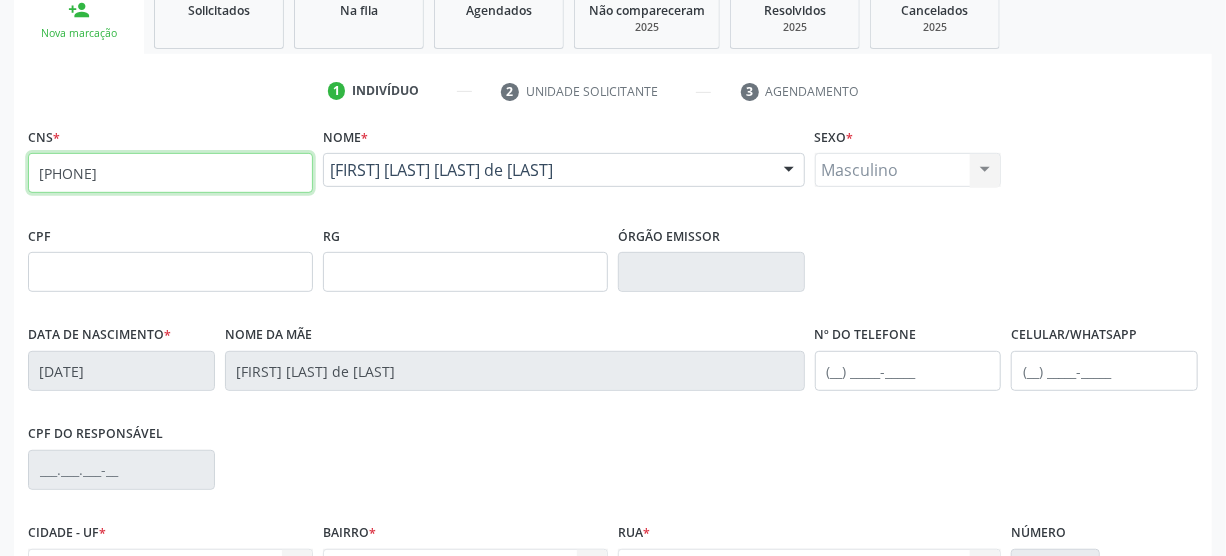 click on "[PHONE]" at bounding box center (170, 173) 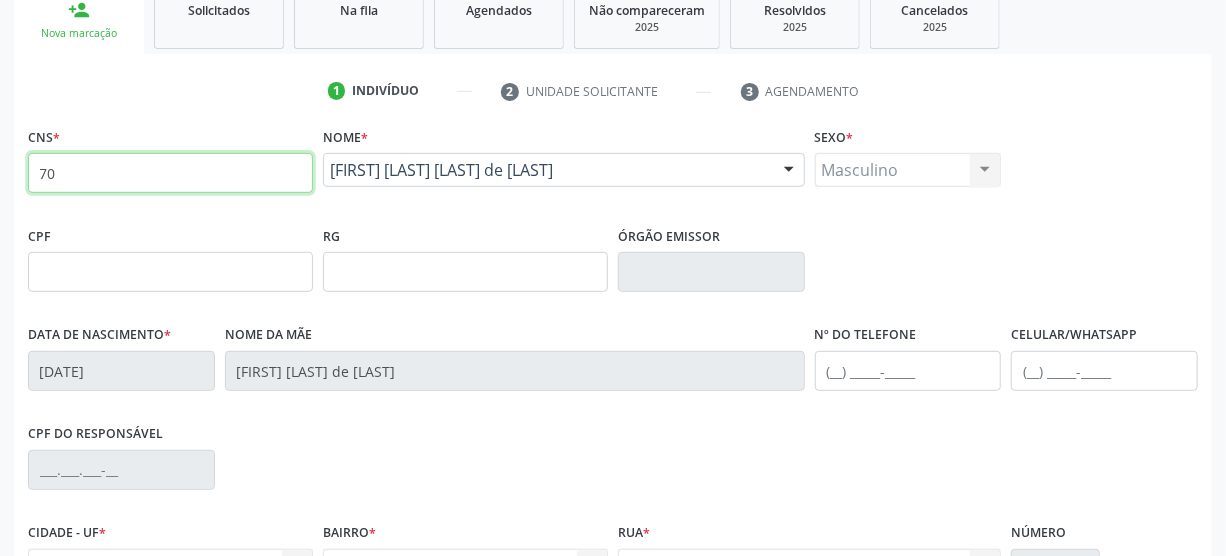 type on "7" 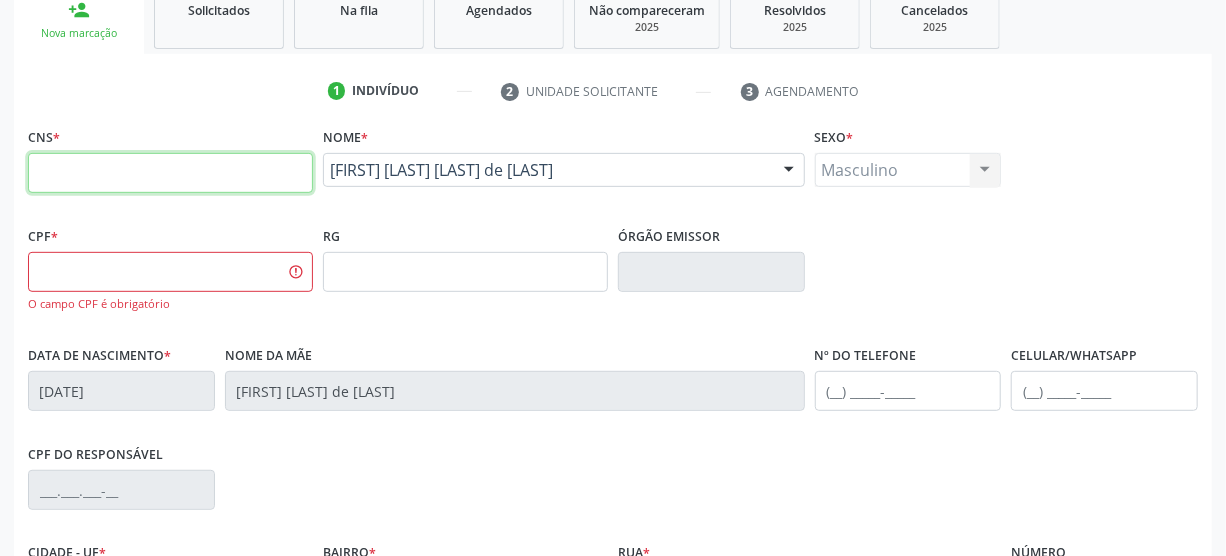 type 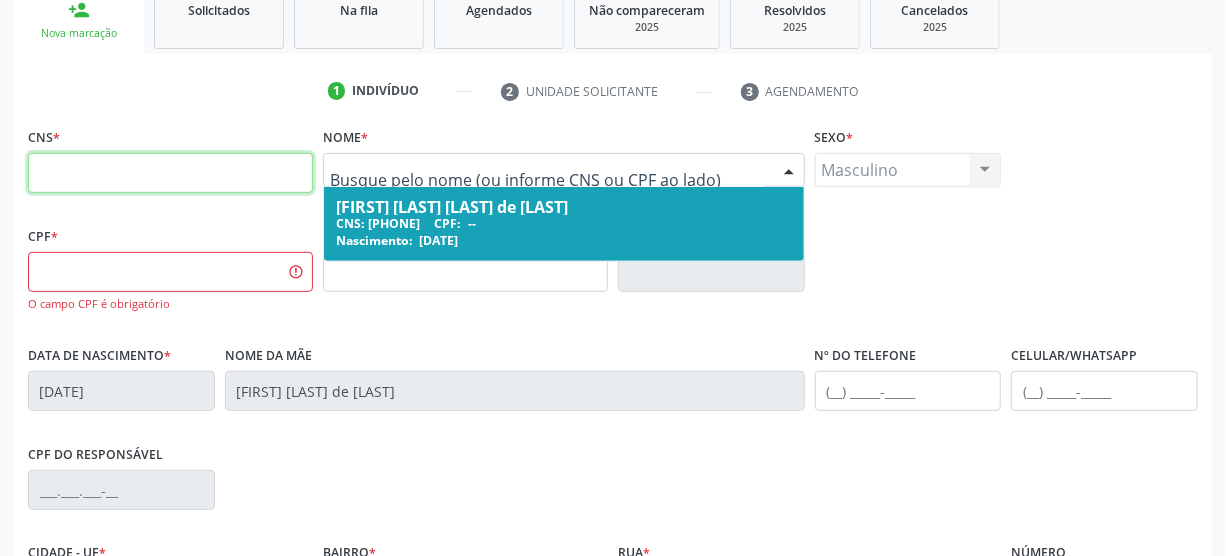 click at bounding box center (170, 173) 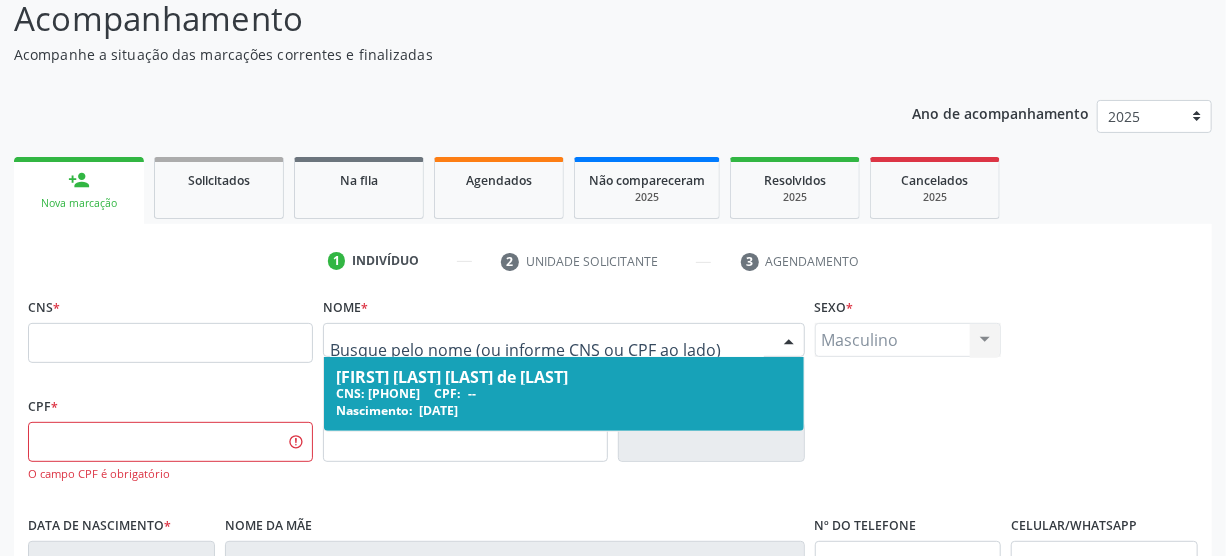 scroll, scrollTop: 130, scrollLeft: 0, axis: vertical 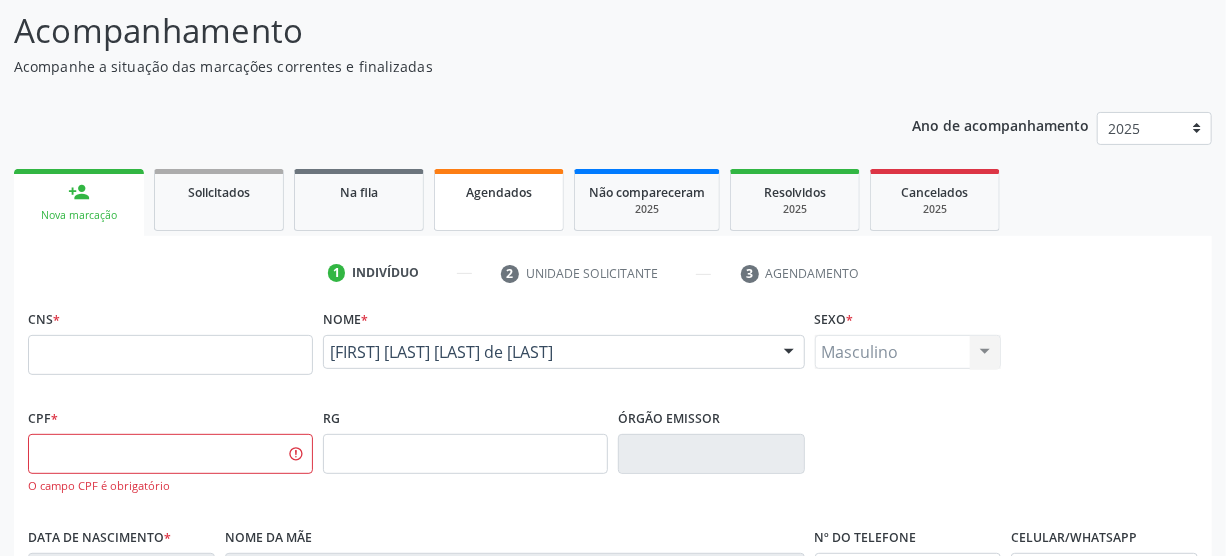 click on "Agendados" at bounding box center (499, 191) 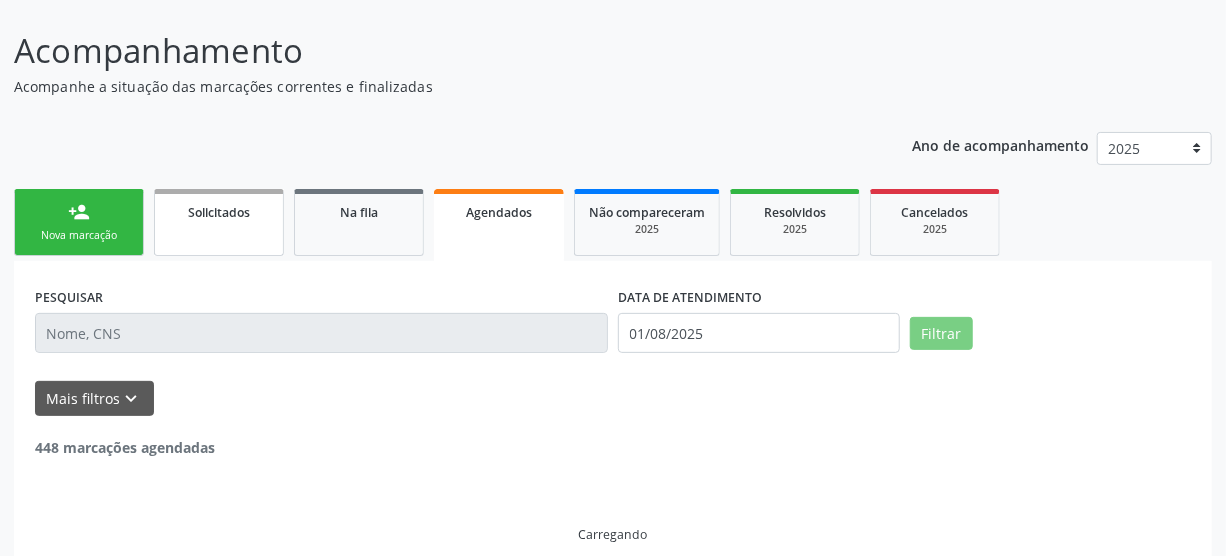 scroll, scrollTop: 130, scrollLeft: 0, axis: vertical 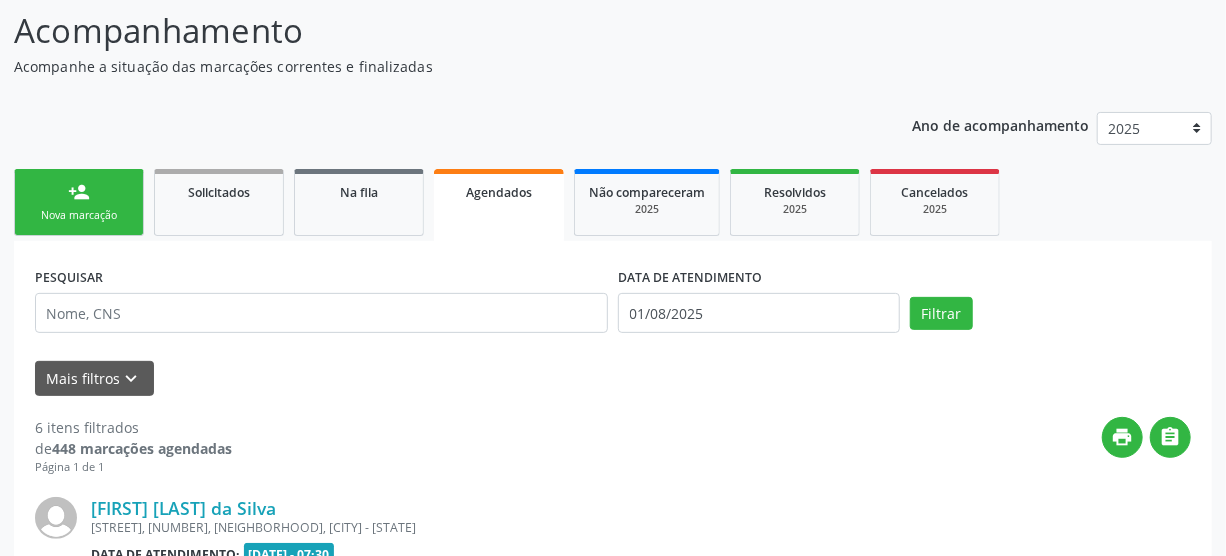 click on "Agendados" at bounding box center (499, 205) 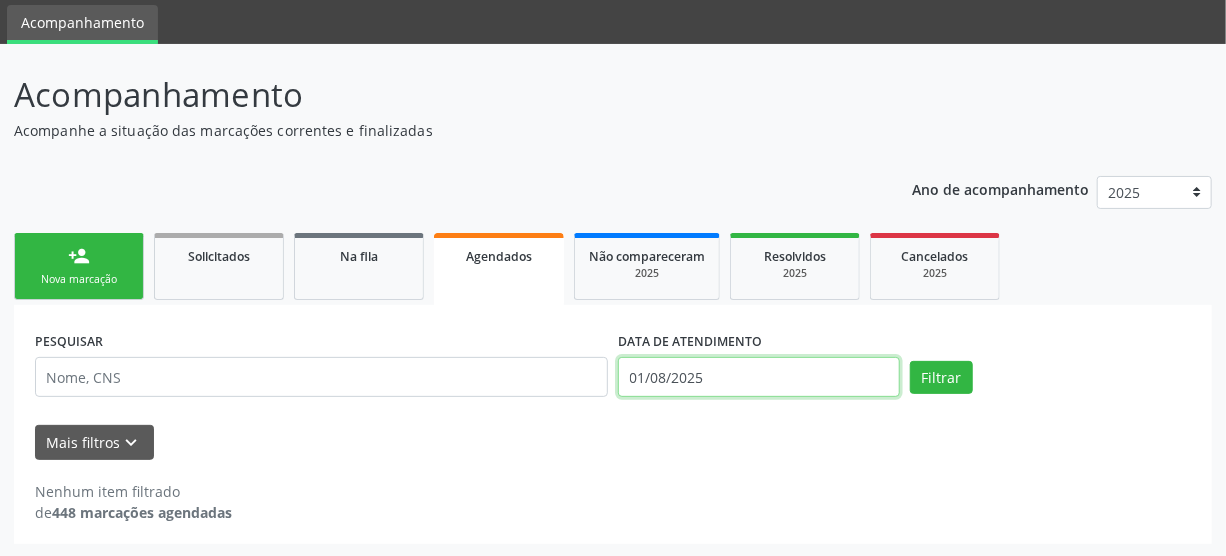 scroll, scrollTop: 130, scrollLeft: 0, axis: vertical 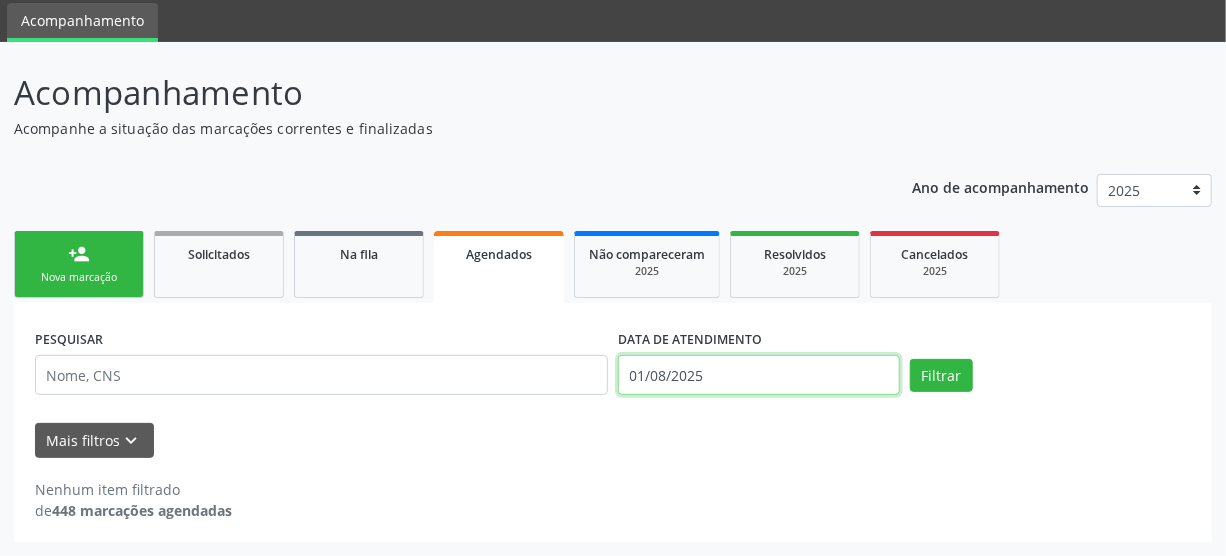 click on "Central de Marcação
notifications
[FIRST] [LAST] [LAST]
Recepcionista da UBS

Configurações
Sair
apps
Acompanhamento
Acompanhamento
Acompanhe a situação das marcações correntes e finalizadas
Relatórios
Ano de acompanhamento
2025 2024
person_add
Nova marcação
Solicitados   Na fila   Agendados   Não compareceram
2025
Resolvidos
2025
Cancelados
2025
PESQUISAR
DATA DE ATENDIMENTO
[DATE]
Filtrar
UNIDADE EXECUTANTE
Selecione uma unidade
Todos as unidades   3 Grupamento de Bombeiros   Abfisio   Abimael Lira Atelie Dental   Academia da Cidade Bom Jesus de Serra Talhada   Academia da Cidade Caxixola   Academia da Cidade Cohab I   Academia da Cidade Estacao do Forro" at bounding box center (613, 210) 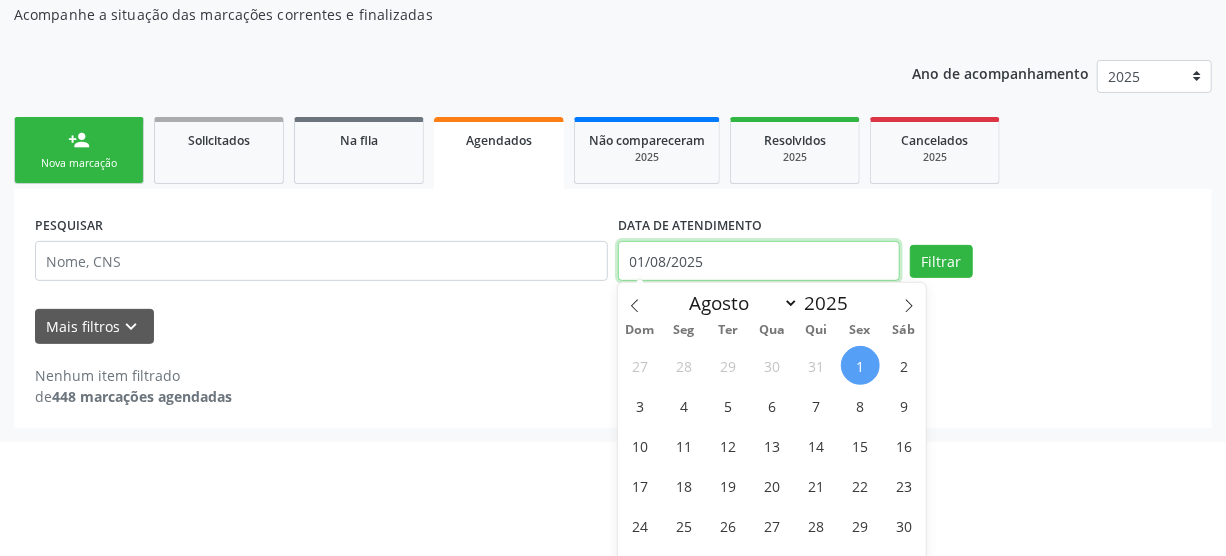 scroll, scrollTop: 210, scrollLeft: 0, axis: vertical 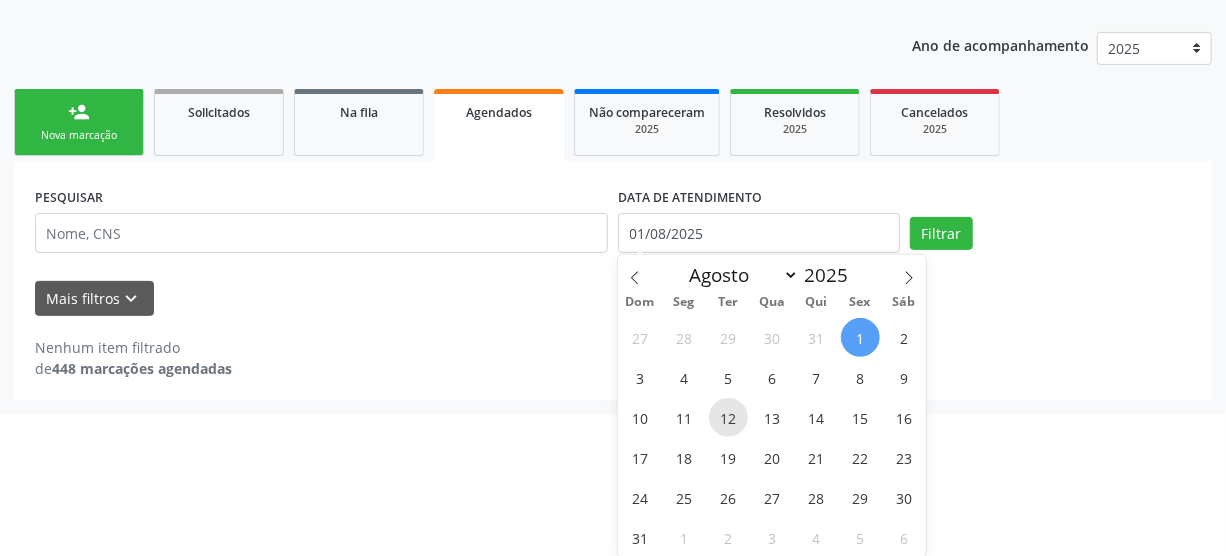 click on "12" at bounding box center [728, 417] 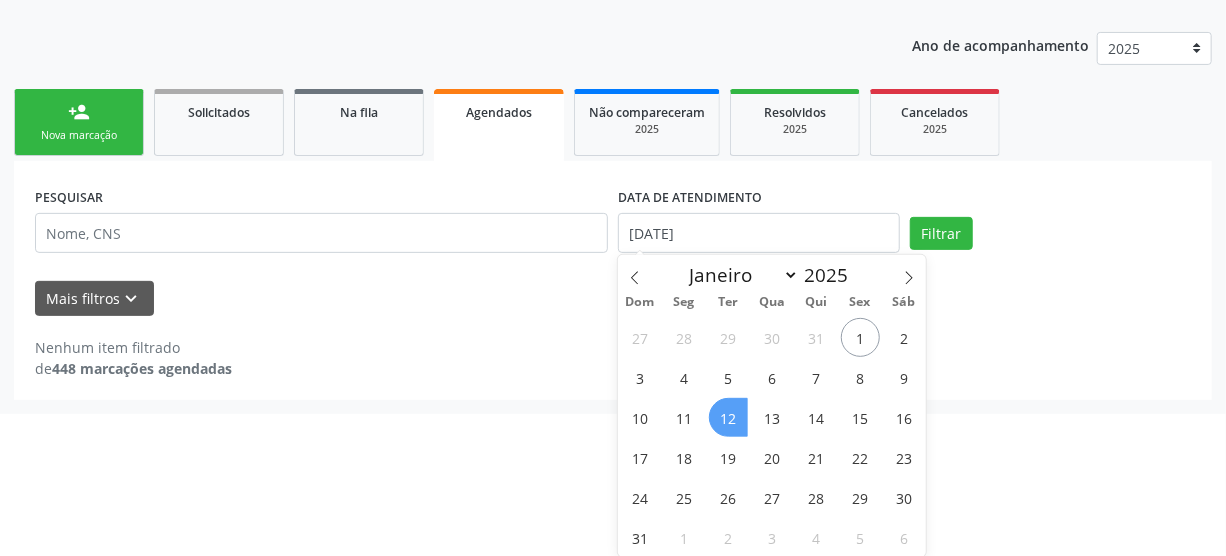 click on "12" at bounding box center [728, 417] 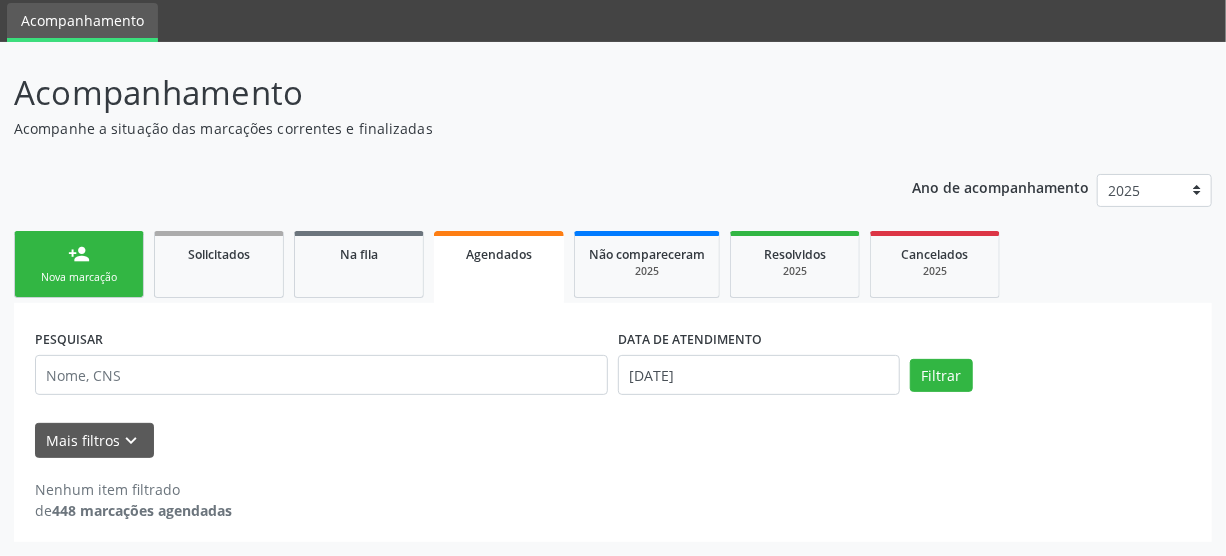 scroll, scrollTop: 66, scrollLeft: 0, axis: vertical 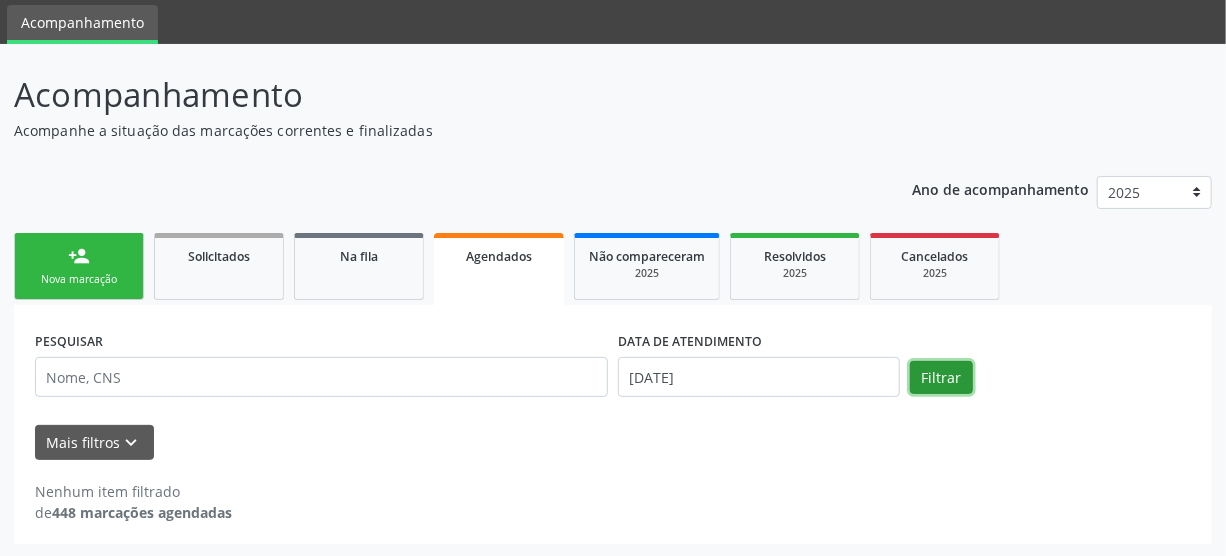 click on "Filtrar" at bounding box center (941, 378) 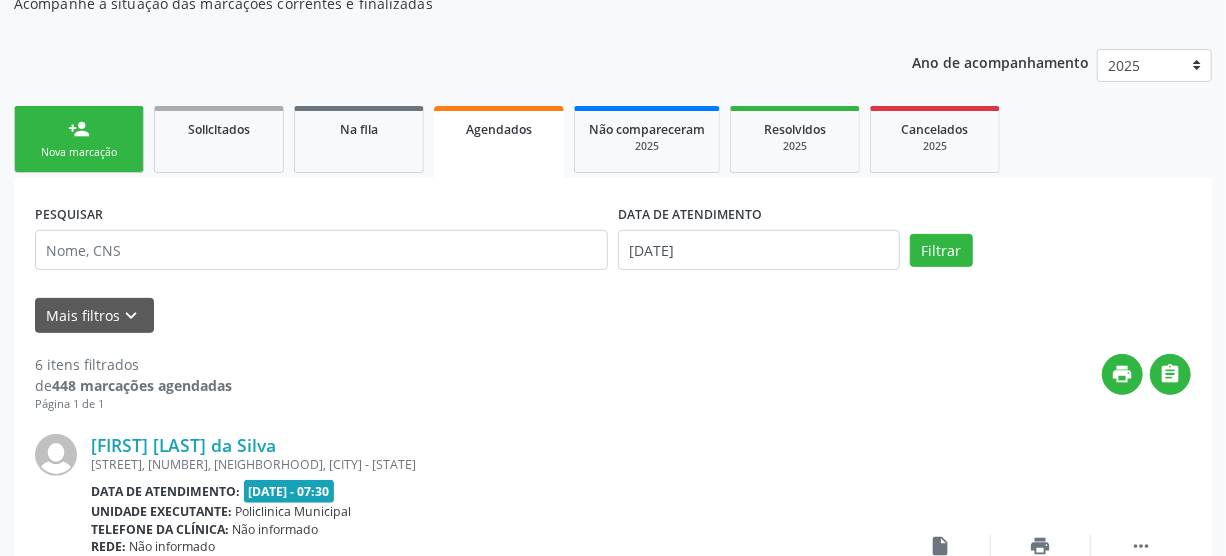 scroll, scrollTop: 173, scrollLeft: 0, axis: vertical 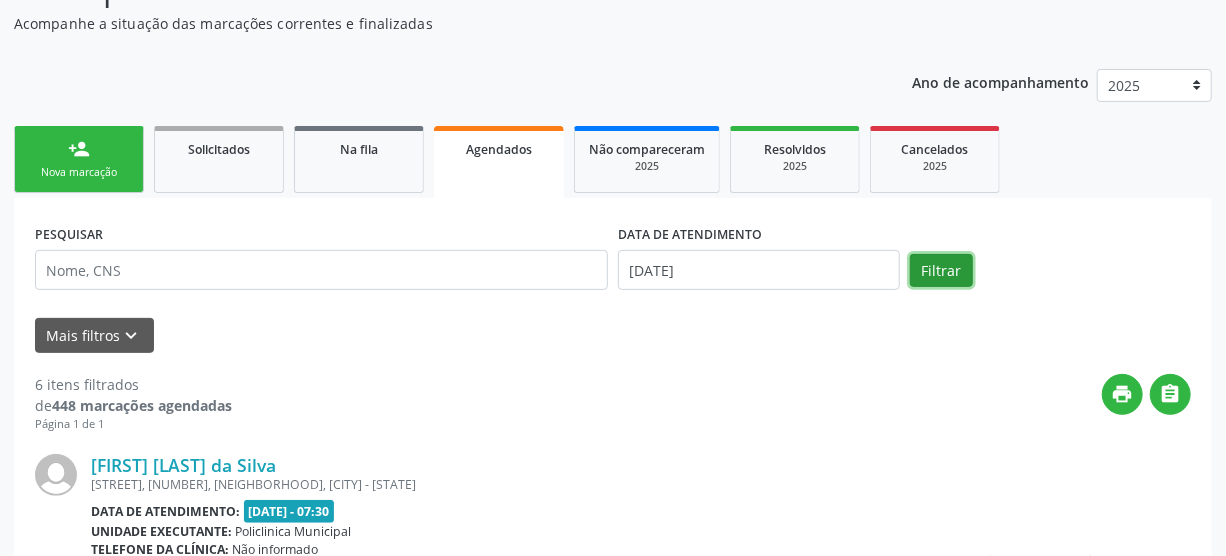 click on "Filtrar" at bounding box center [941, 271] 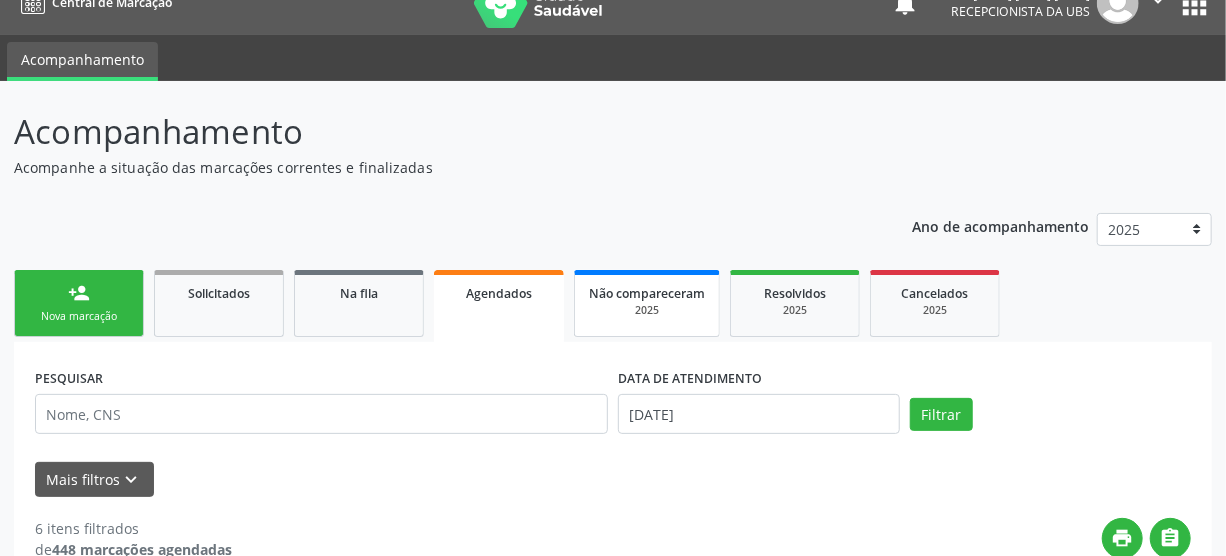 scroll, scrollTop: 0, scrollLeft: 0, axis: both 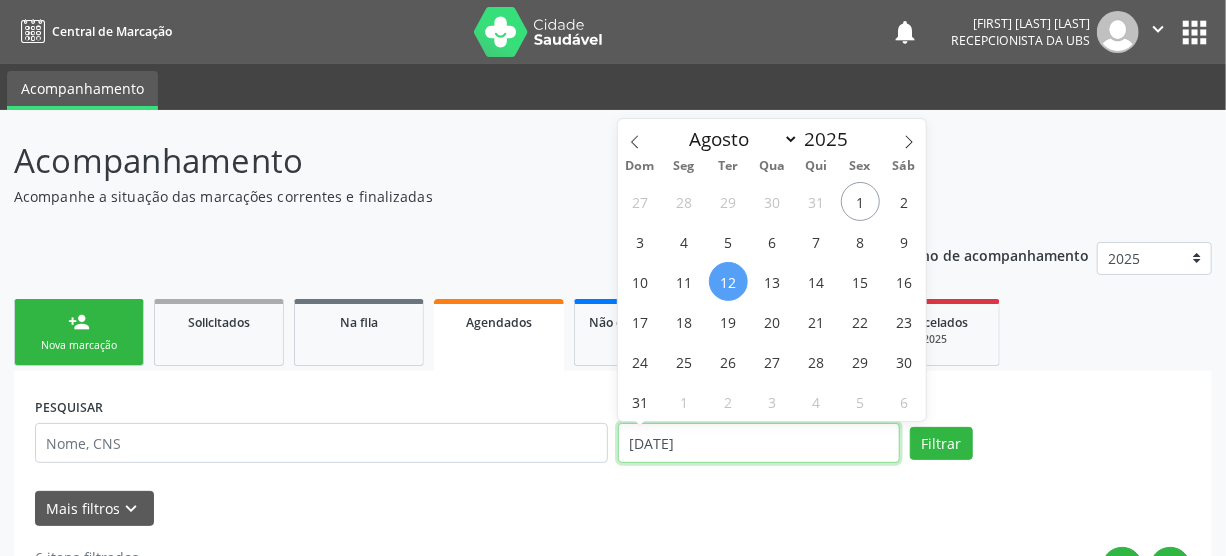 click on "[DATE]" at bounding box center (759, 443) 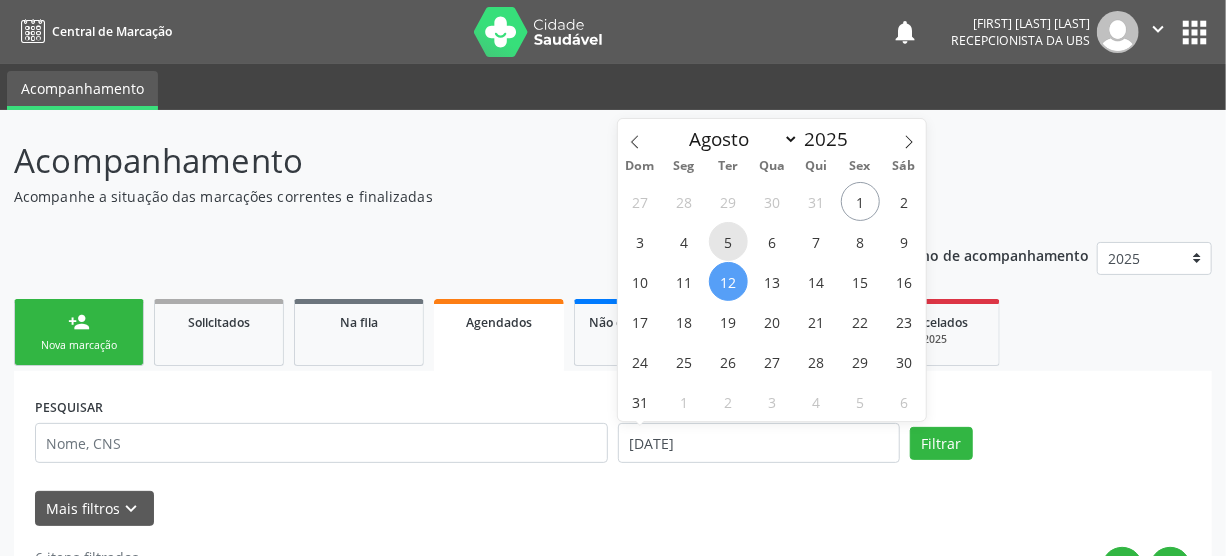 click on "5" at bounding box center (728, 241) 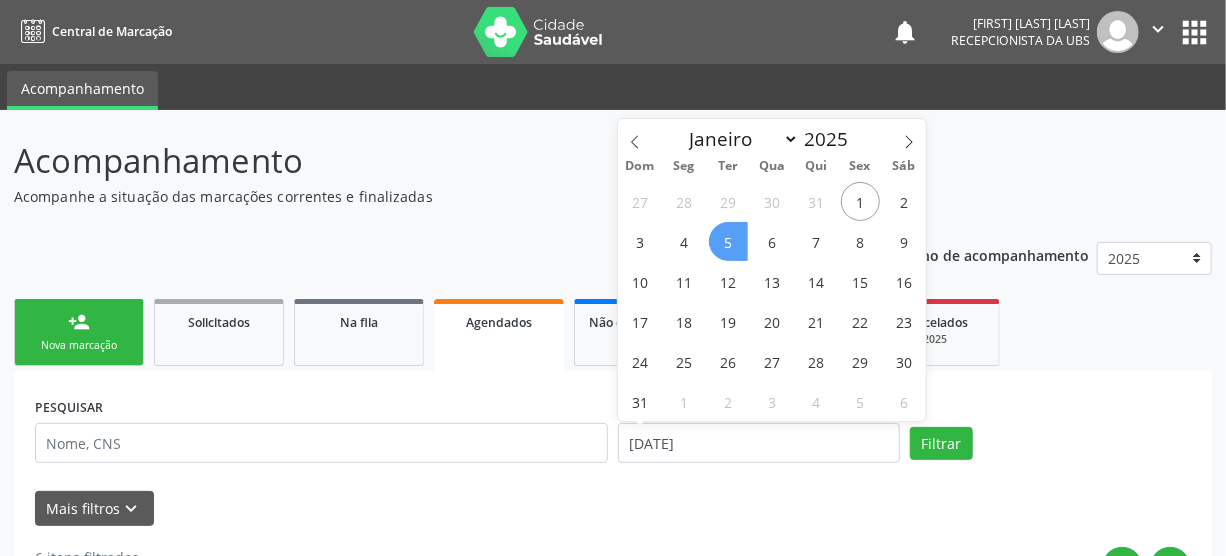 click on "5" at bounding box center (728, 241) 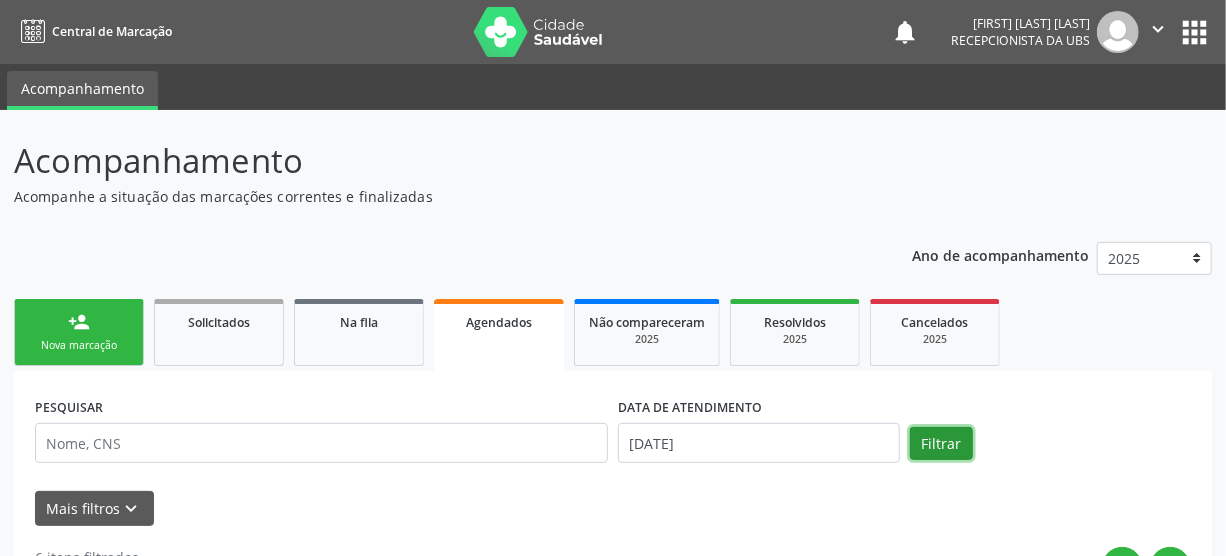 click on "Filtrar" at bounding box center [941, 444] 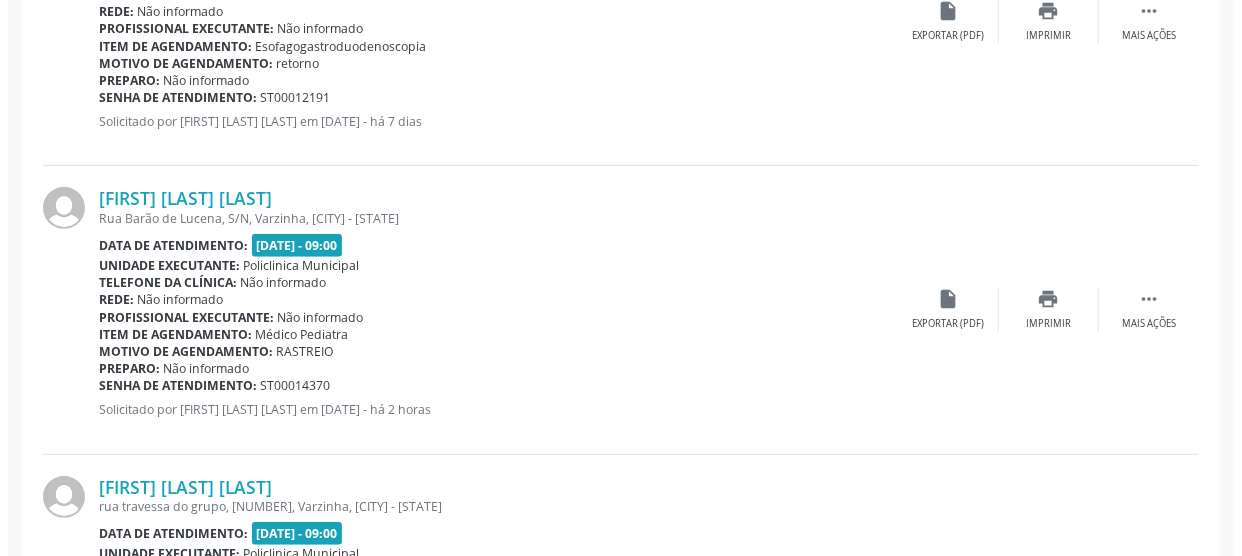 scroll, scrollTop: 3545, scrollLeft: 0, axis: vertical 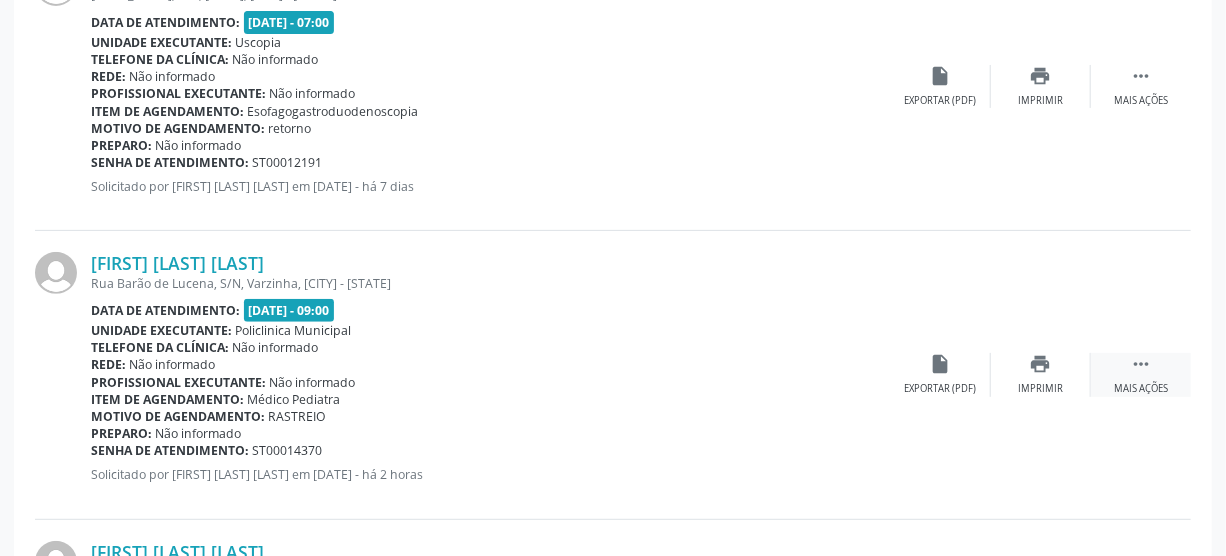 click on "
Mais ações" at bounding box center [1141, 374] 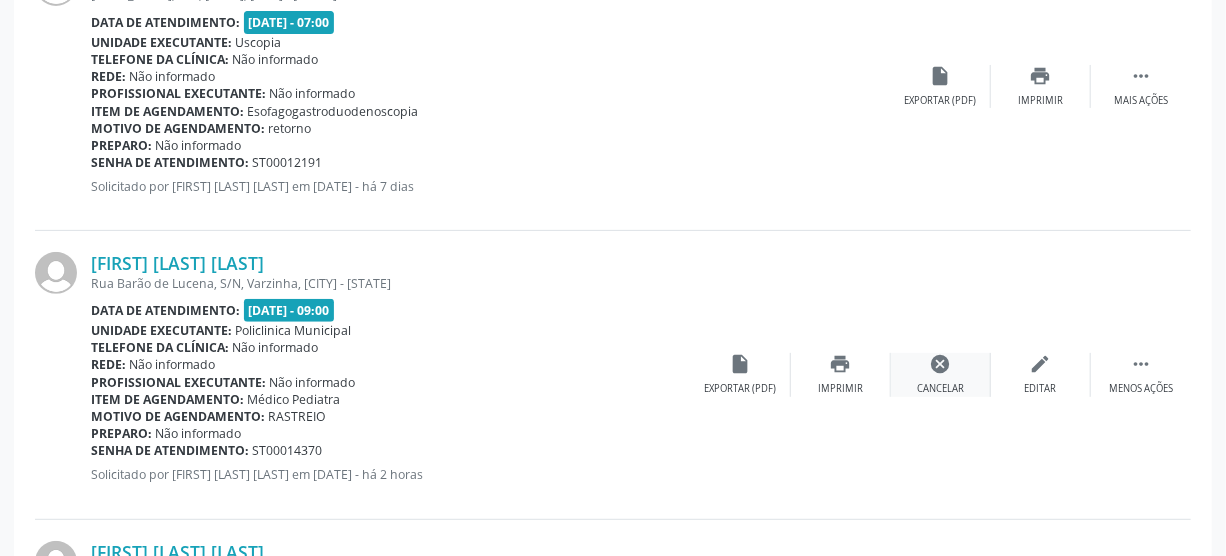 click on "cancel" at bounding box center (941, 364) 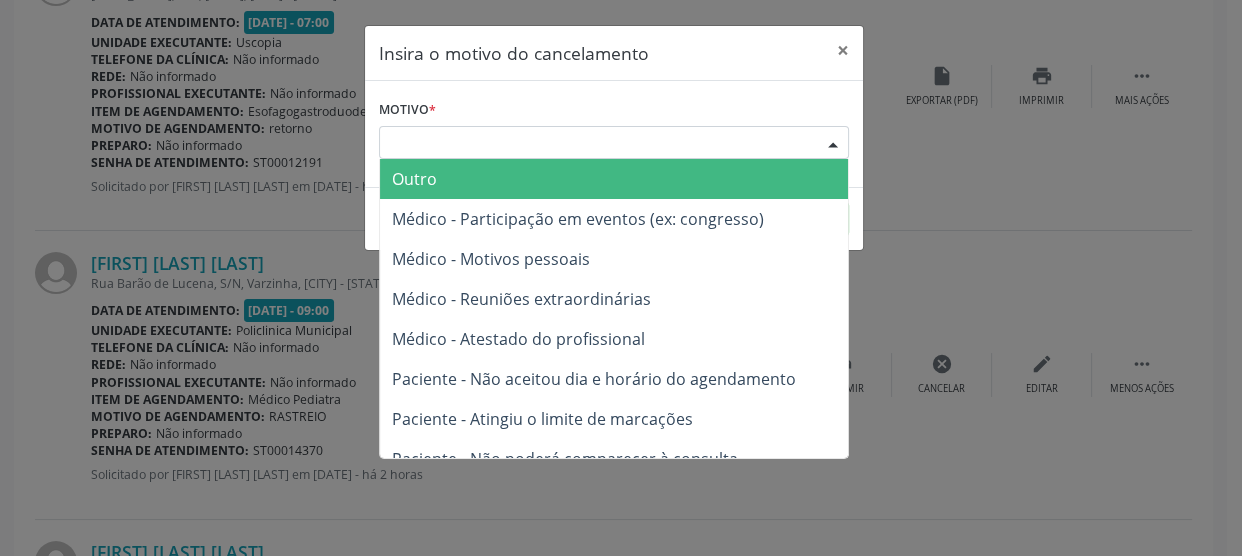 click on "Escolha o motivo" at bounding box center (614, 143) 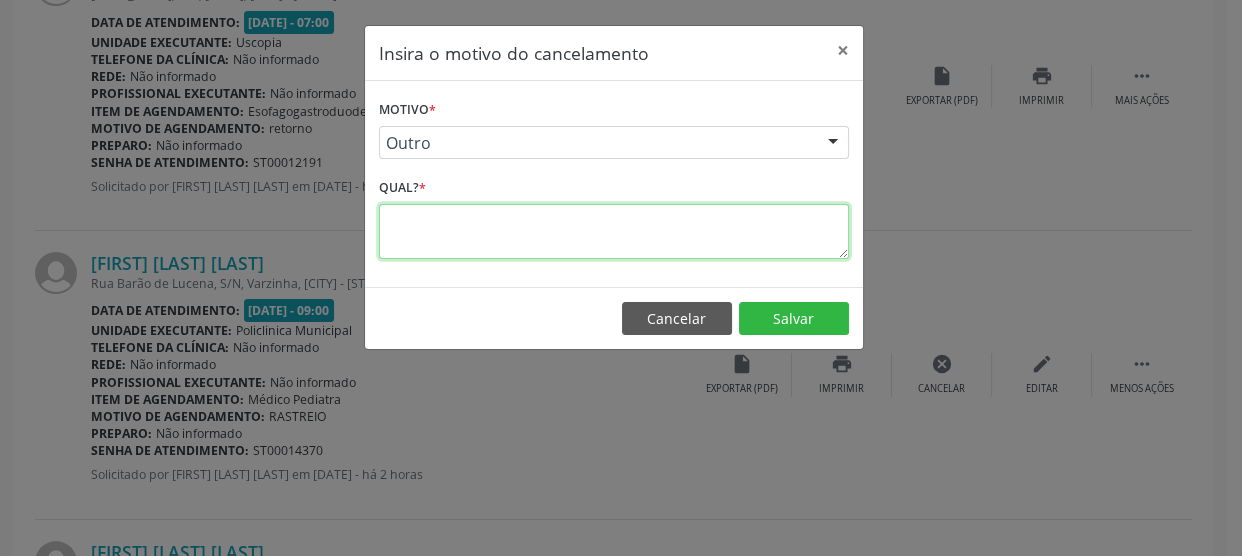 click at bounding box center (614, 231) 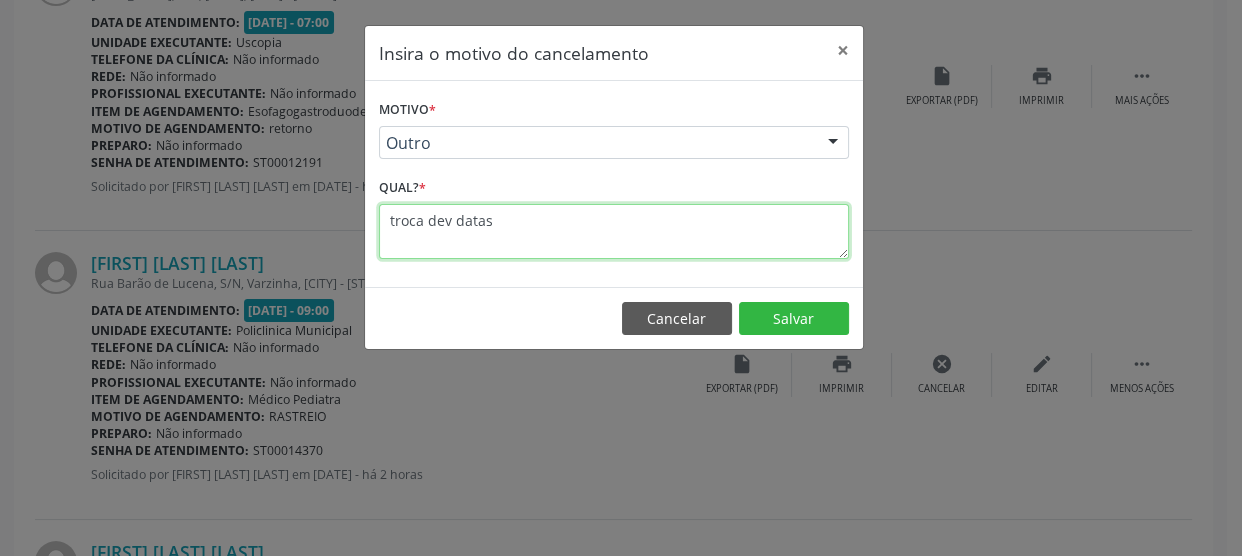 click on "troca dev datas" at bounding box center [614, 231] 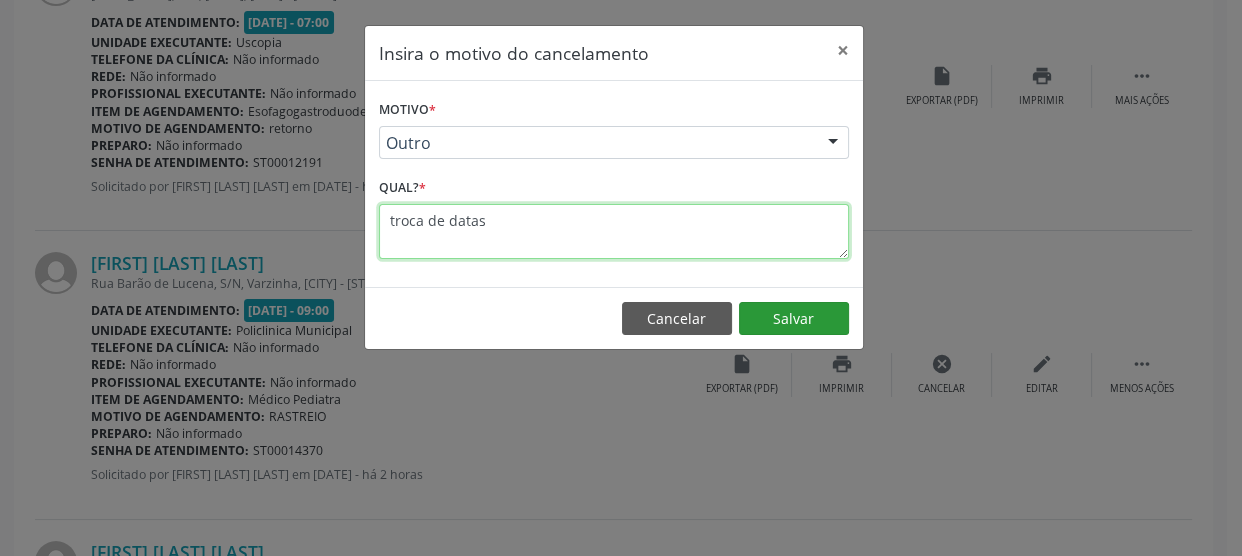 type on "troca de datas" 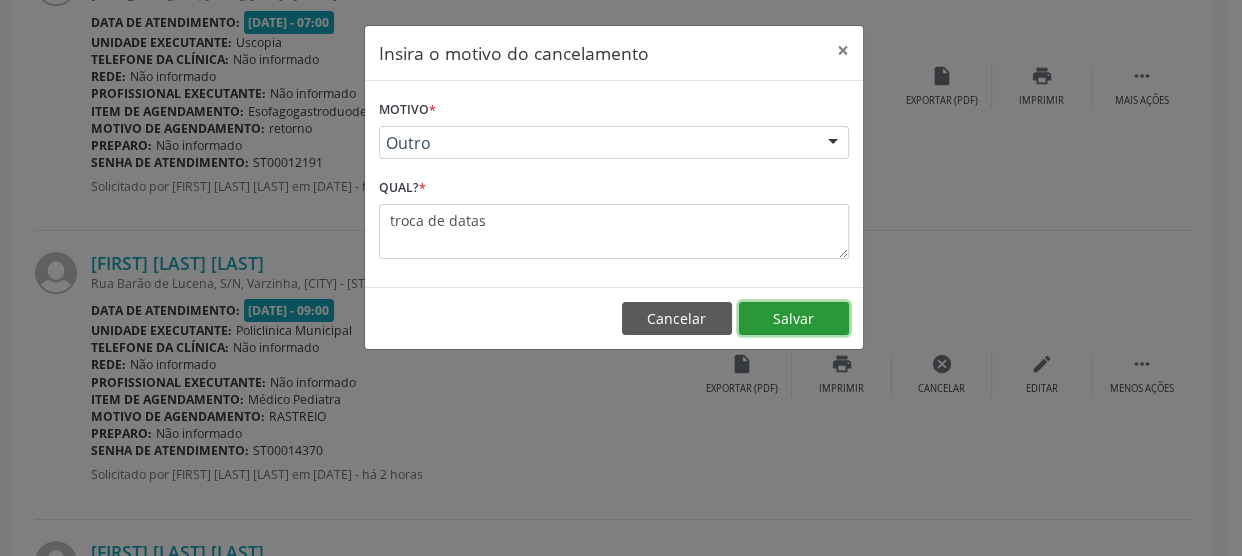 click on "Salvar" at bounding box center [794, 319] 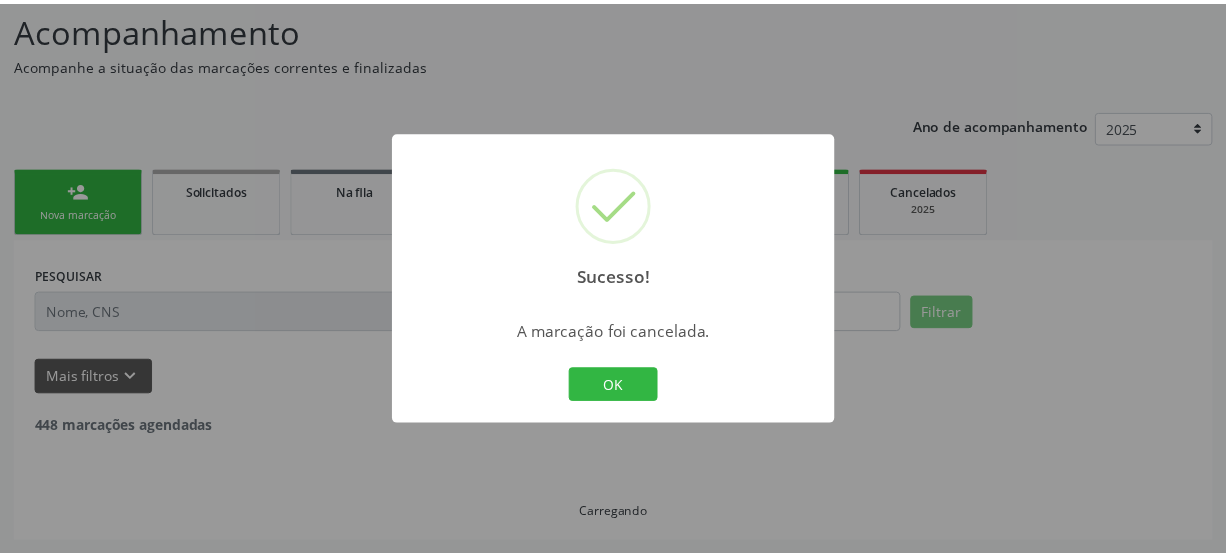 scroll, scrollTop: 130, scrollLeft: 0, axis: vertical 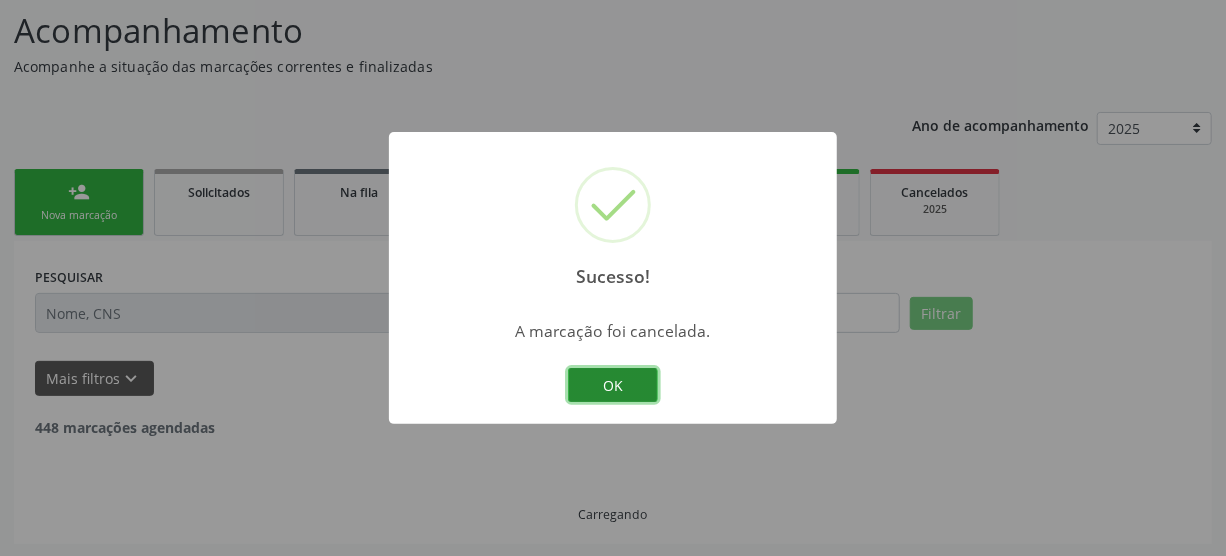 click on "OK" at bounding box center [613, 385] 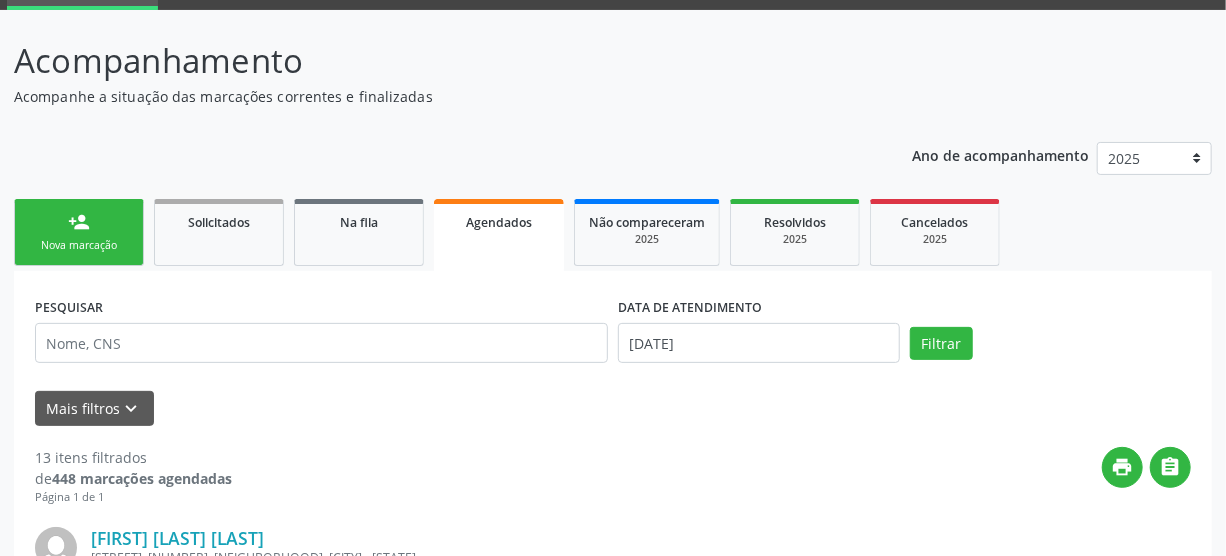 scroll, scrollTop: 0, scrollLeft: 0, axis: both 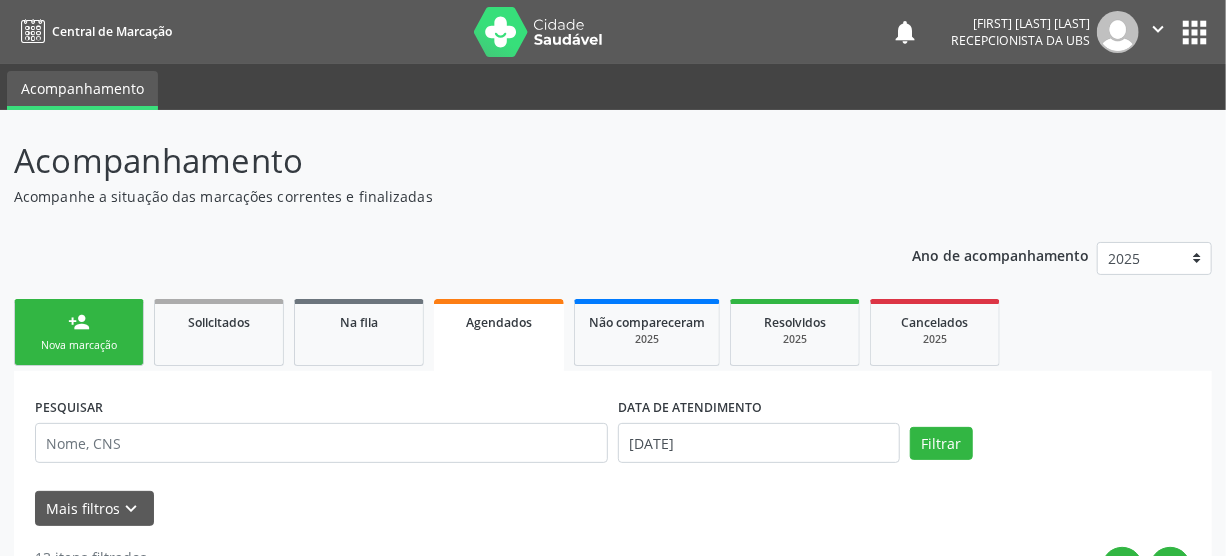 click on "person_add
Nova marcação" at bounding box center (79, 332) 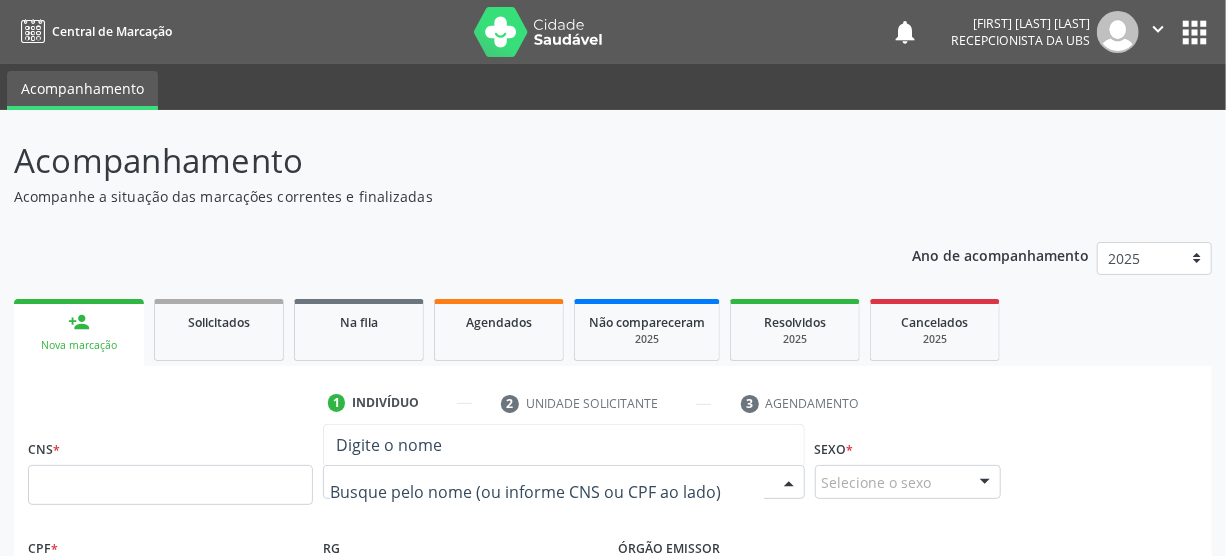 click at bounding box center [564, 482] 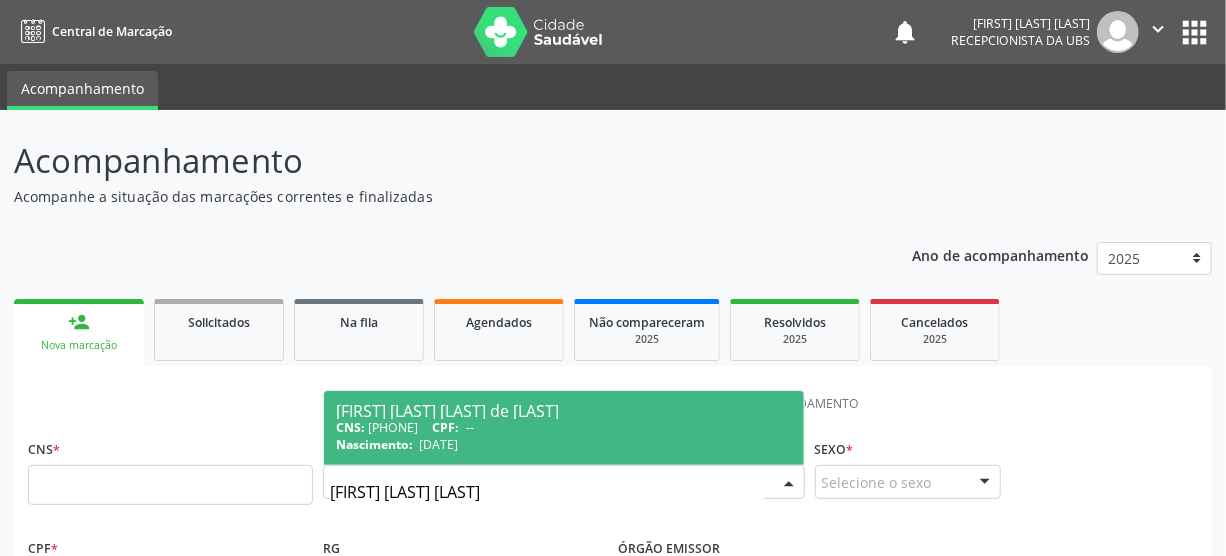 type on "[FIRST] [LAST] [LAST]" 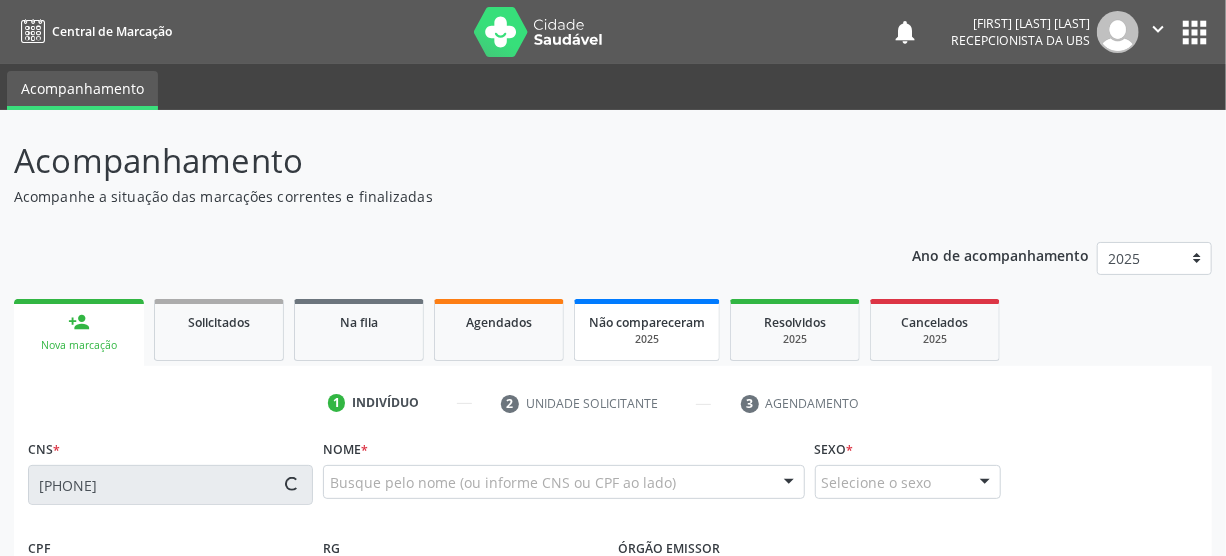 type on "[DATE]" 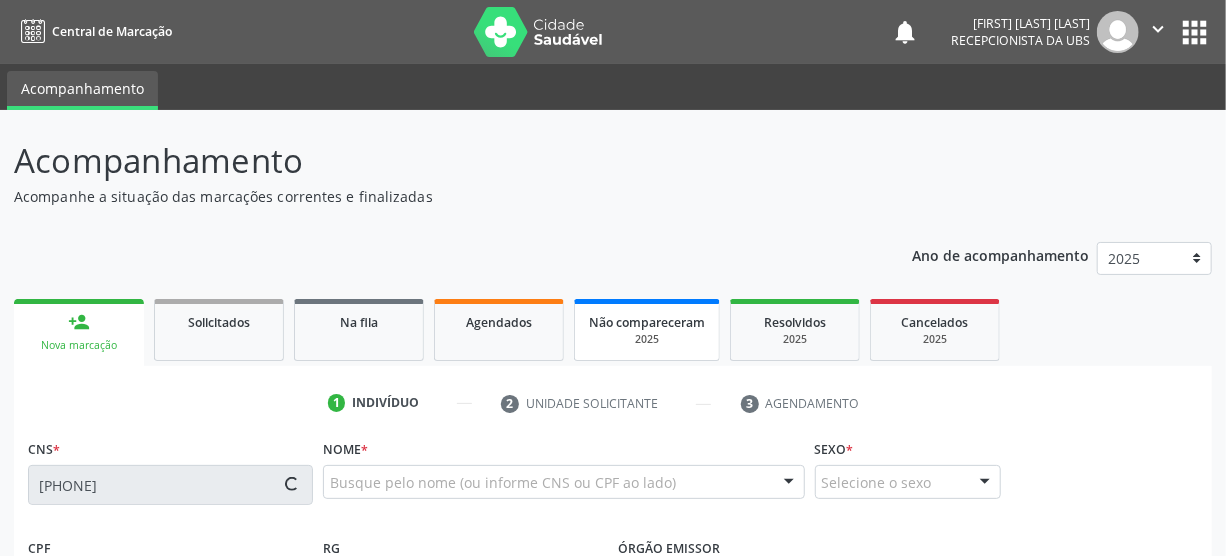 type on "[FIRST] [LAST] de [LAST]" 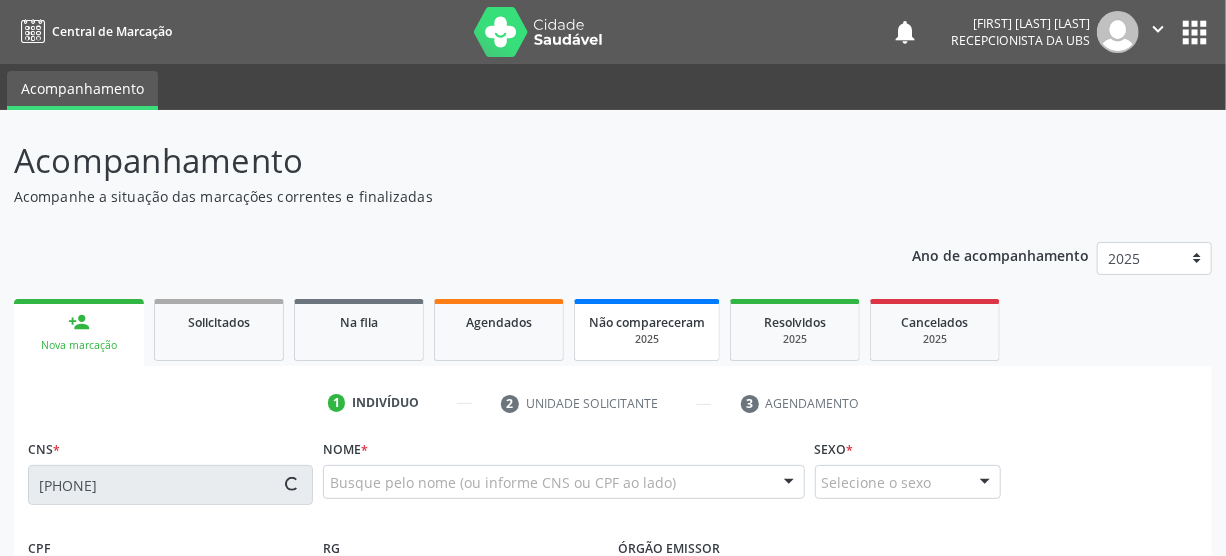 type on "21" 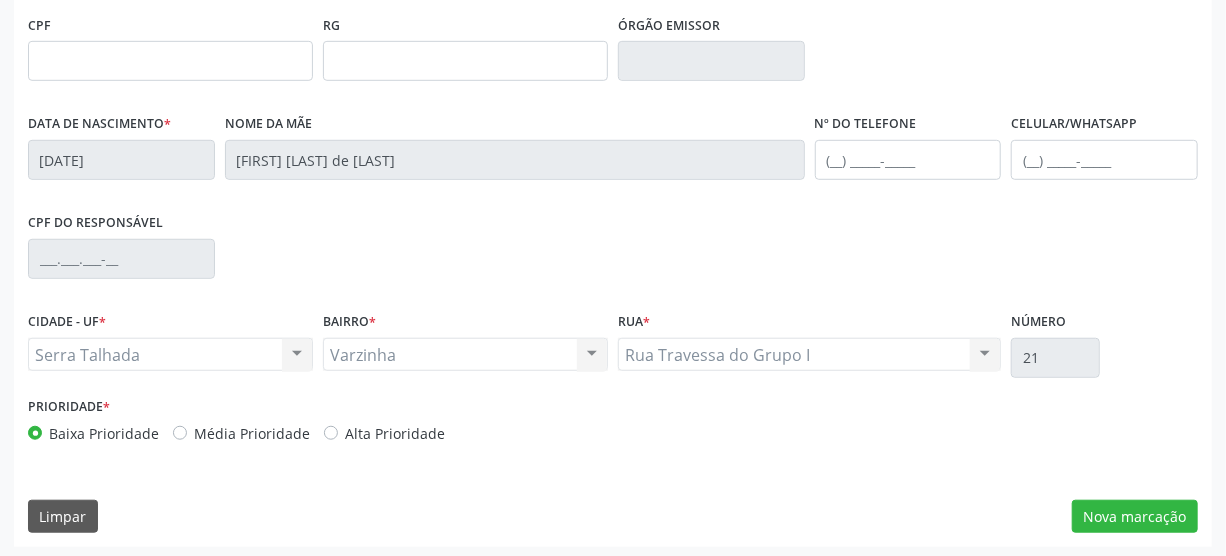 scroll, scrollTop: 527, scrollLeft: 0, axis: vertical 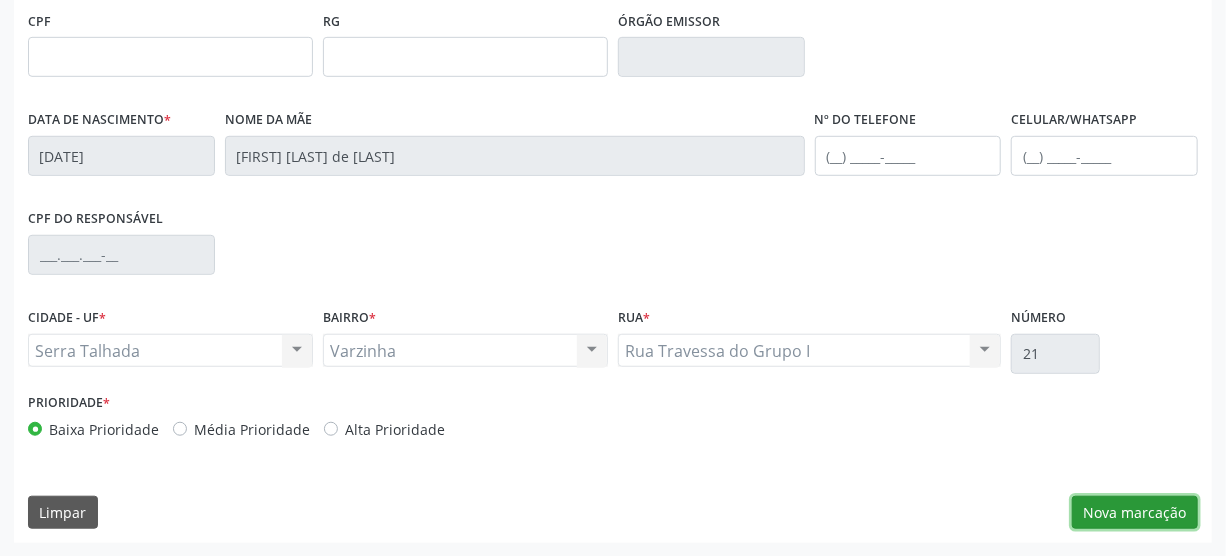 click on "Nova marcação" at bounding box center [1135, 513] 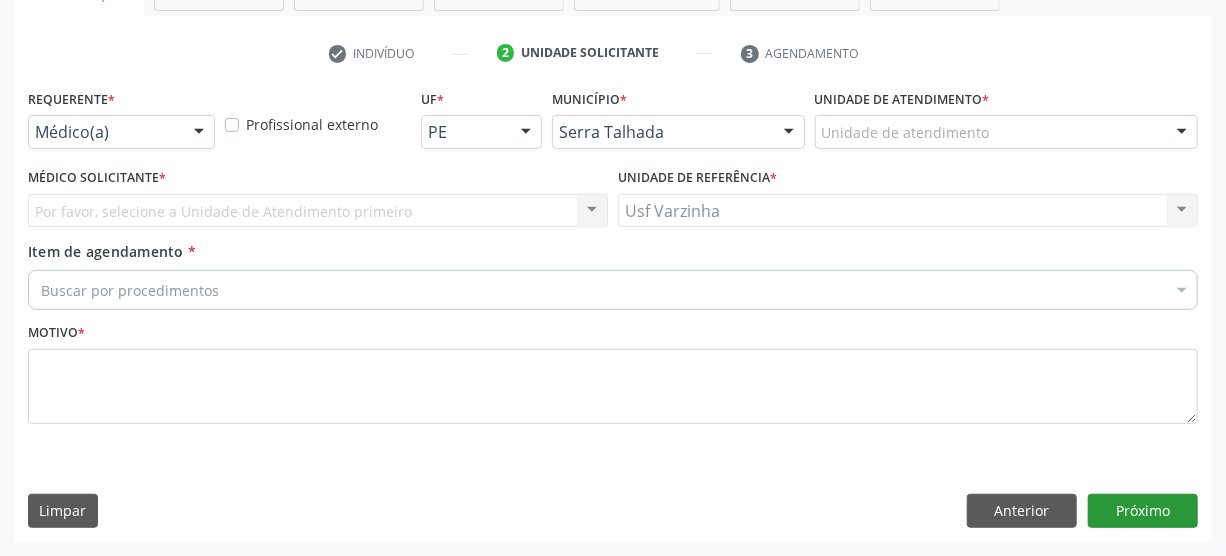 scroll, scrollTop: 348, scrollLeft: 0, axis: vertical 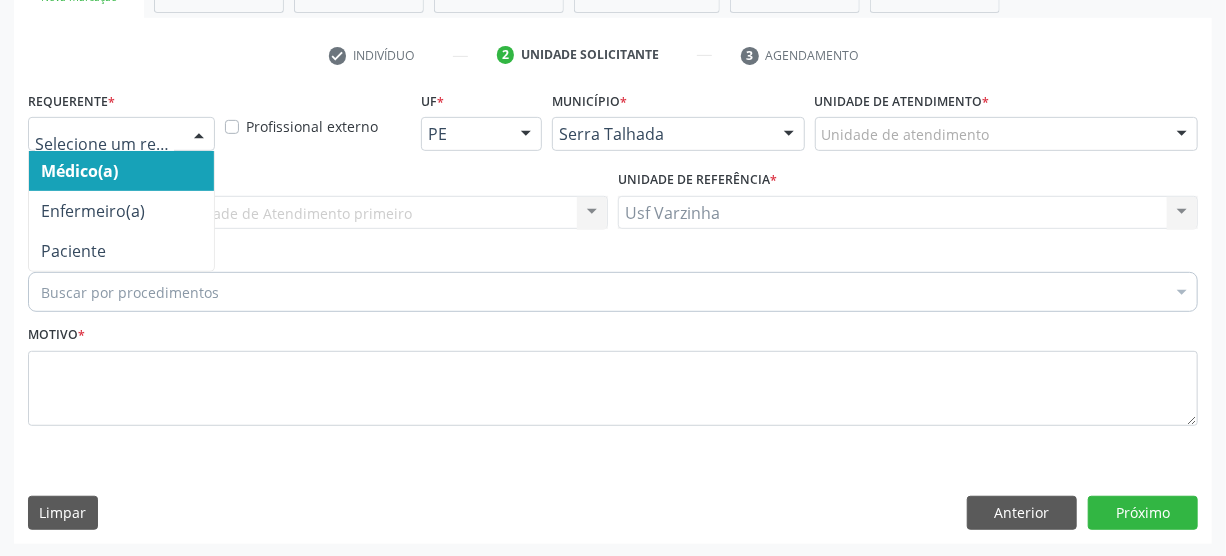 click at bounding box center (199, 135) 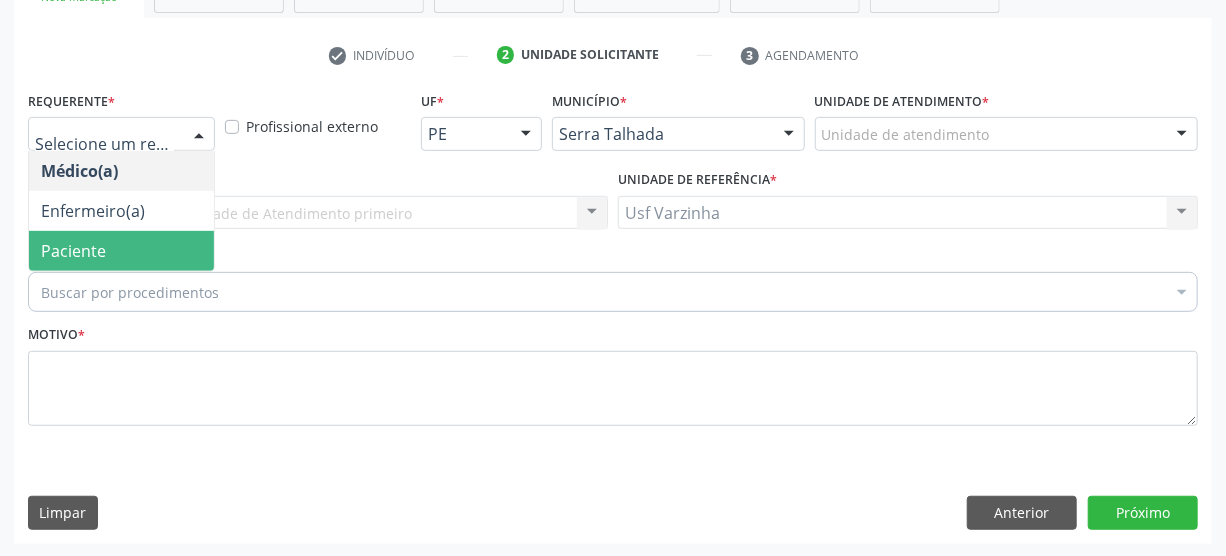 click on "Paciente" at bounding box center [121, 251] 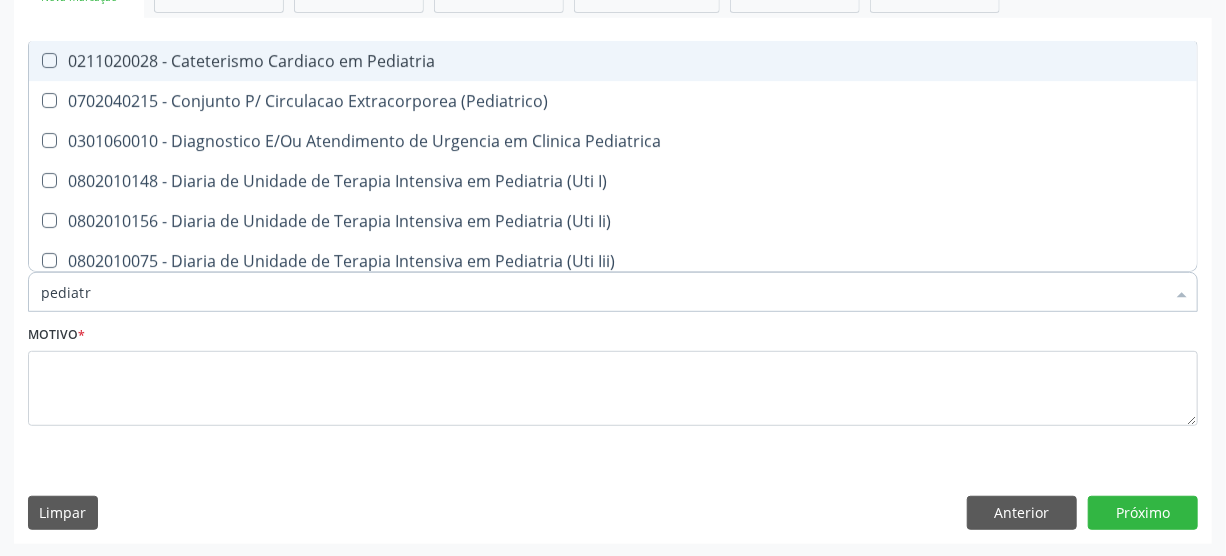 type on "pediatra" 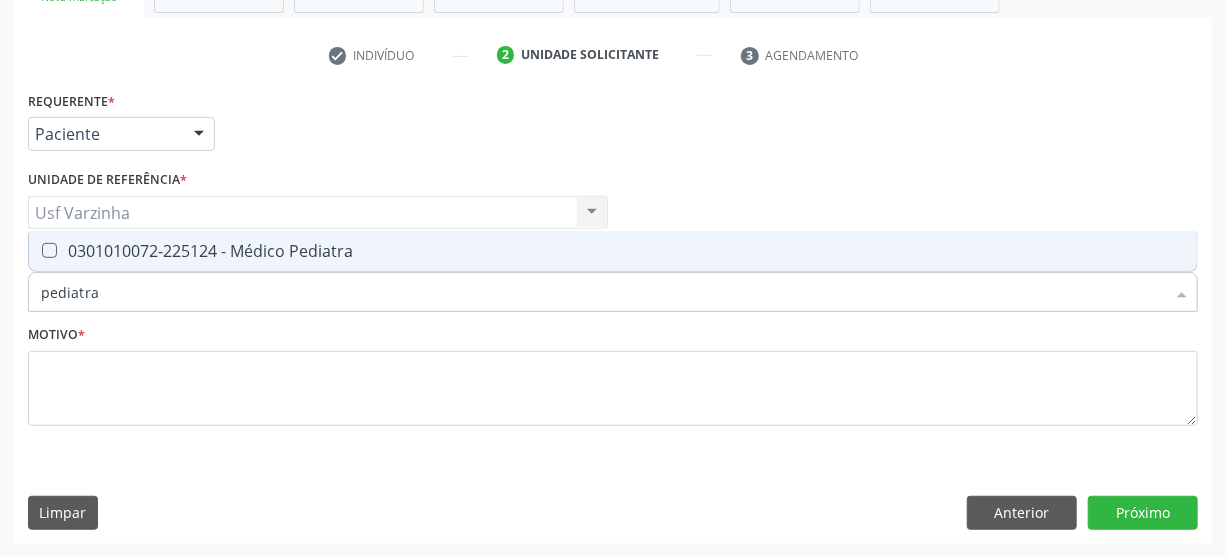 click on "0301010072-225124 - Médico Pediatra" at bounding box center (613, 251) 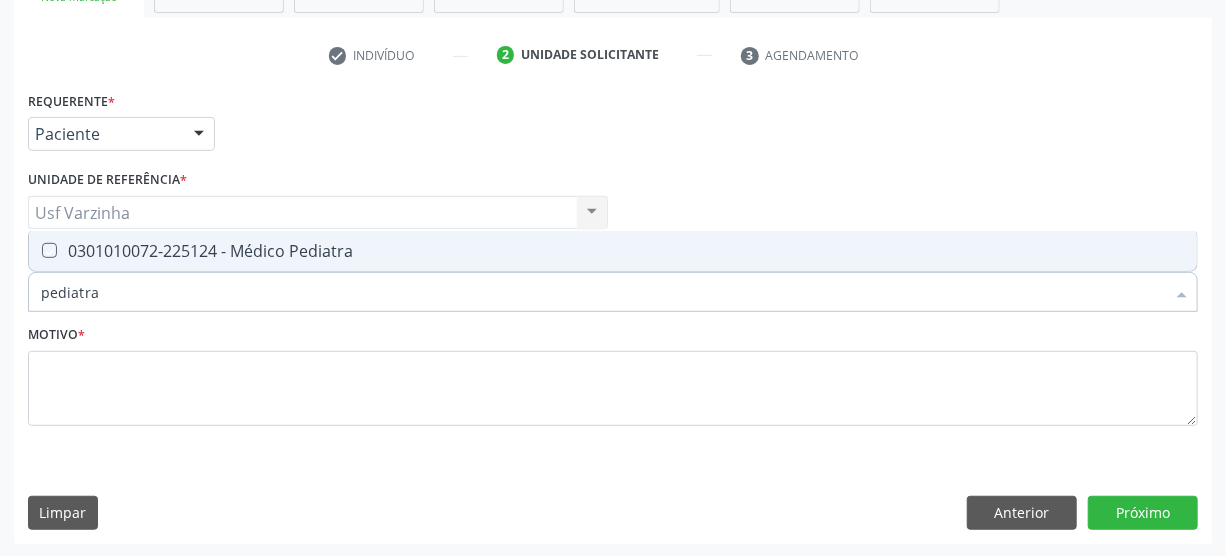 checkbox on "true" 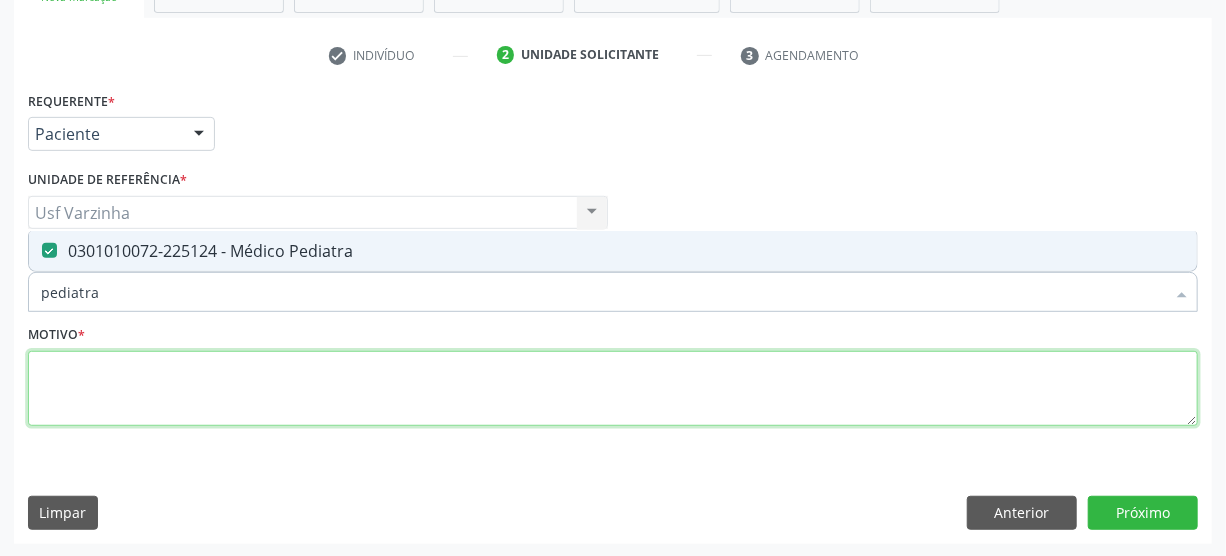 click at bounding box center [613, 389] 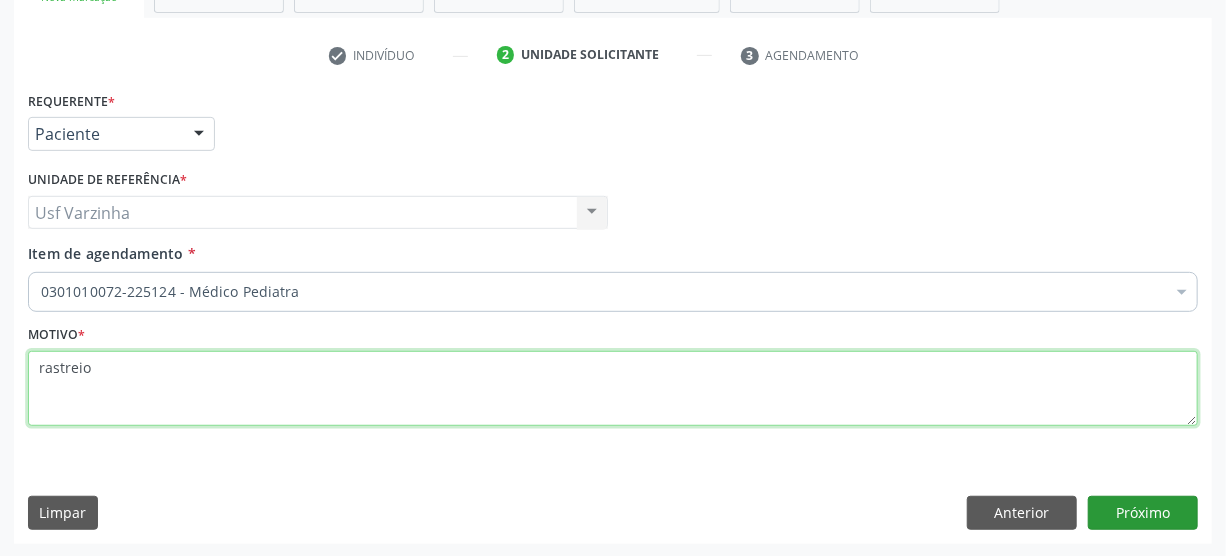type on "rastreio" 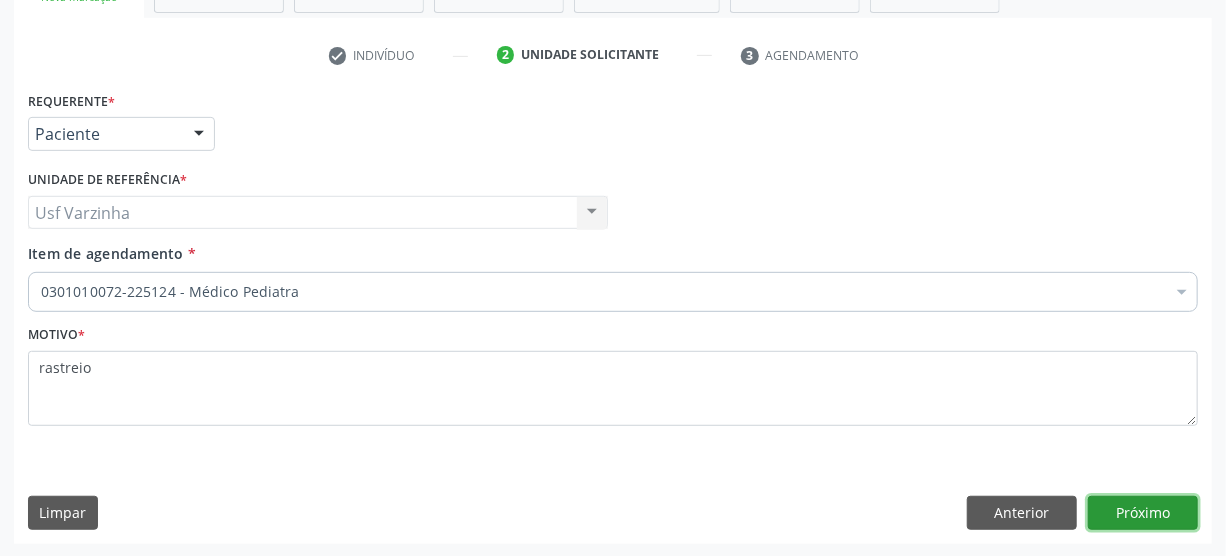 click on "Próximo" at bounding box center [1143, 513] 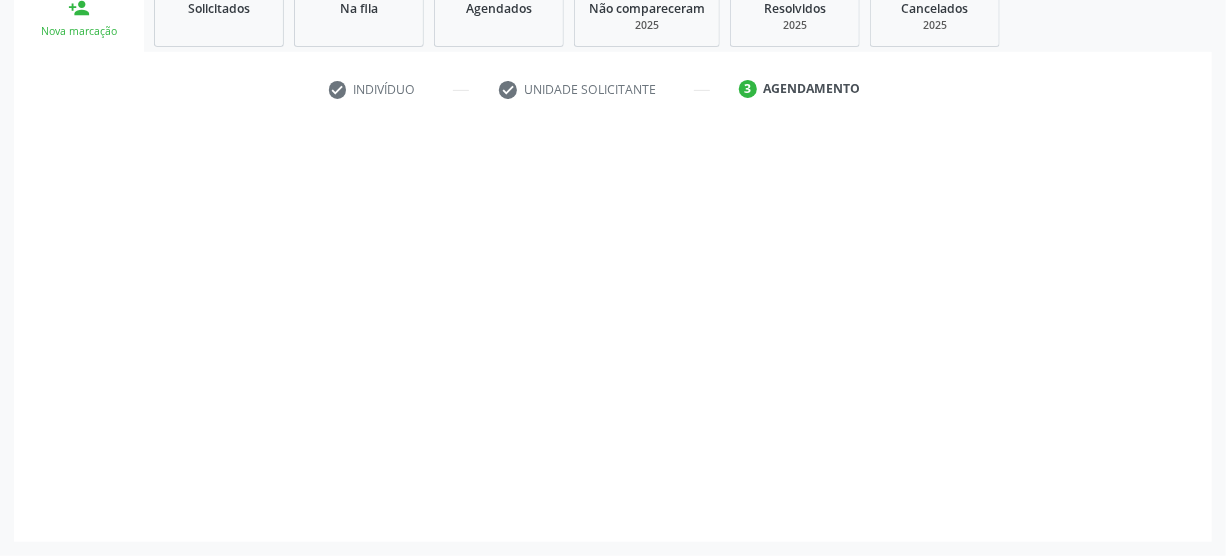 scroll, scrollTop: 312, scrollLeft: 0, axis: vertical 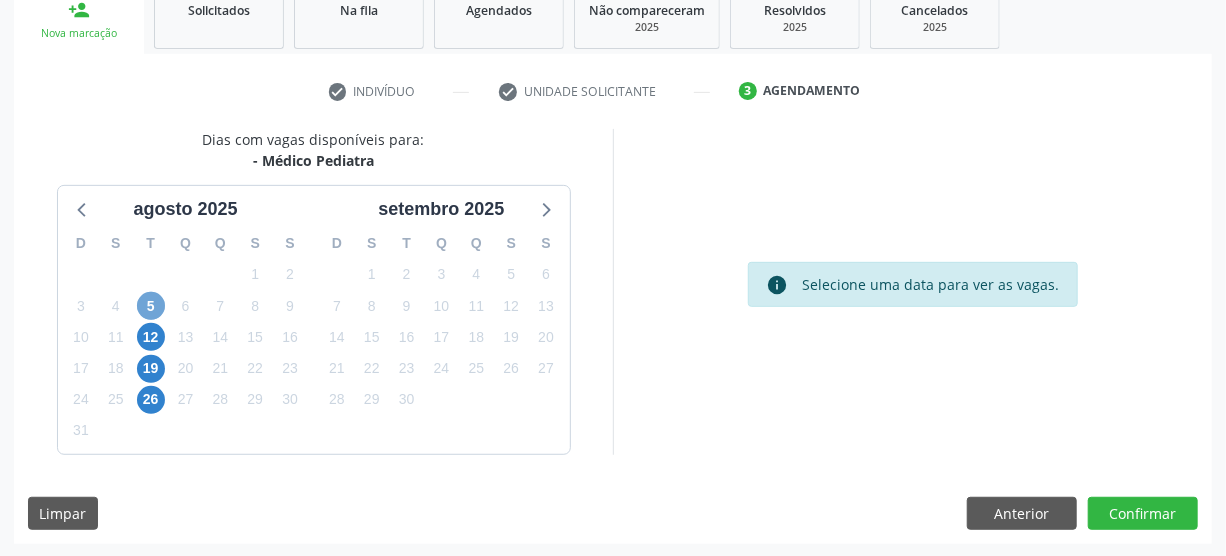 click on "5" at bounding box center (151, 306) 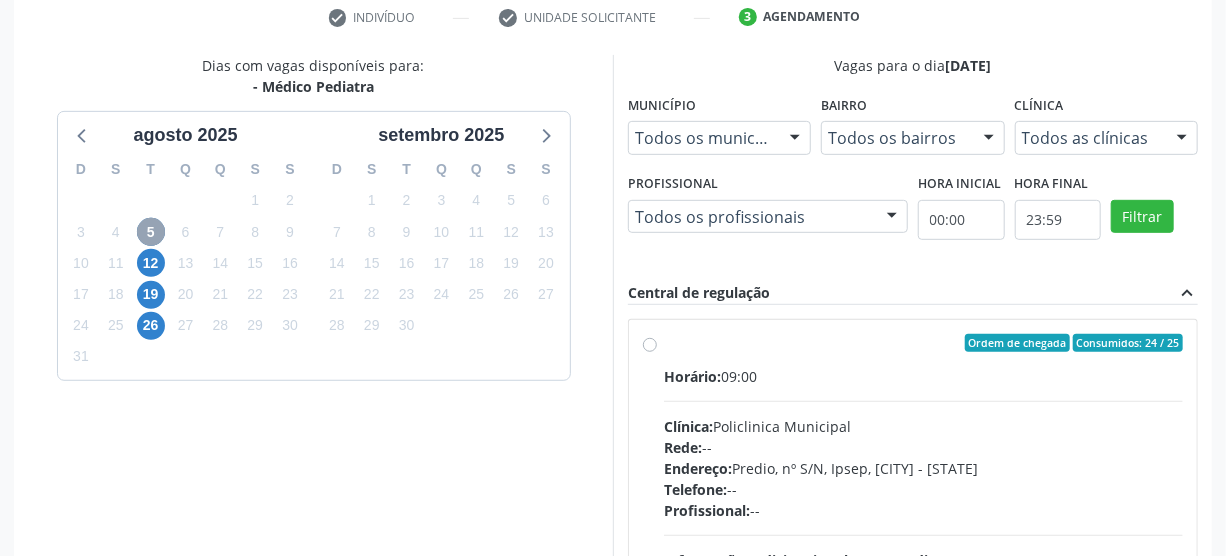 scroll, scrollTop: 494, scrollLeft: 0, axis: vertical 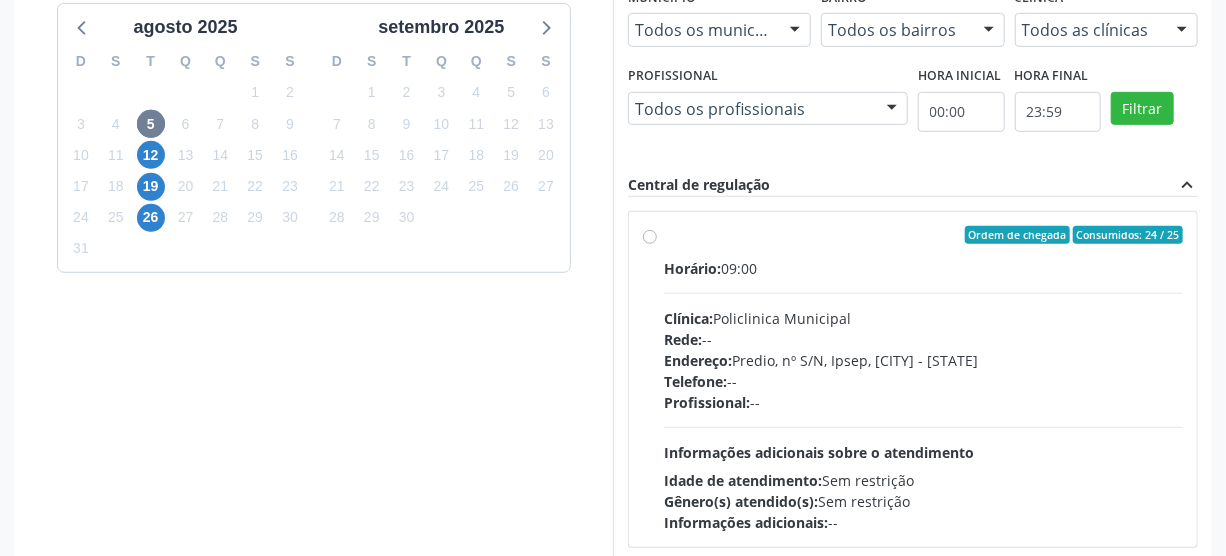 click on "Ordem de chegada
Consumidos: 24 / 25
Horário:   09:00
Clínica:  Policlinica Municipal
Rede:
--
Endereço:   Predio, nº S/N, Ipsep, [CITY] - [STATE]
Telefone:   --
Profissional:
--
Informações adicionais sobre o atendimento
Idade de atendimento:
Sem restrição
Gênero(s) atendido(s):
Sem restrição
Informações adicionais:
--" at bounding box center (923, 379) 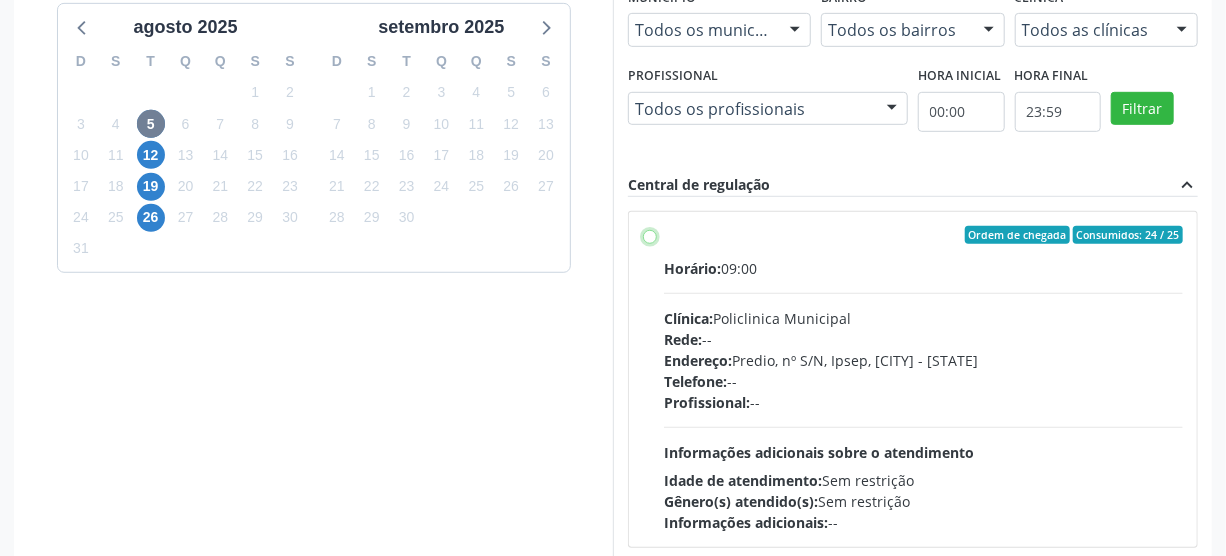 click on "Ordem de chegada
Consumidos: 24 / 25
Horário:   09:00
Clínica:  Policlinica Municipal
Rede:
--
Endereço:   Predio, nº S/N, Ipsep, [CITY] - [STATE]
Telefone:   --
Profissional:
--
Informações adicionais sobre o atendimento
Idade de atendimento:
Sem restrição
Gênero(s) atendido(s):
Sem restrição
Informações adicionais:
--" at bounding box center (650, 235) 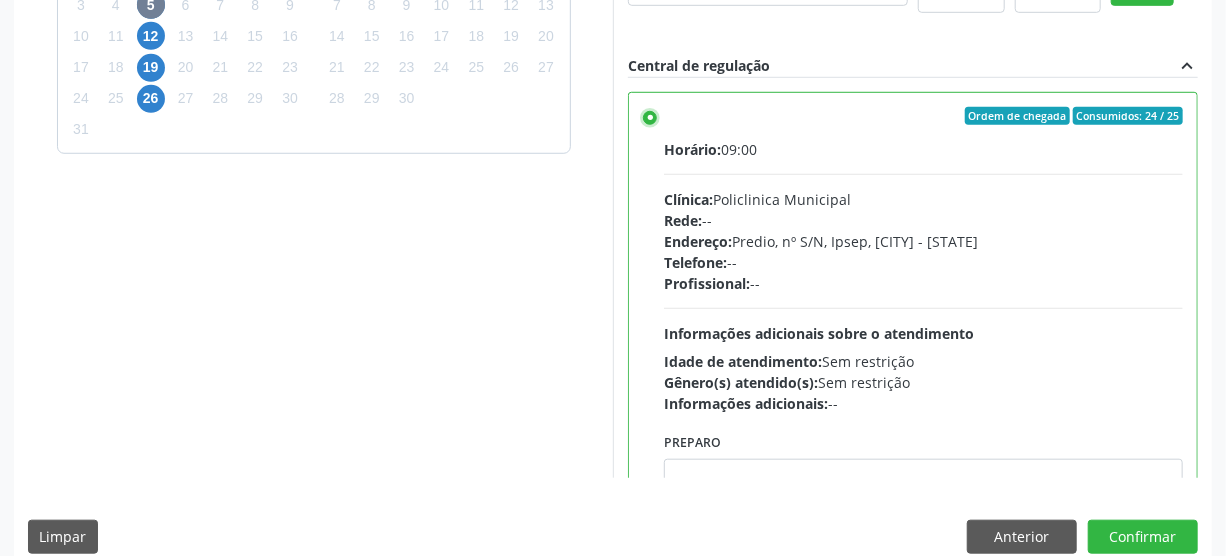 scroll, scrollTop: 637, scrollLeft: 0, axis: vertical 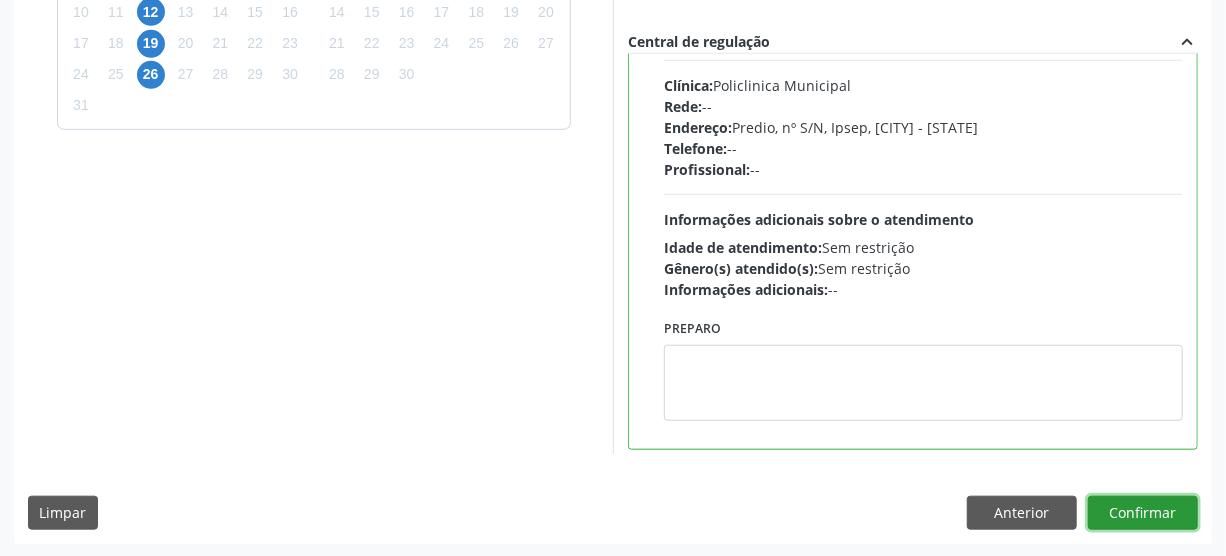 click on "Confirmar" at bounding box center (1143, 513) 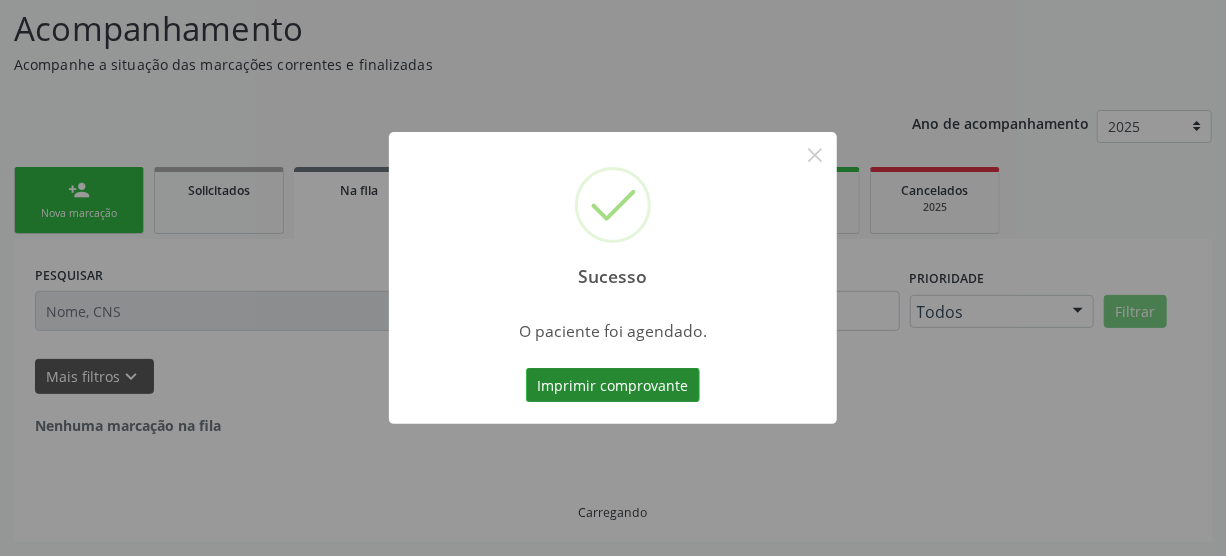 scroll, scrollTop: 45, scrollLeft: 0, axis: vertical 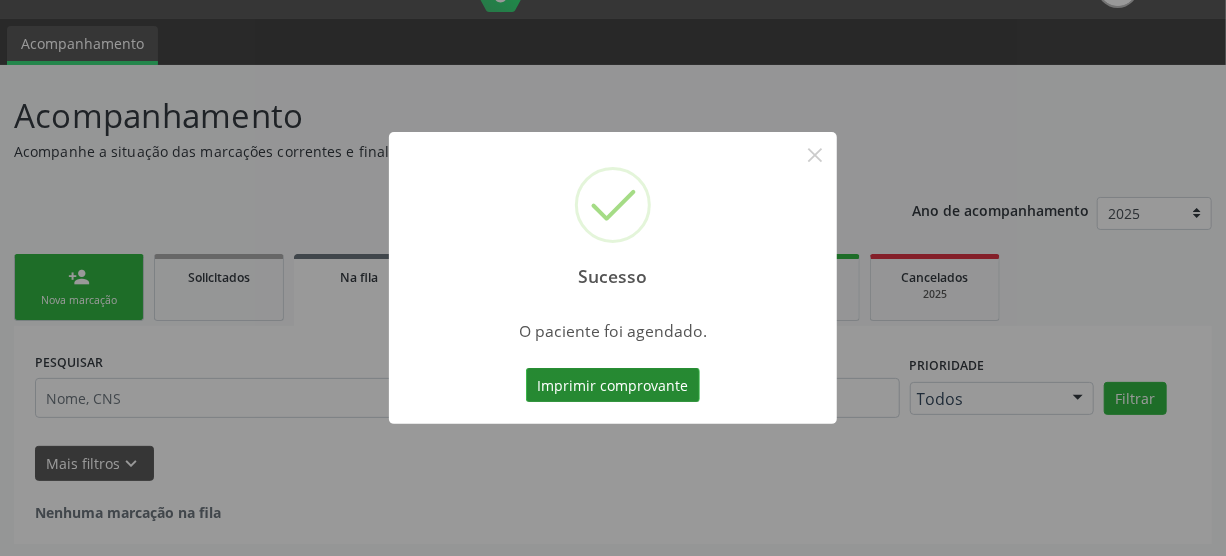 click on "Imprimir comprovante" at bounding box center [613, 385] 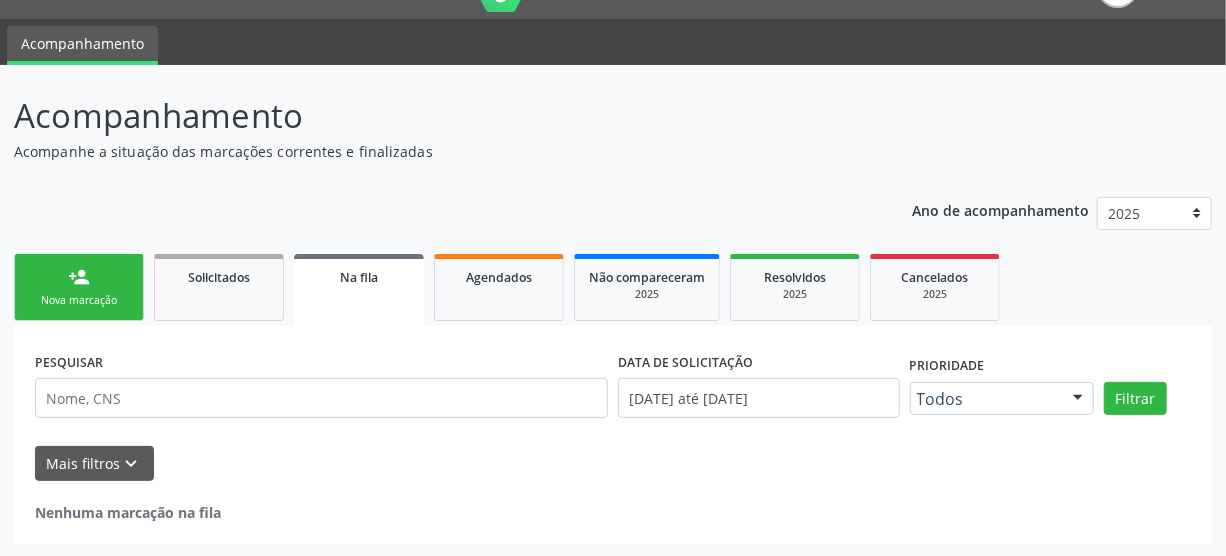 click on "Nova marcação" at bounding box center (79, 300) 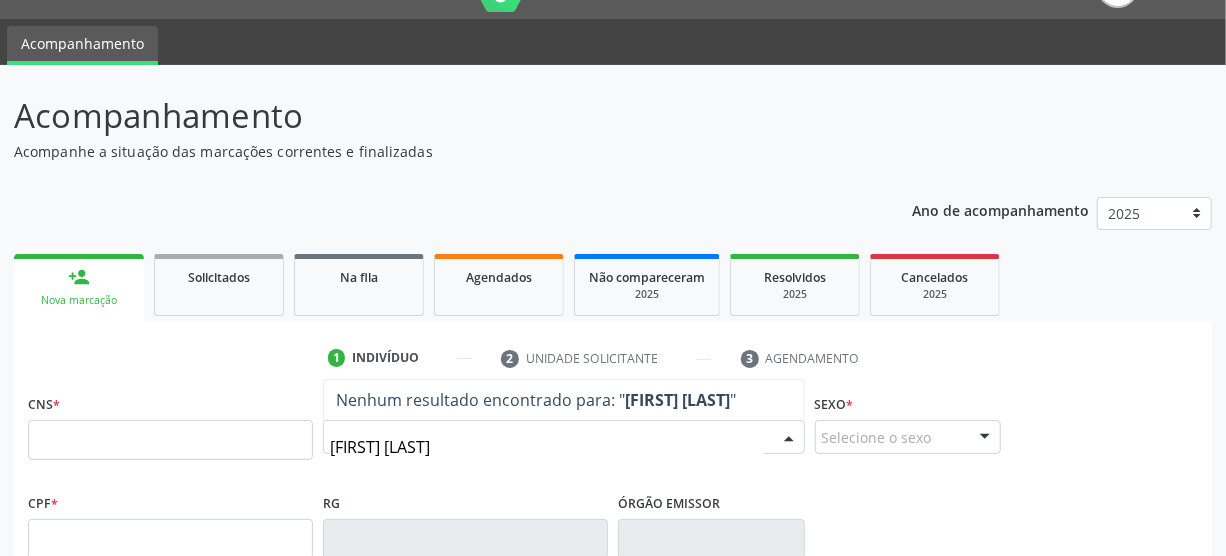 type on "[FIRST] [LAST]" 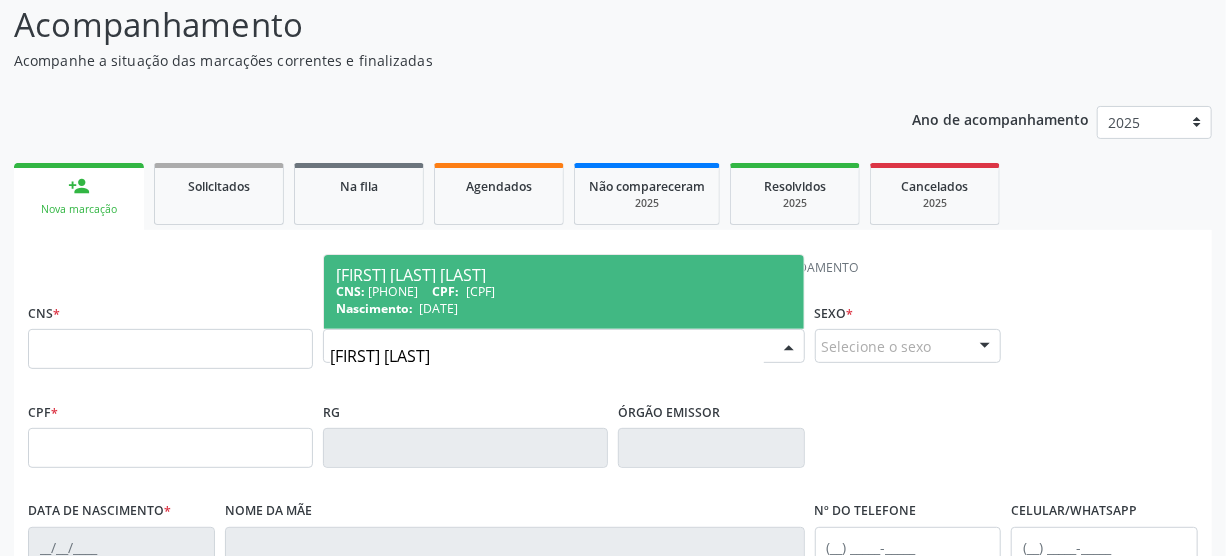 click on "Nascimento:
[DATE]" at bounding box center [564, 308] 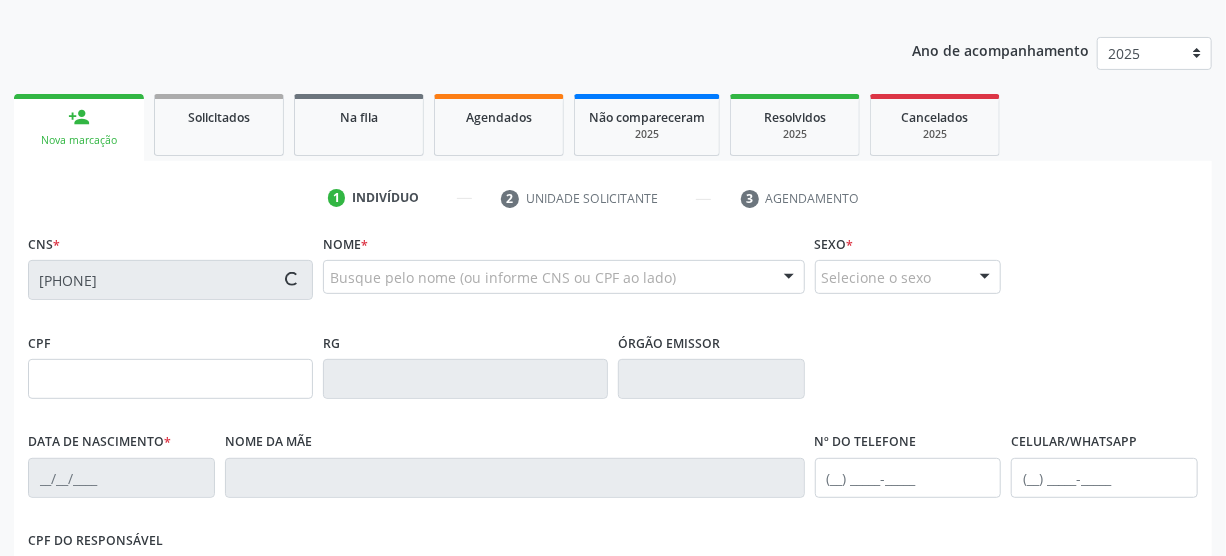 type on "[CPF]" 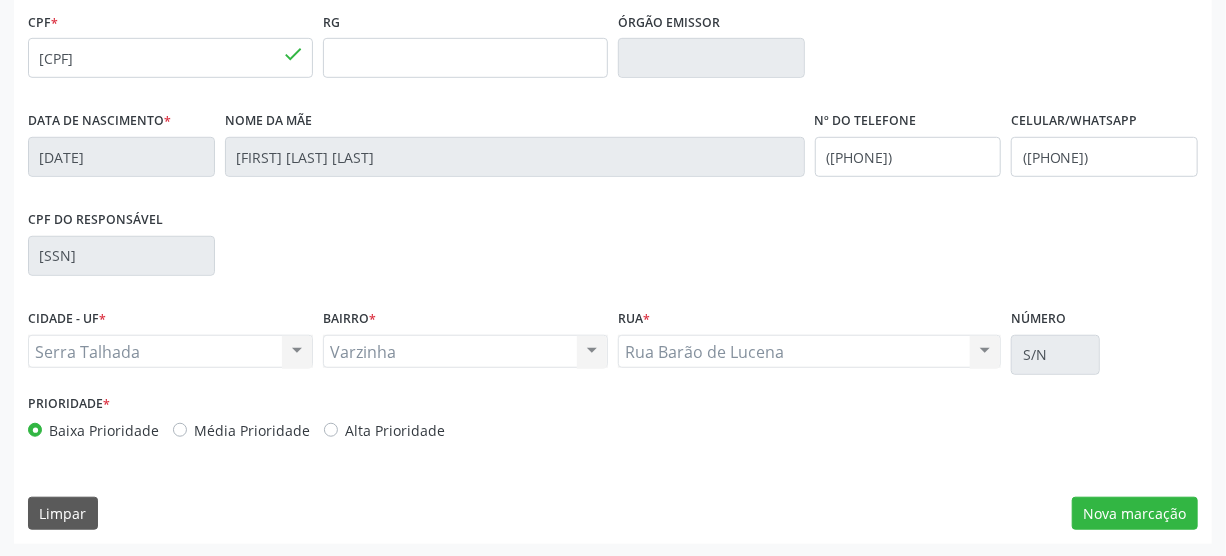 scroll, scrollTop: 527, scrollLeft: 0, axis: vertical 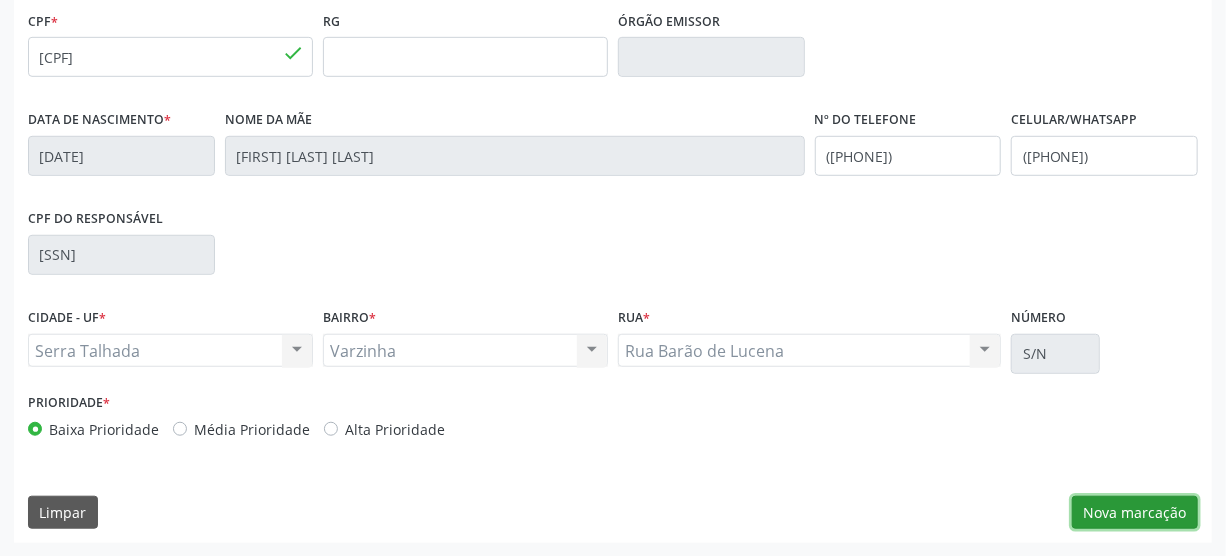 click on "Nova marcação" at bounding box center (1135, 513) 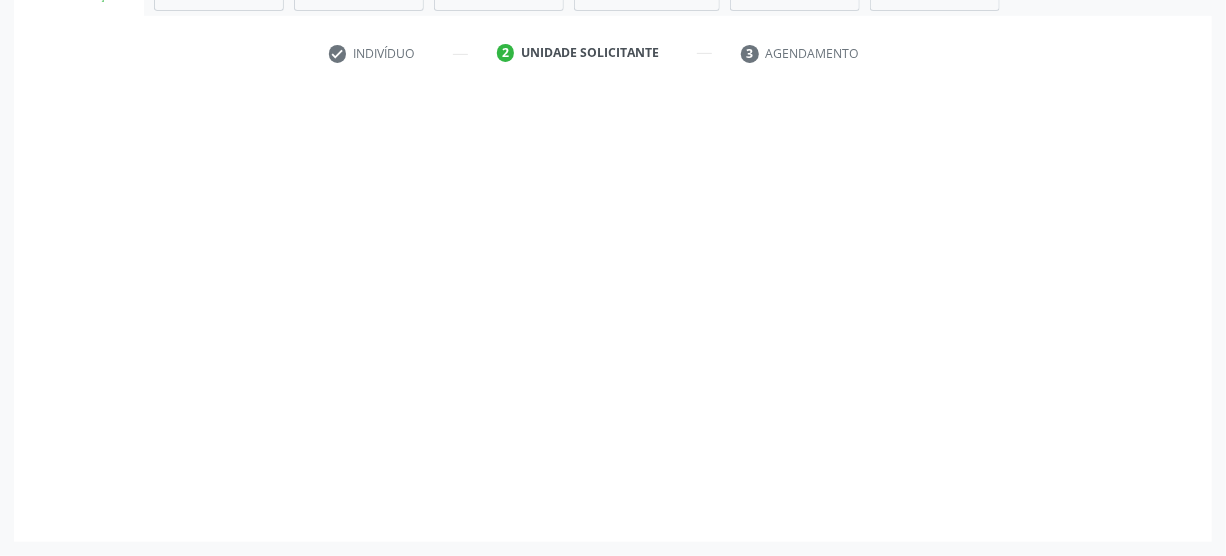 scroll, scrollTop: 348, scrollLeft: 0, axis: vertical 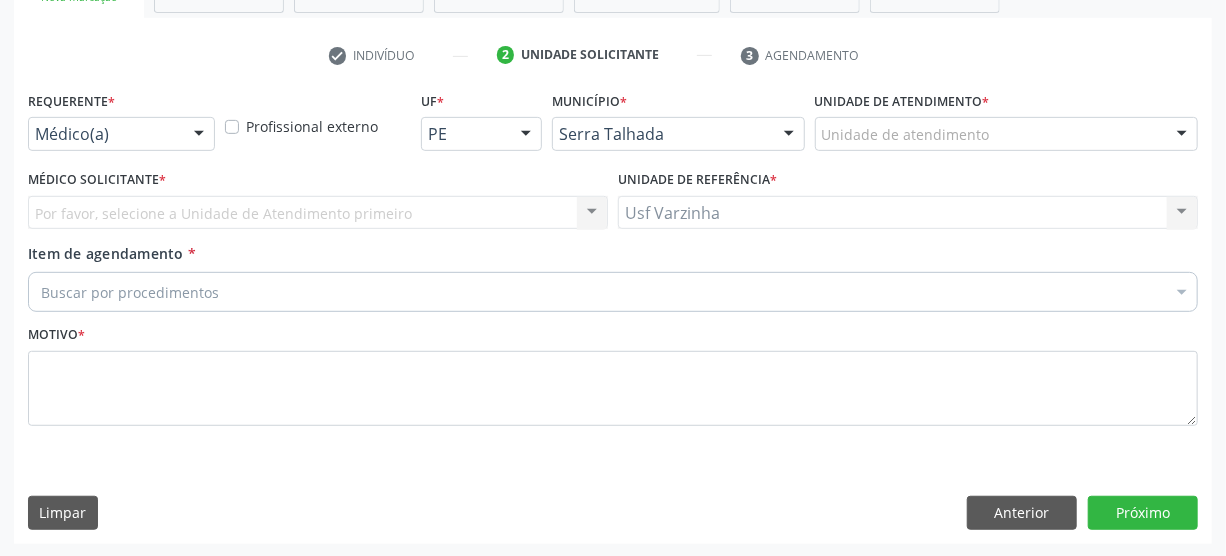 click at bounding box center (199, 135) 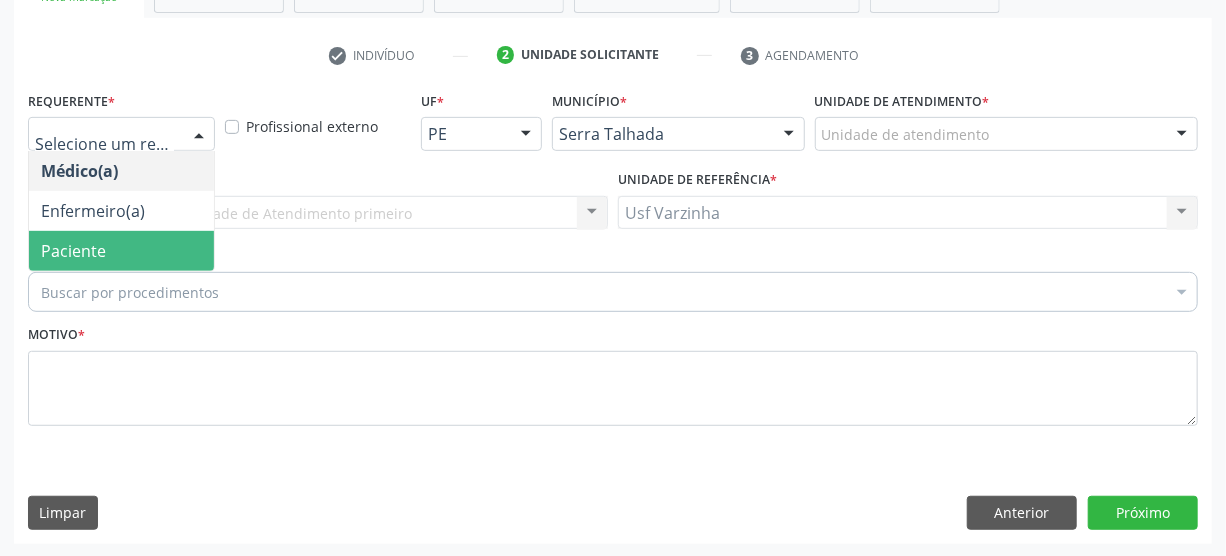 click on "Paciente" at bounding box center (121, 251) 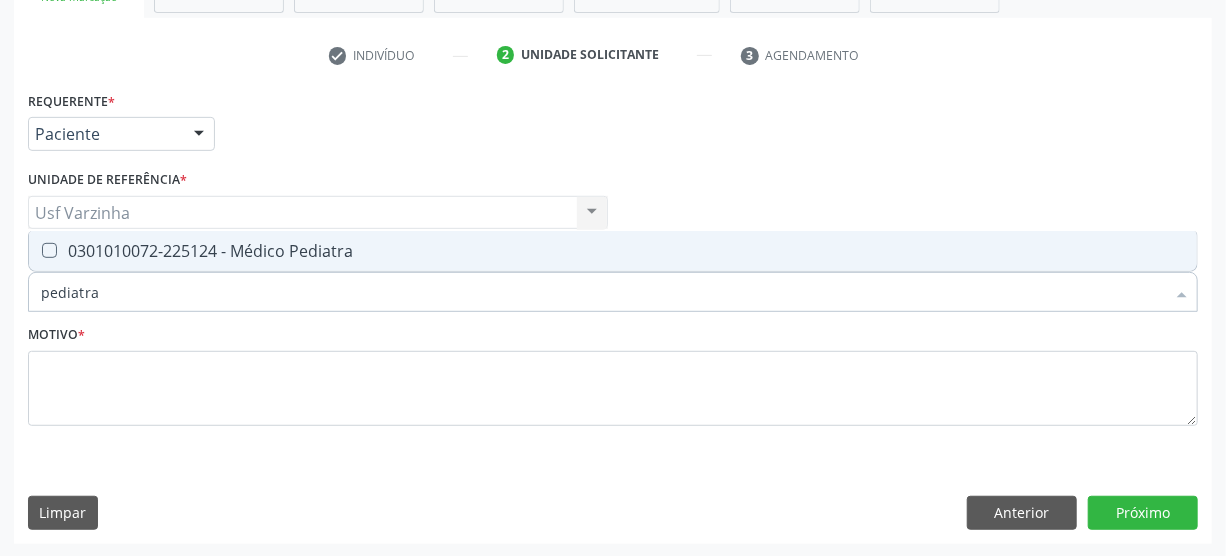 type on "pediatra" 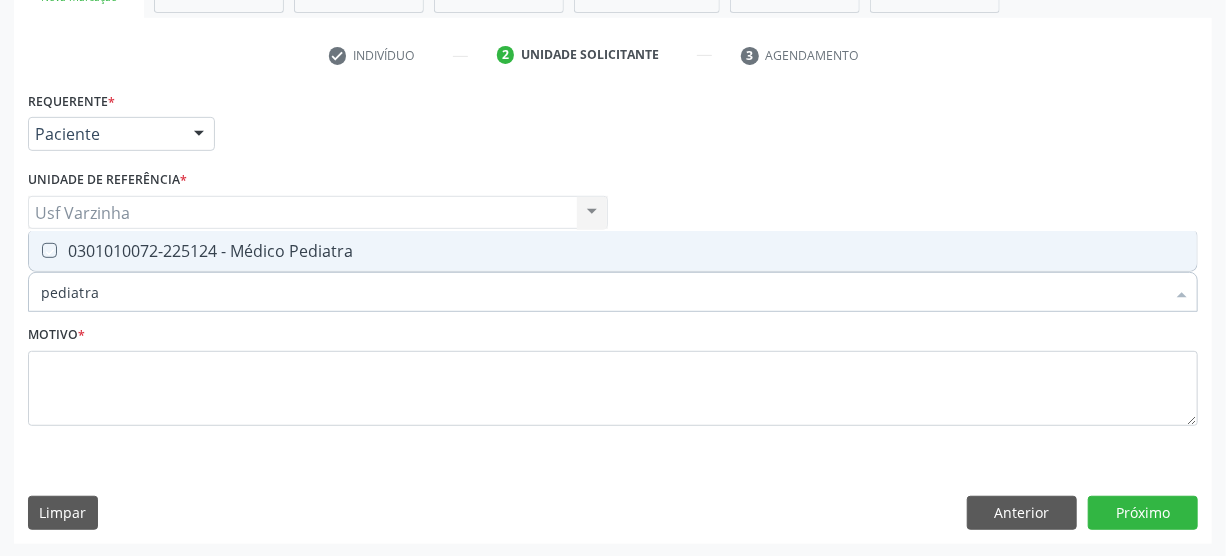 checkbox on "true" 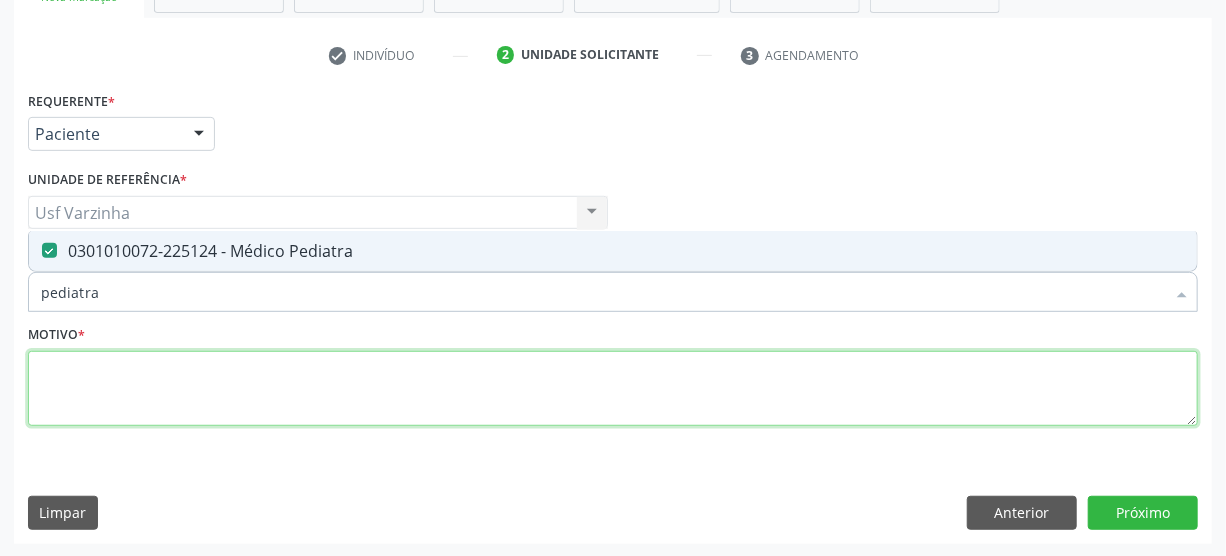click at bounding box center [613, 389] 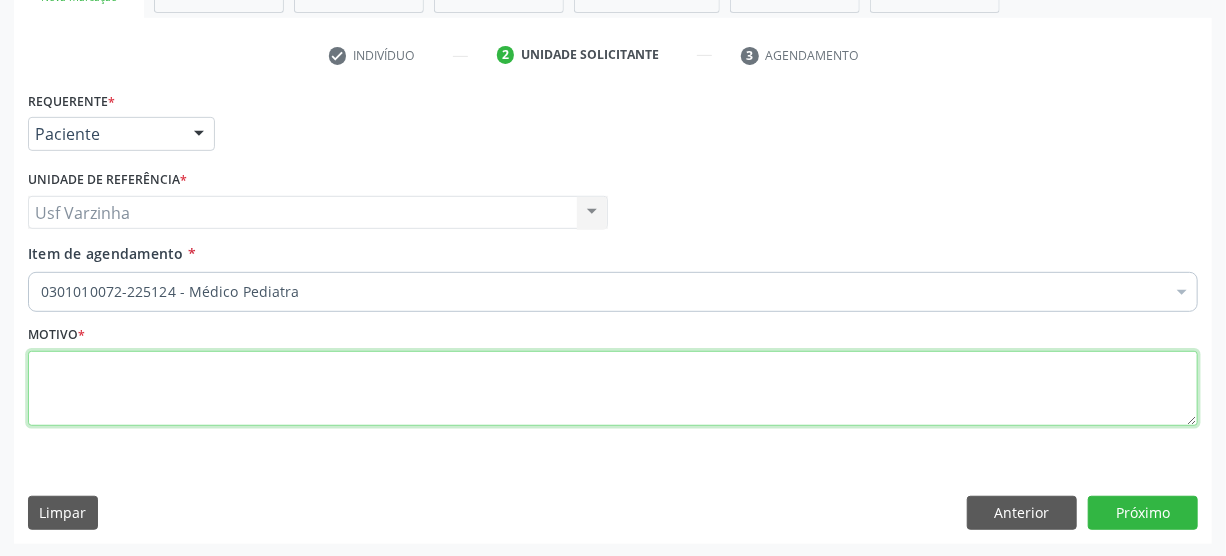 type on "a" 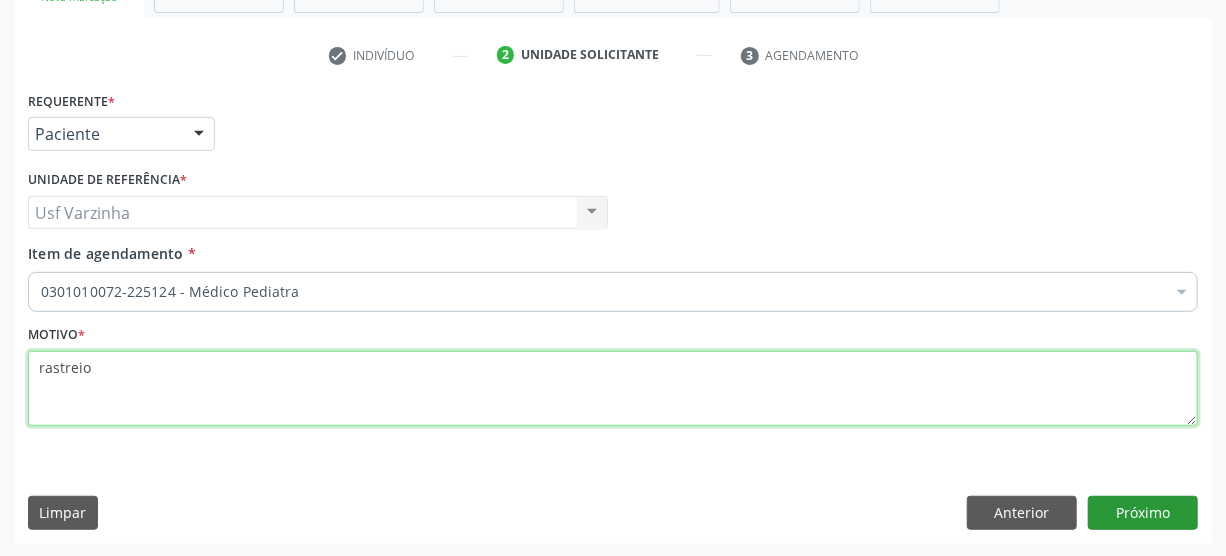 type on "rastreio" 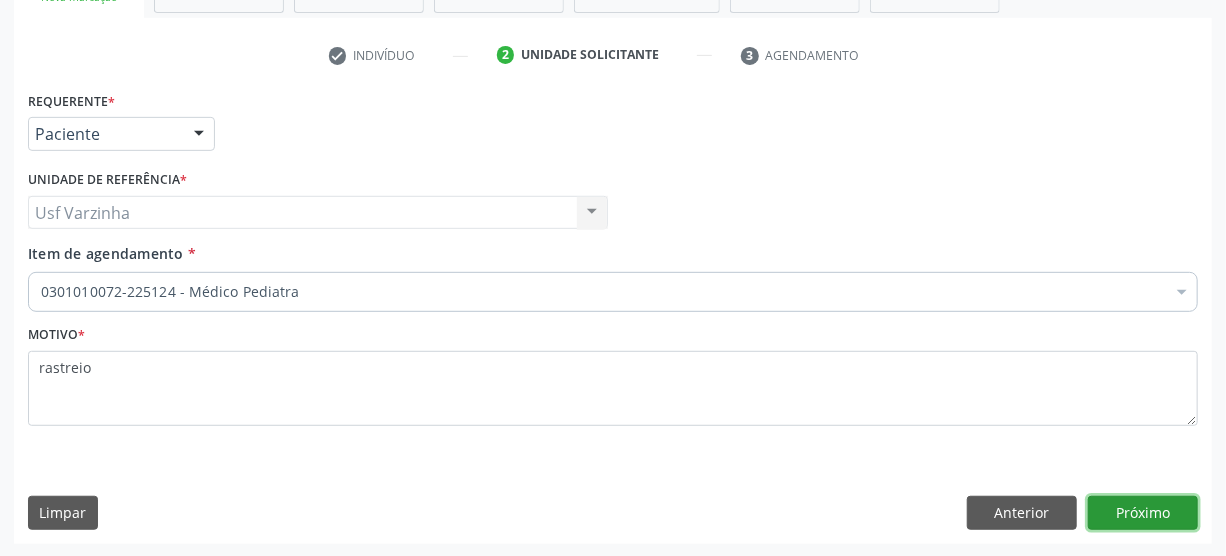 click on "Próximo" at bounding box center [1143, 513] 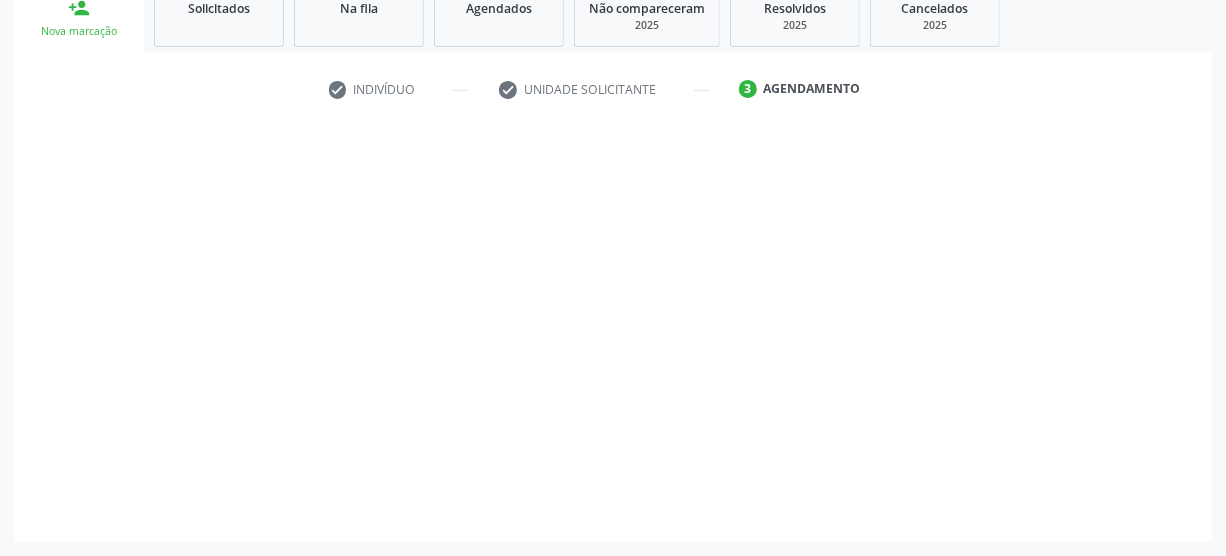 scroll, scrollTop: 312, scrollLeft: 0, axis: vertical 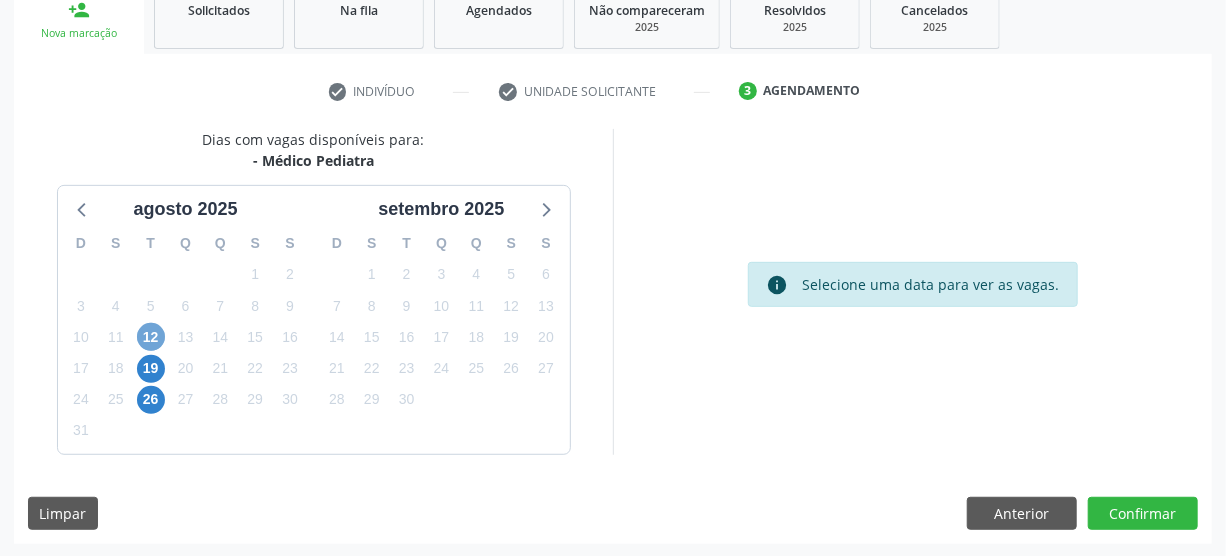 click on "12" at bounding box center (151, 337) 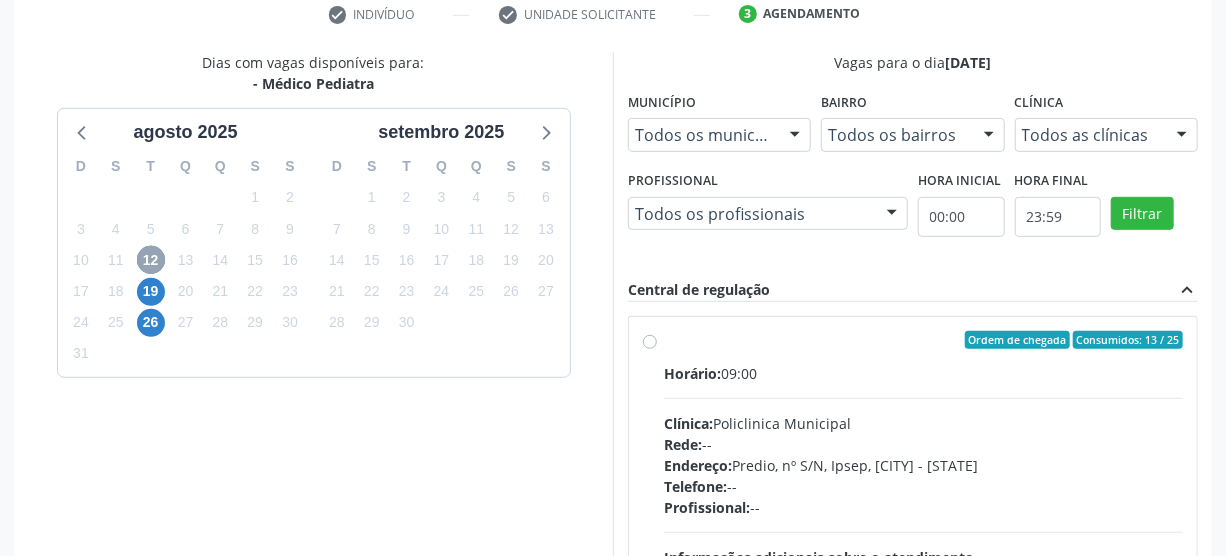 scroll, scrollTop: 494, scrollLeft: 0, axis: vertical 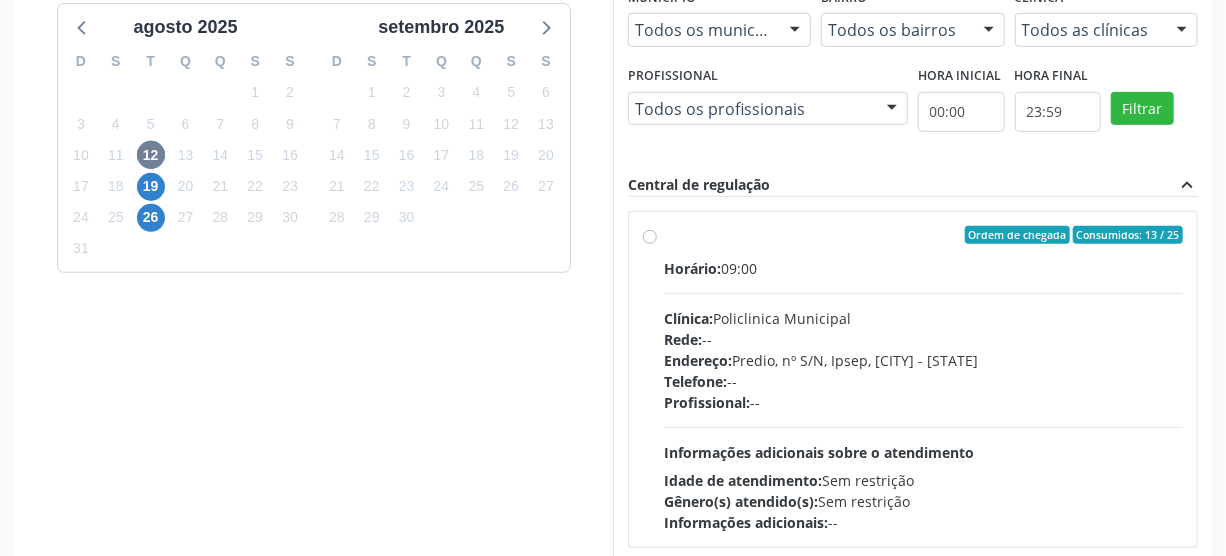 click on "Ordem de chegada
Consumidos: 13 / 25
Horário:   09:00
Clínica:  Policlinica Municipal
Rede:
--
Endereço:   Predio, nº S/N, Ipsep, [CITY] - [STATE]
Telefone:   --
Profissional:
--
Informações adicionais sobre o atendimento
Idade de atendimento:
Sem restrição
Gênero(s) atendido(s):
Sem restrição
Informações adicionais:
--" at bounding box center [923, 379] 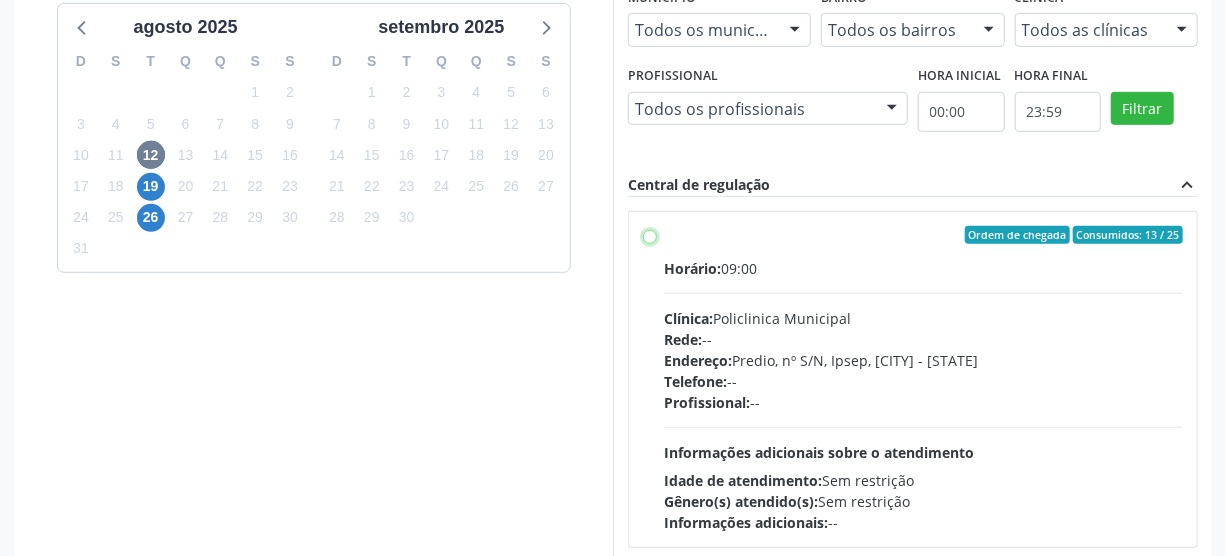 click on "Ordem de chegada
Consumidos: 13 / 25
Horário:   09:00
Clínica:  Policlinica Municipal
Rede:
--
Endereço:   Predio, nº S/N, Ipsep, [CITY] - [STATE]
Telefone:   --
Profissional:
--
Informações adicionais sobre o atendimento
Idade de atendimento:
Sem restrição
Gênero(s) atendido(s):
Sem restrição
Informações adicionais:
--" at bounding box center (650, 235) 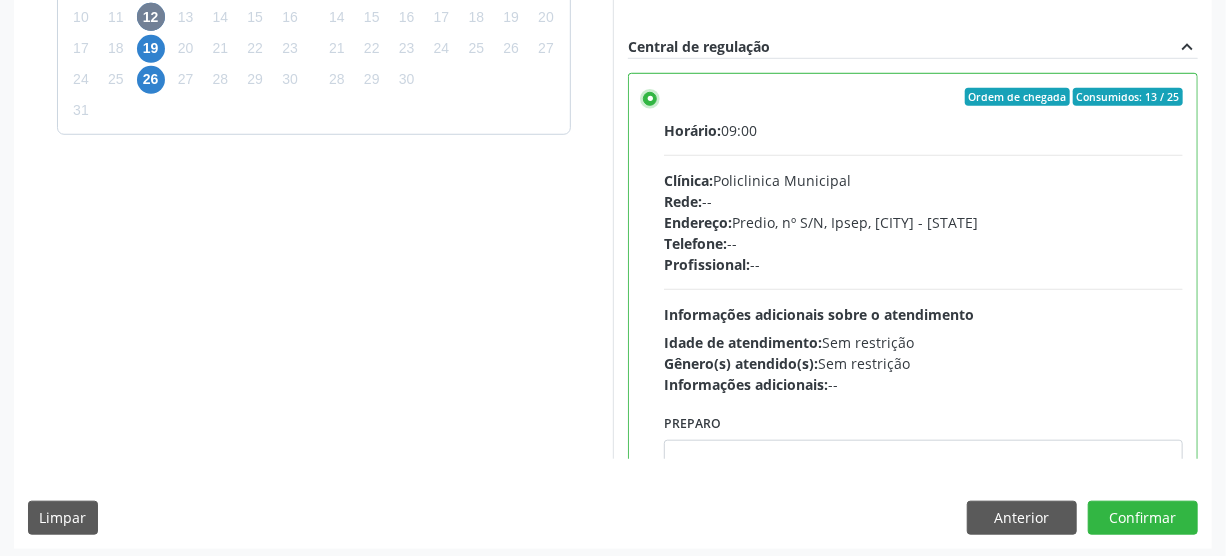 scroll, scrollTop: 637, scrollLeft: 0, axis: vertical 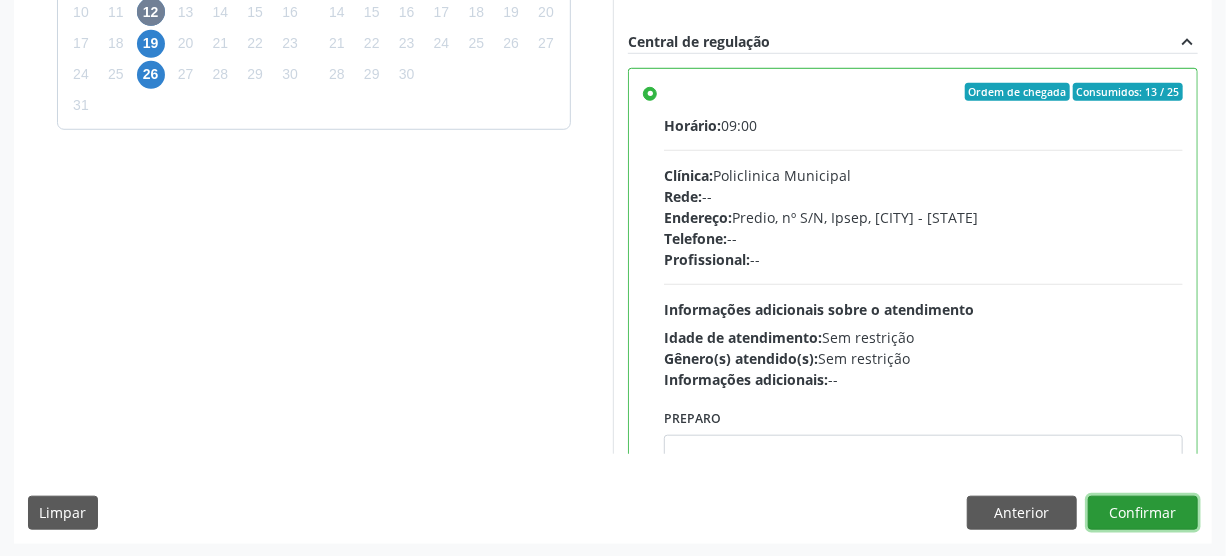 click on "Confirmar" at bounding box center [1143, 513] 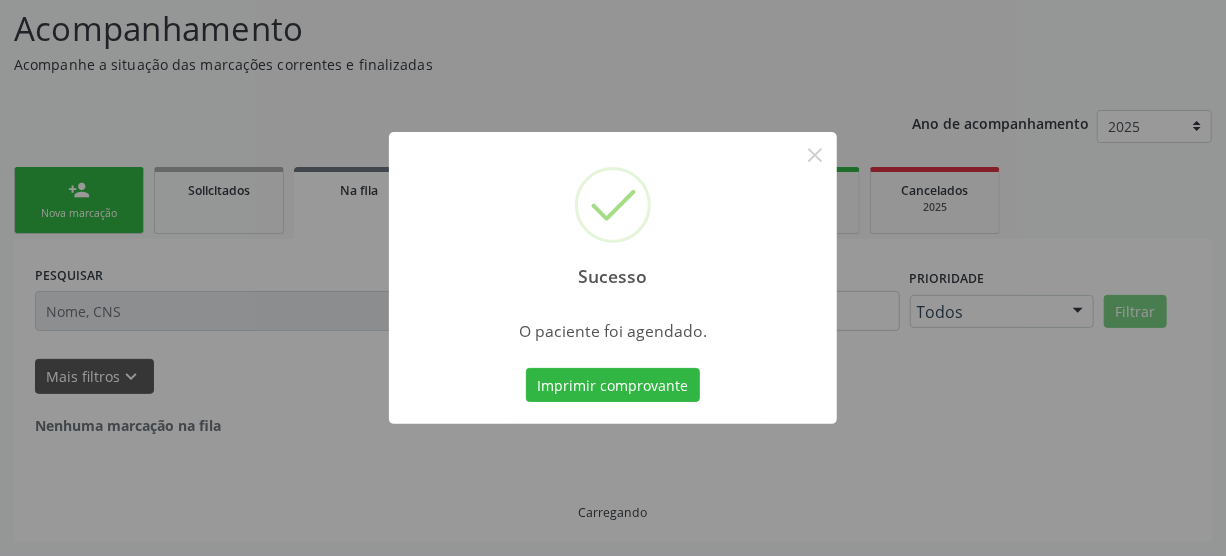 scroll, scrollTop: 45, scrollLeft: 0, axis: vertical 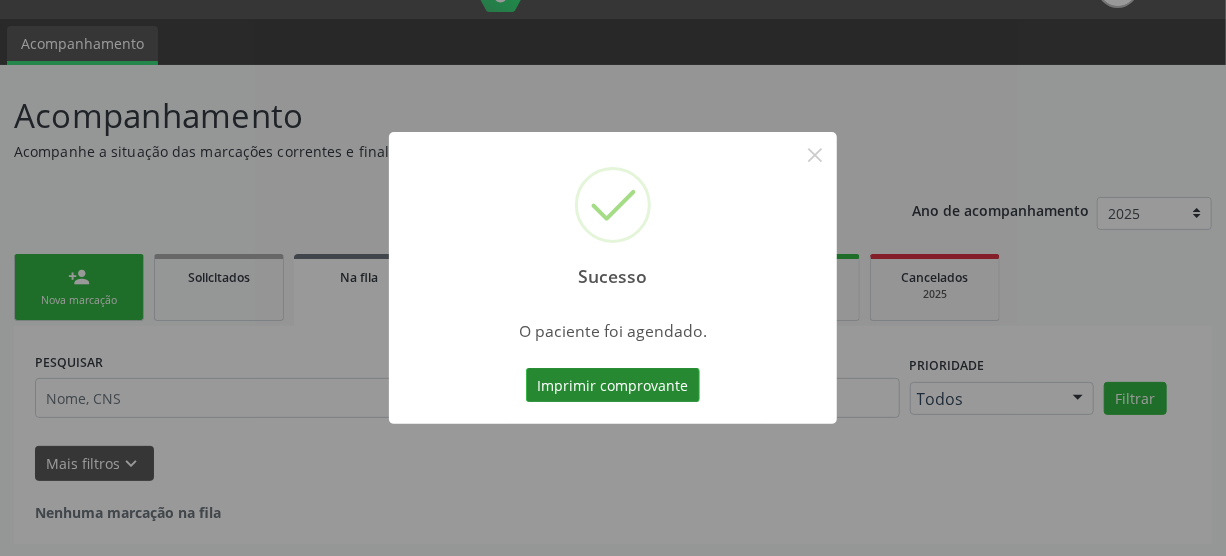 click on "Imprimir comprovante" at bounding box center (613, 385) 